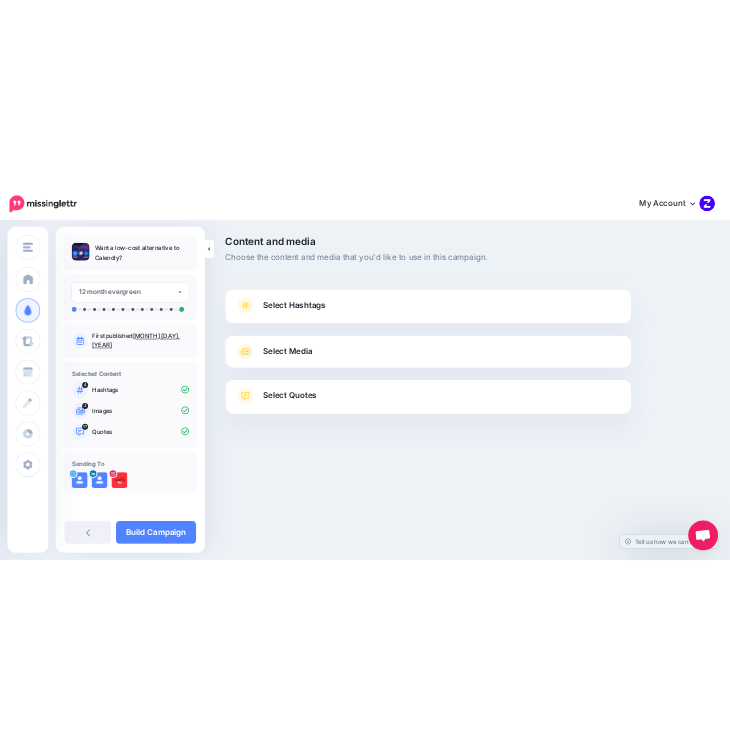scroll, scrollTop: 0, scrollLeft: 0, axis: both 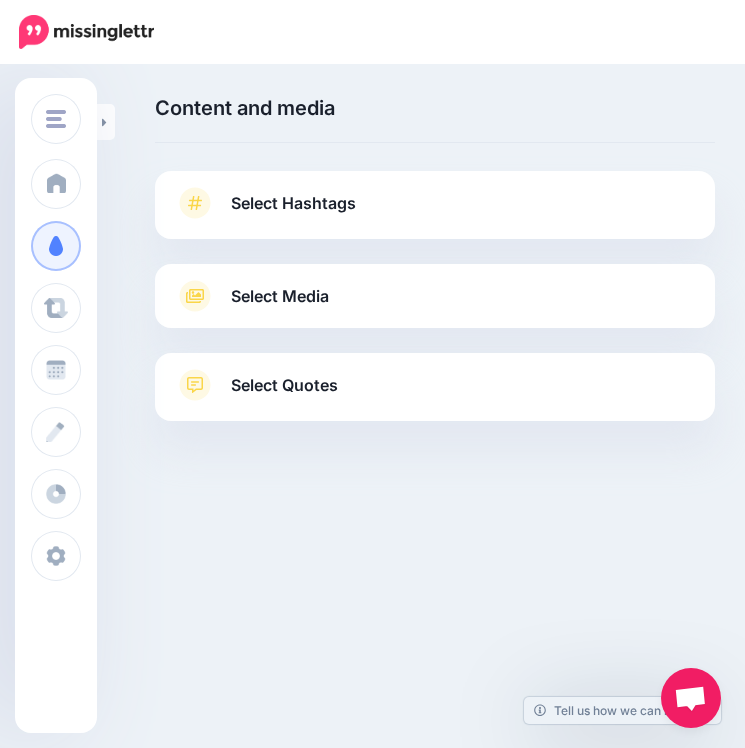 click on "Select Hashtags" at bounding box center [435, 213] 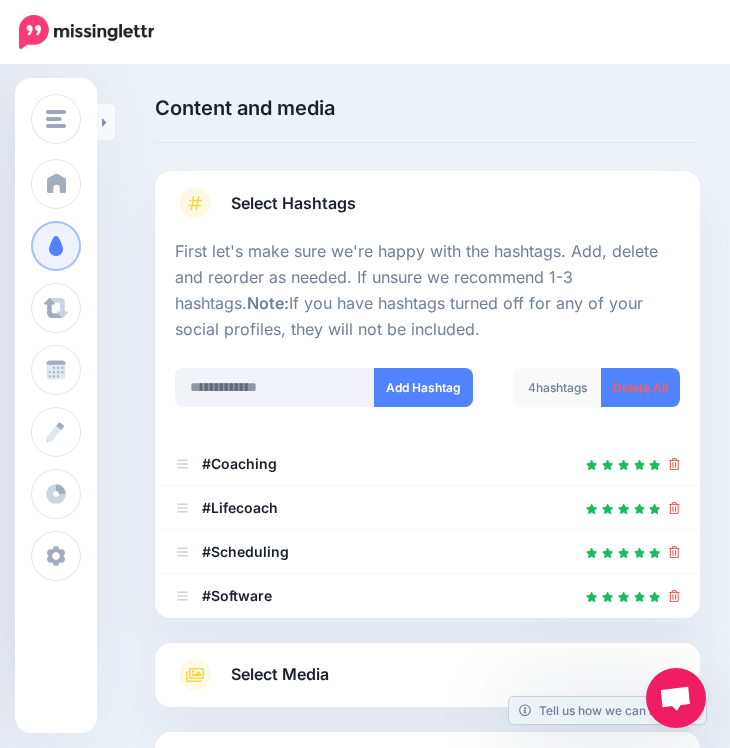 click on "Select Hashtags" at bounding box center [427, 213] 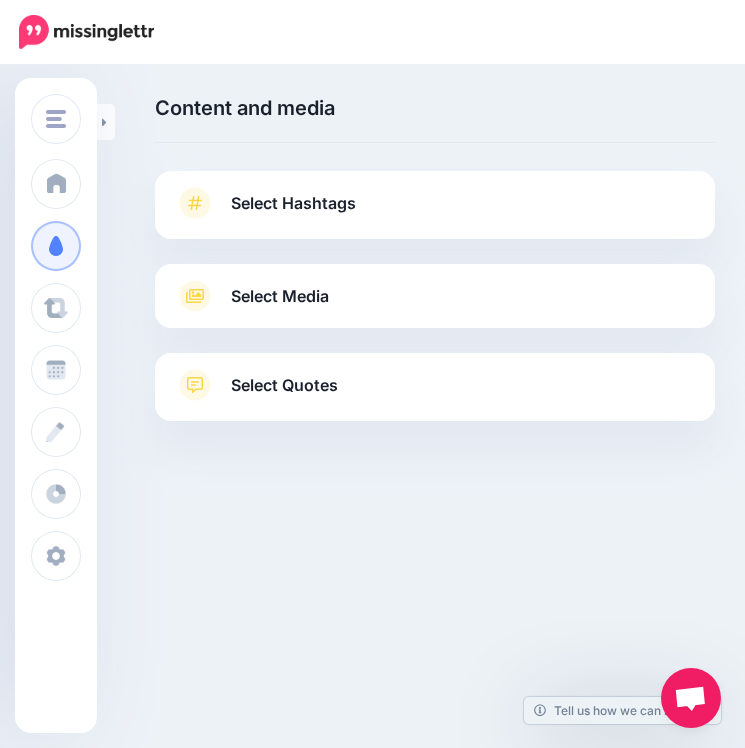 click on "Select Media" at bounding box center [435, 296] 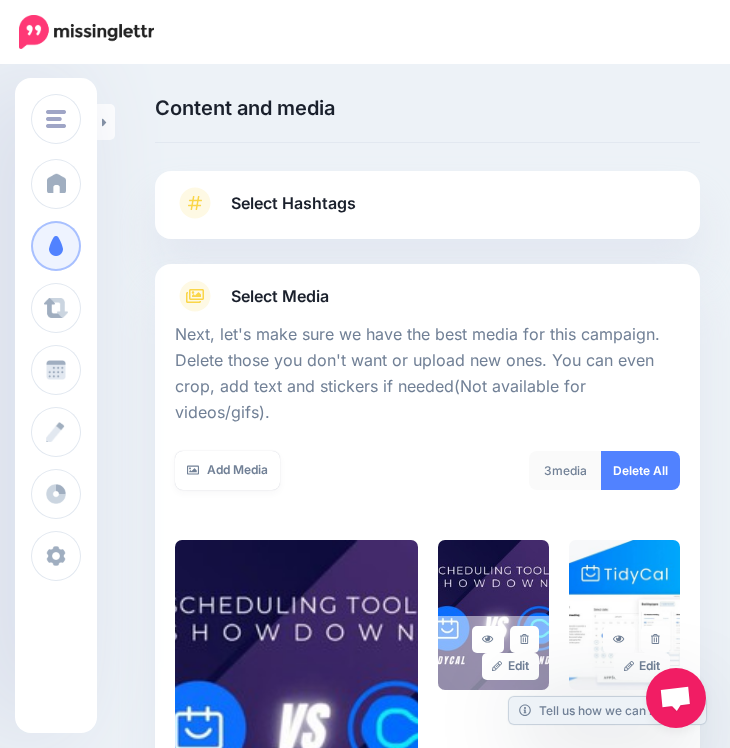 click on "Select Media" at bounding box center (427, 296) 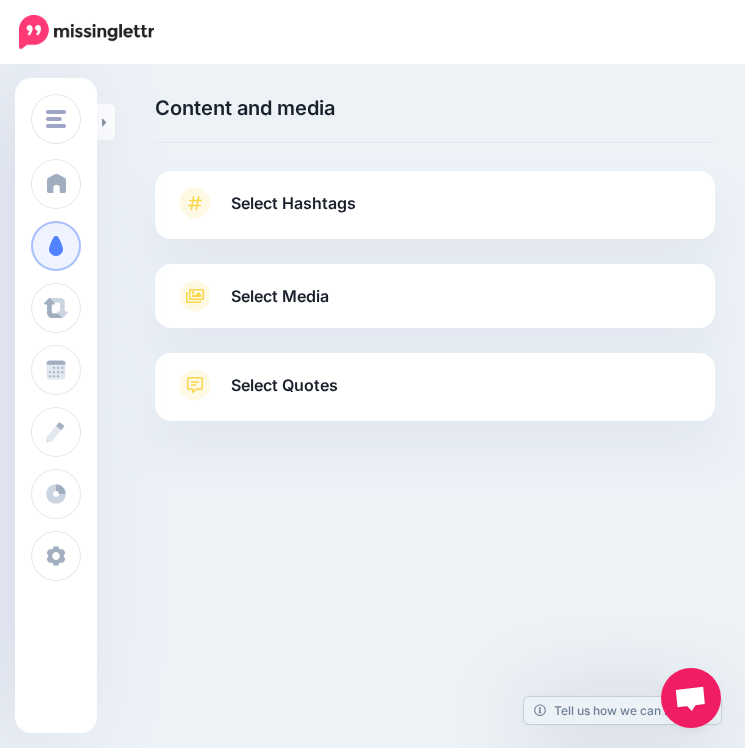 click on "Select Quotes" at bounding box center (435, 395) 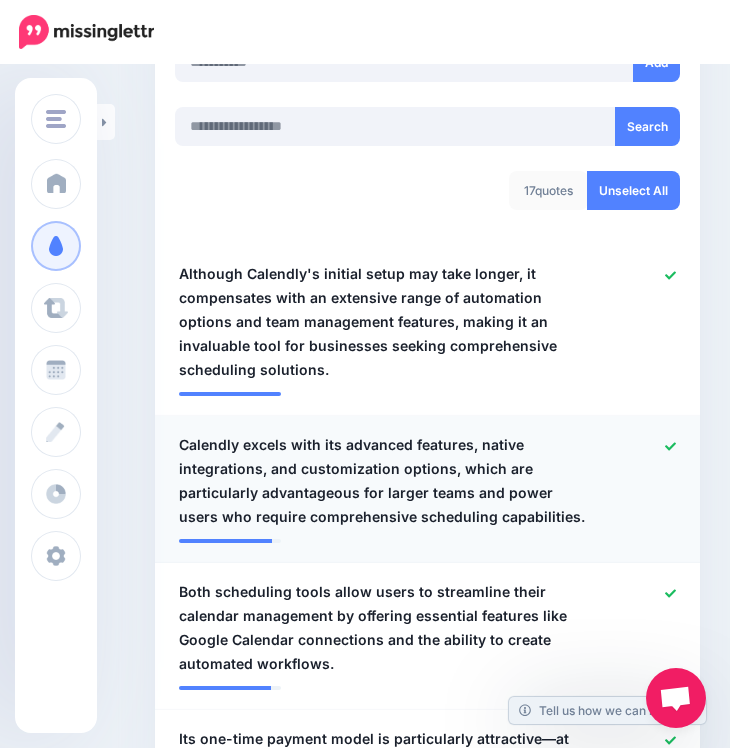 scroll, scrollTop: 630, scrollLeft: 0, axis: vertical 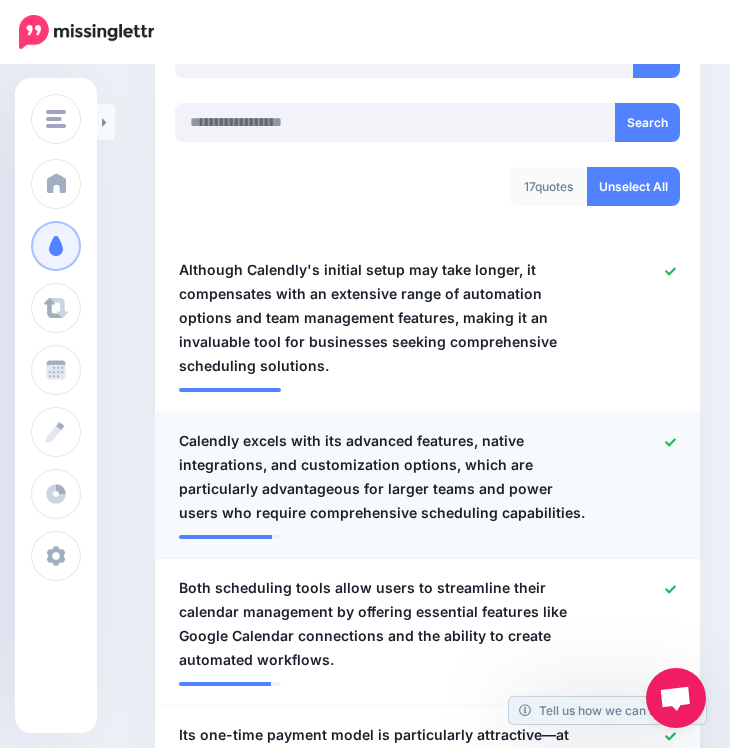 click on "Calendly excels with its advanced features, native integrations, and customization options, which are particularly advantageous for larger teams and power users who require comprehensive scheduling capabilities." at bounding box center (383, 477) 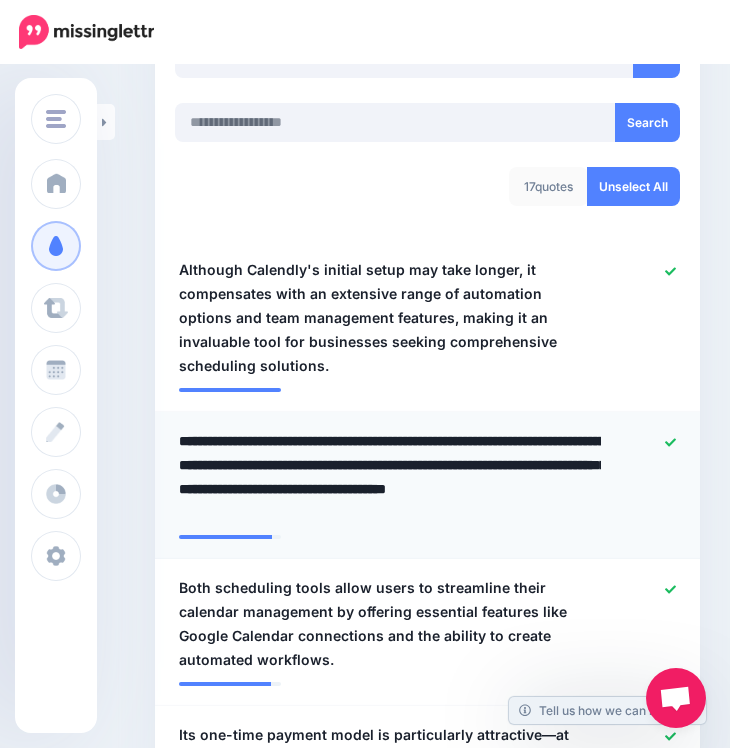 click on "**********" at bounding box center (390, 477) 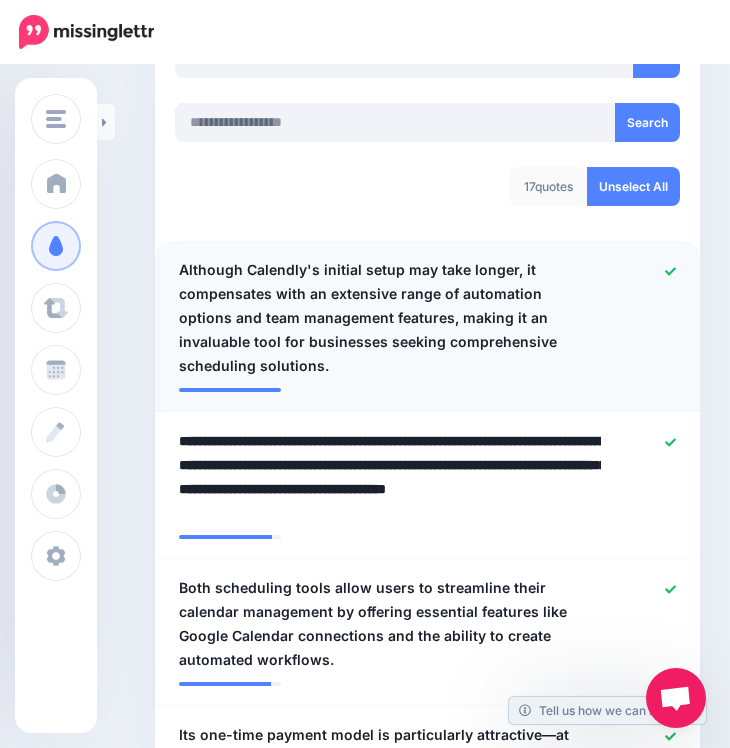click on "Although Calendly's initial setup may take longer, it compensates with an extensive range of automation options and team management features, making it an invaluable tool for businesses seeking comprehensive scheduling solutions." at bounding box center (383, 318) 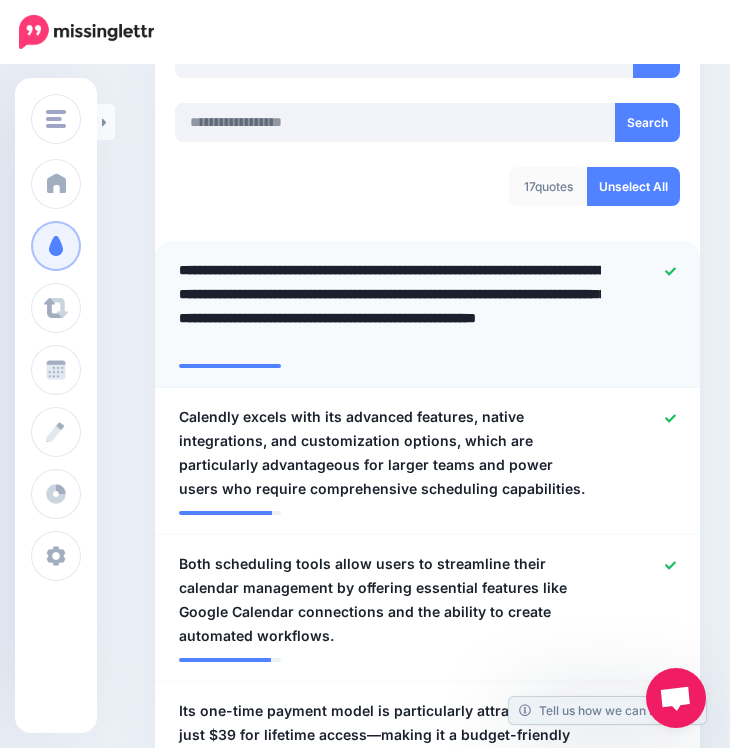 click on "**********" at bounding box center [390, 306] 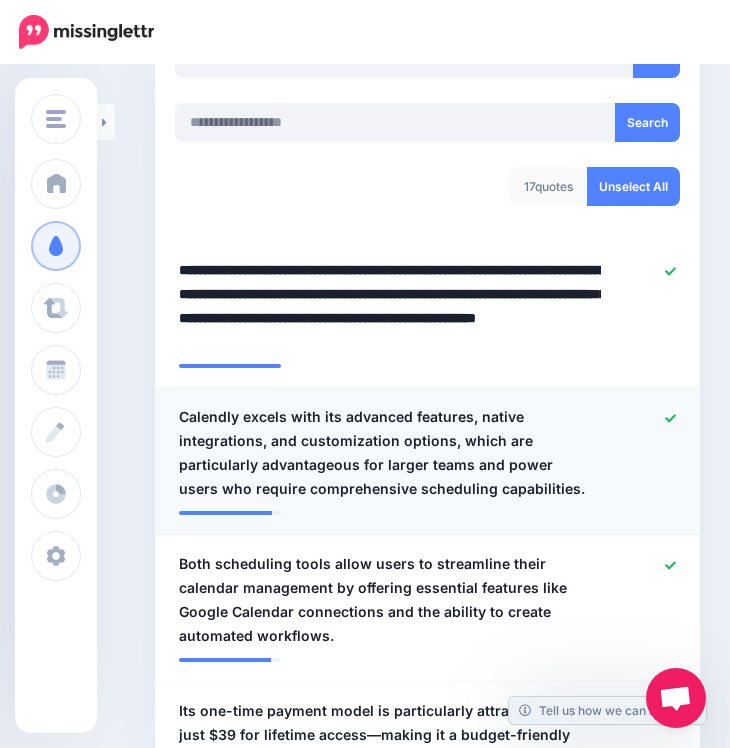 click on "Calendly excels with its advanced features, native integrations, and customization options, which are particularly advantageous for larger teams and power users who require comprehensive scheduling capabilities." at bounding box center (383, 453) 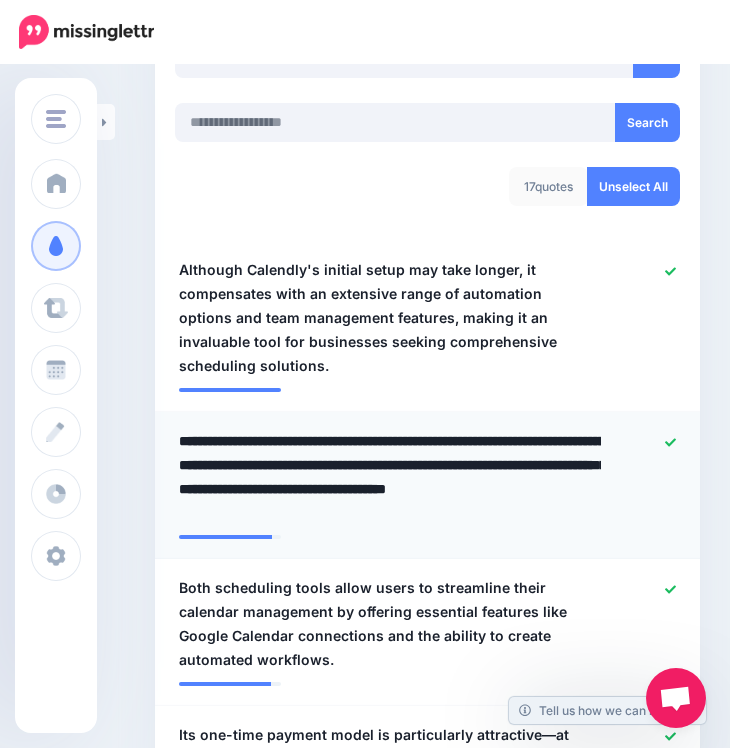 click on "**********" at bounding box center (390, 477) 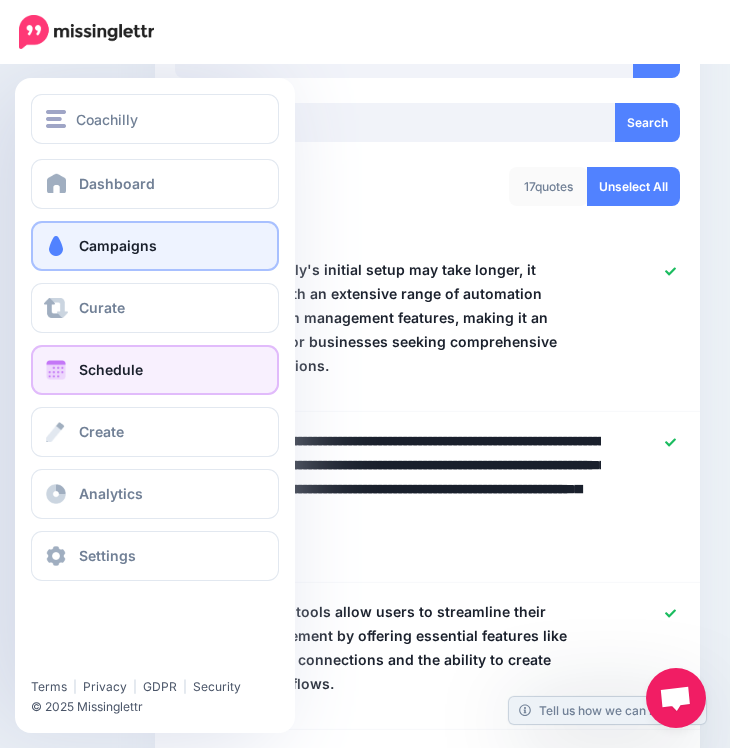 drag, startPoint x: 305, startPoint y: 389, endPoint x: 74, endPoint y: 381, distance: 231.13849 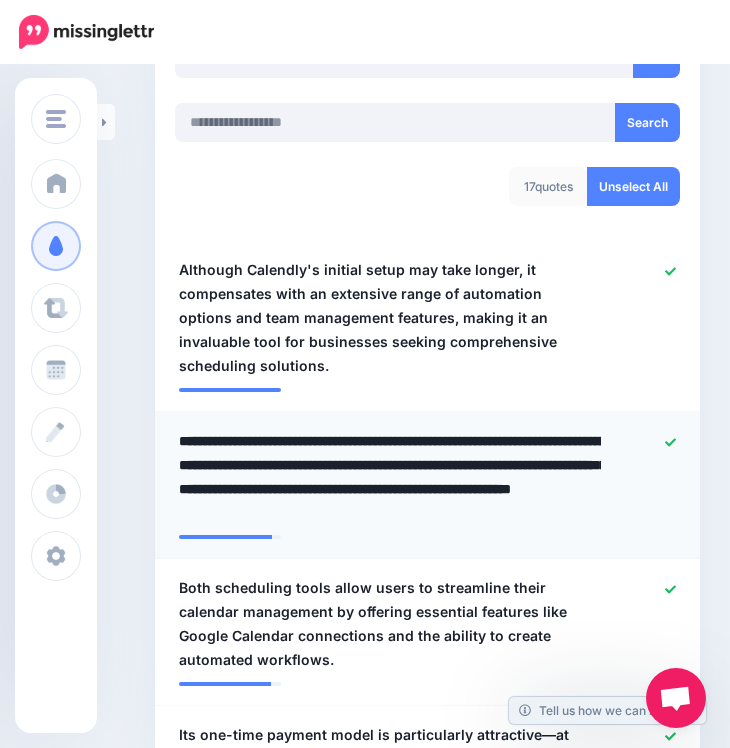 click on "**********" at bounding box center [390, 477] 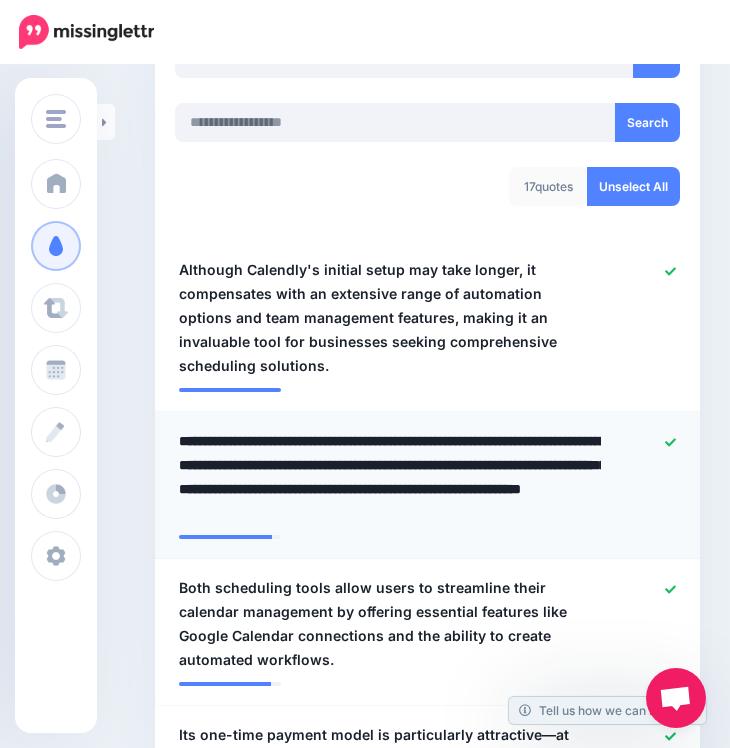 click on "**********" at bounding box center (390, 477) 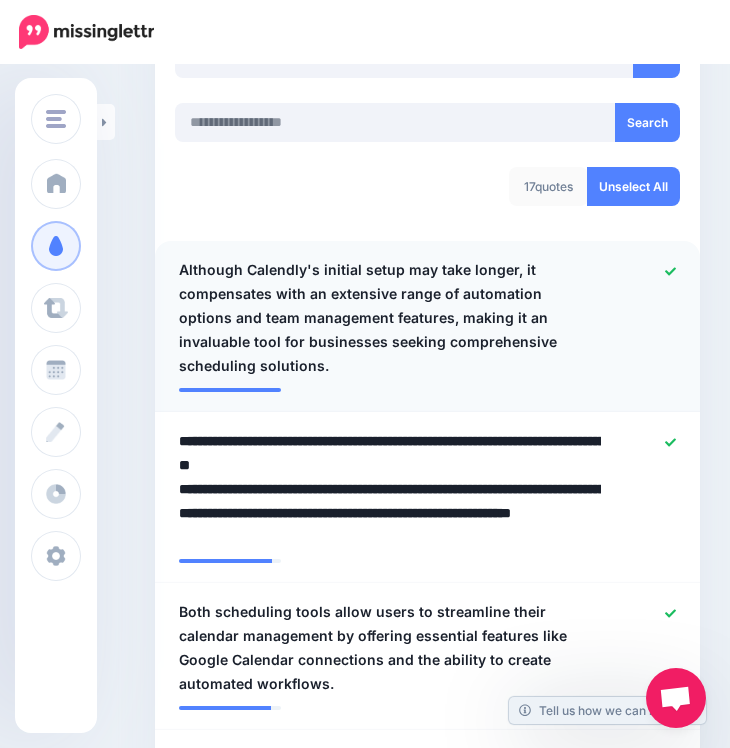 type on "**********" 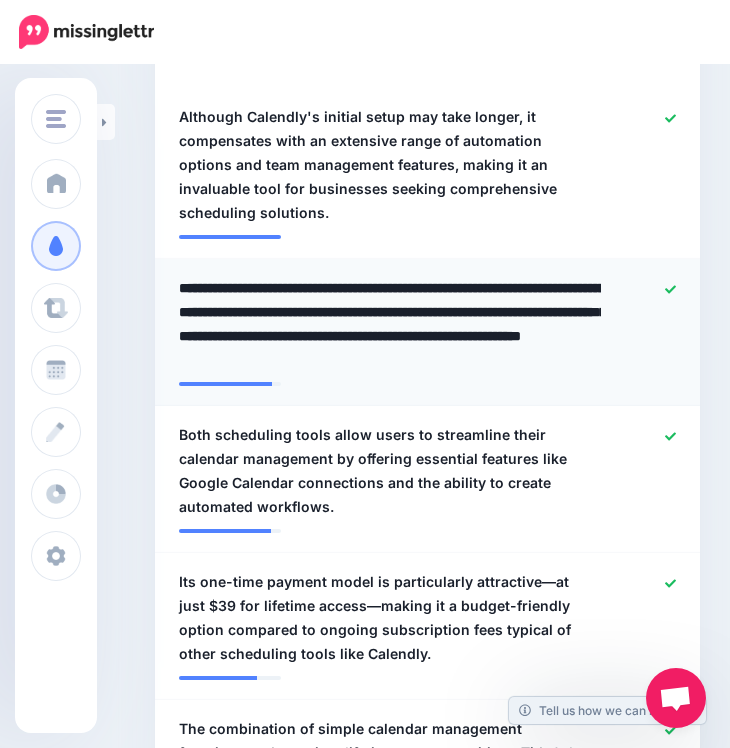 scroll, scrollTop: 792, scrollLeft: 0, axis: vertical 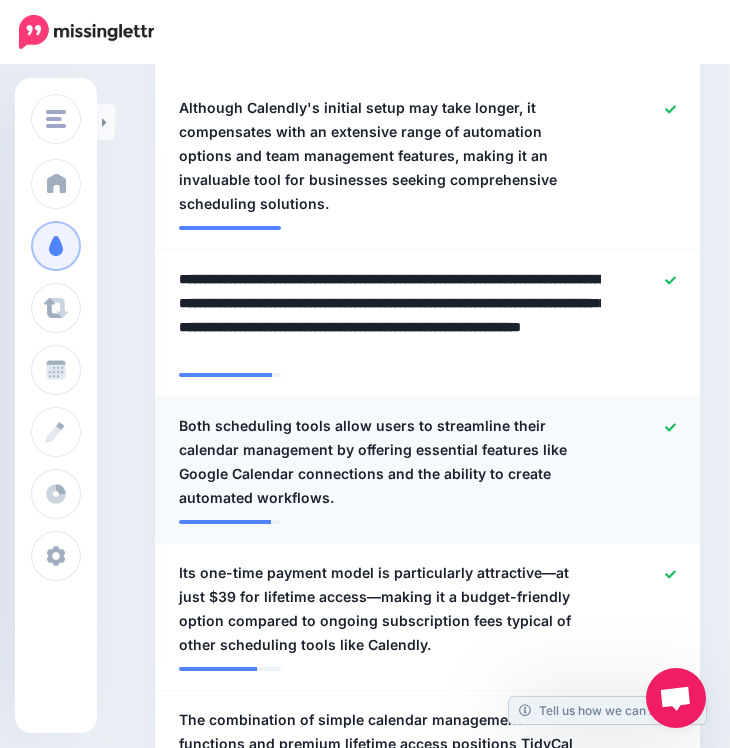 click on "Both scheduling tools allow users to streamline their calendar management by offering essential features like Google Calendar connections and the ability to create automated workflows." at bounding box center [383, 462] 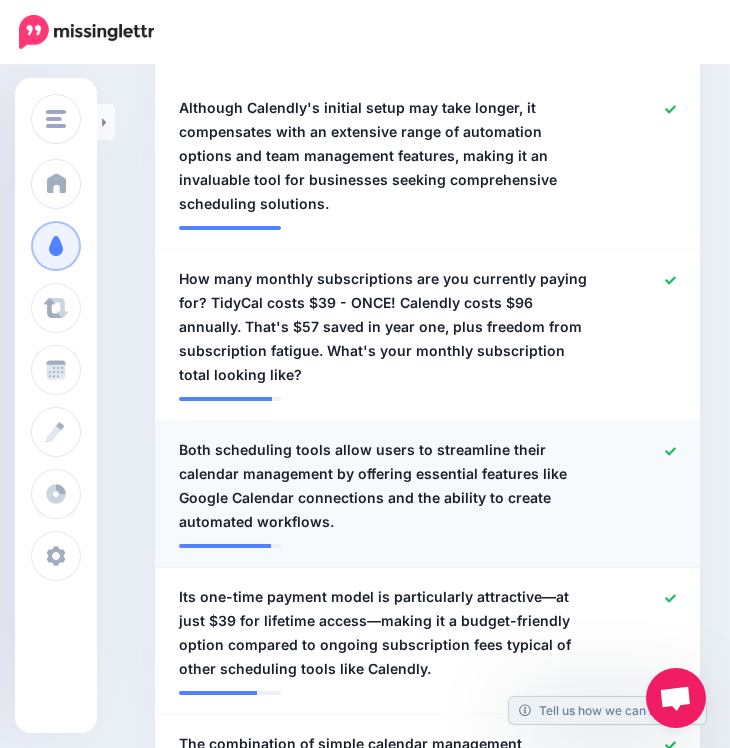 click on "Both scheduling tools allow users to streamline their calendar management by offering essential features like Google Calendar connections and the ability to create automated workflows." at bounding box center (383, 486) 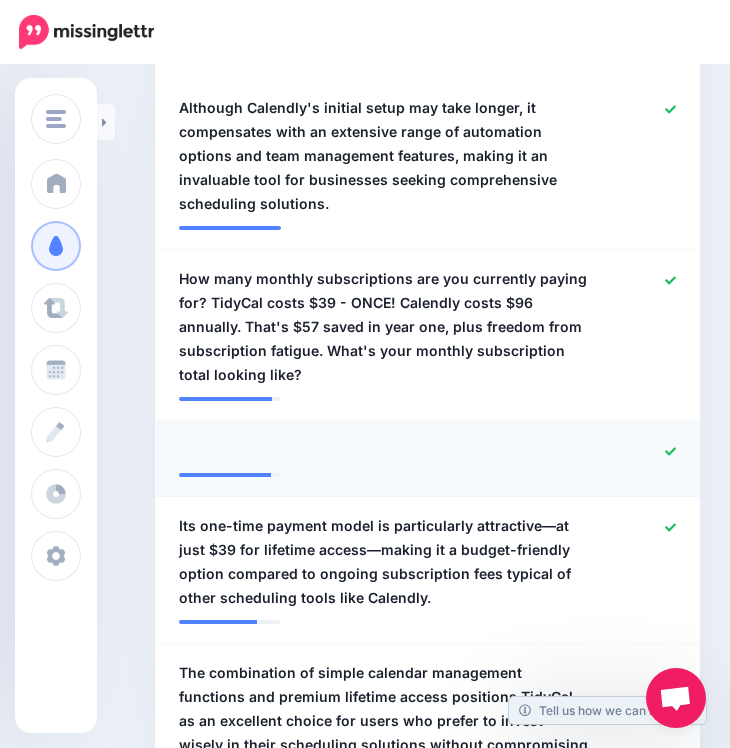 click on "**********" at bounding box center (179, 438) 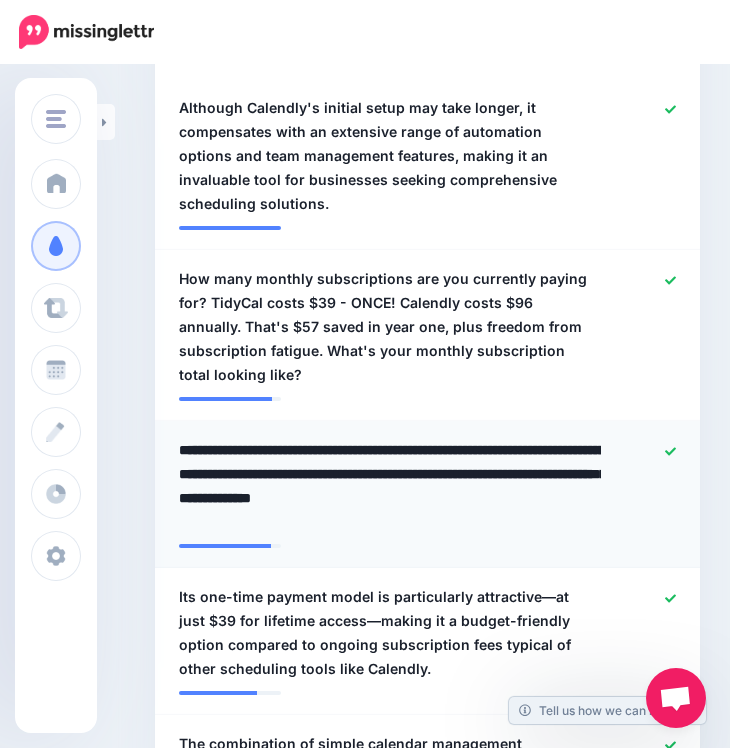 paste on "**********" 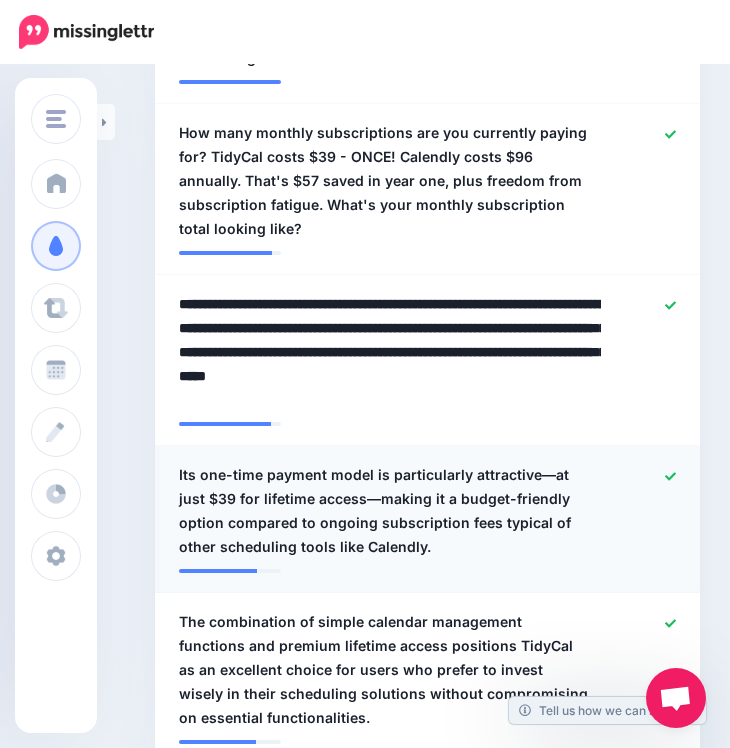 scroll, scrollTop: 939, scrollLeft: 0, axis: vertical 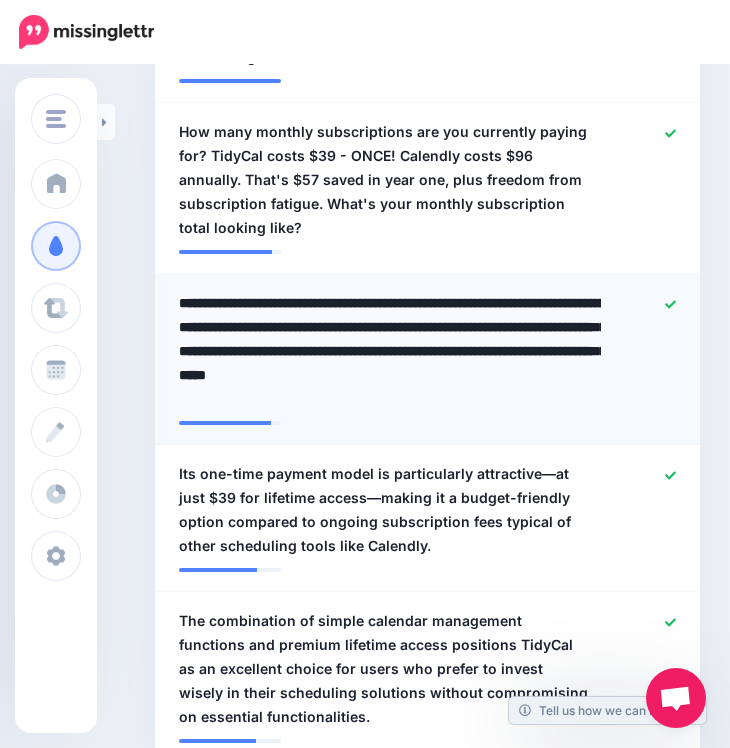 click on "**********" at bounding box center (390, 351) 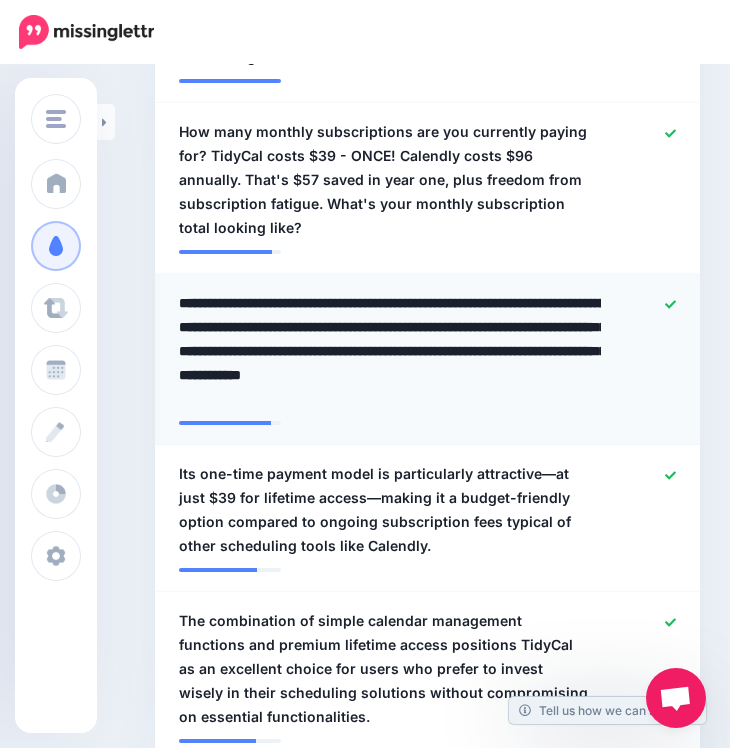 click on "**********" at bounding box center [390, 351] 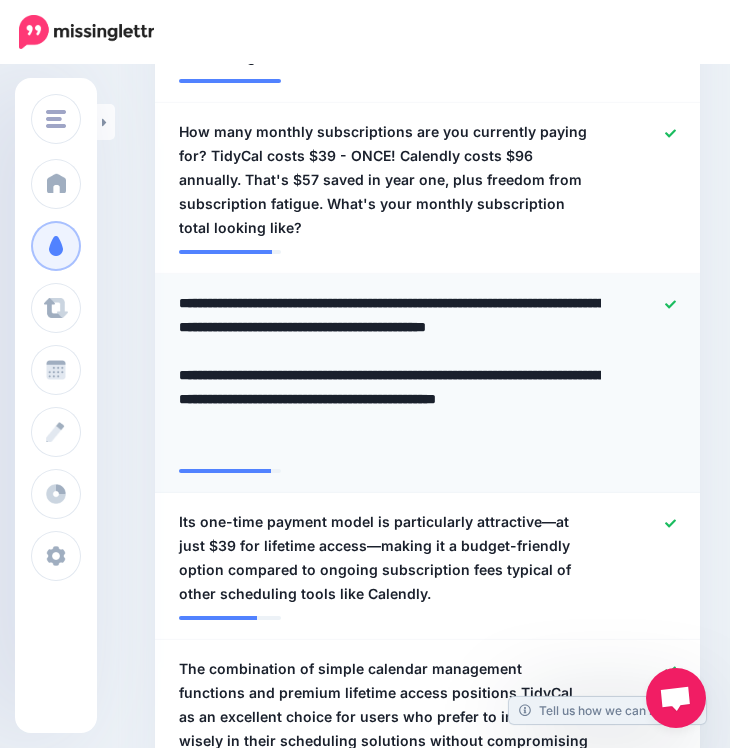 click on "**********" at bounding box center (390, 375) 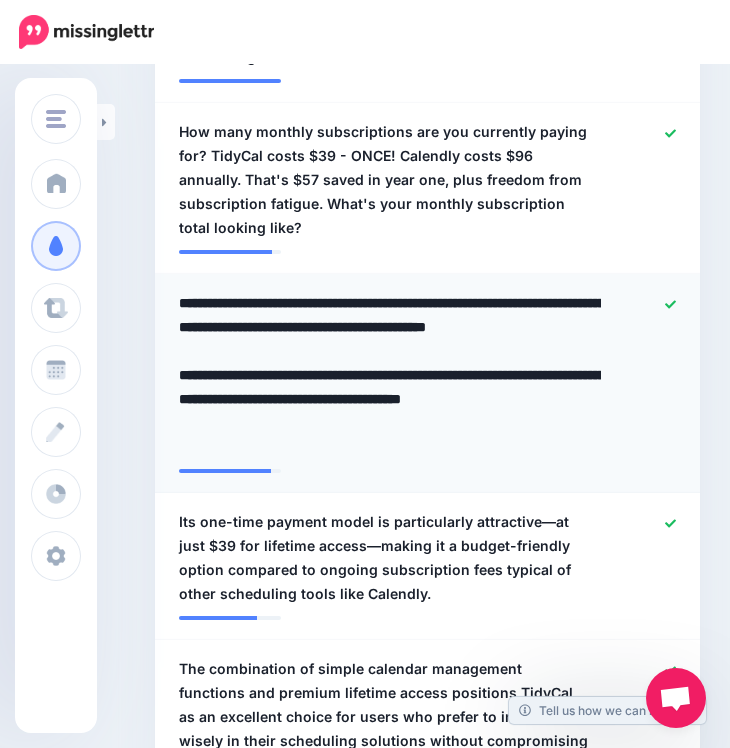 click on "**********" at bounding box center (390, 375) 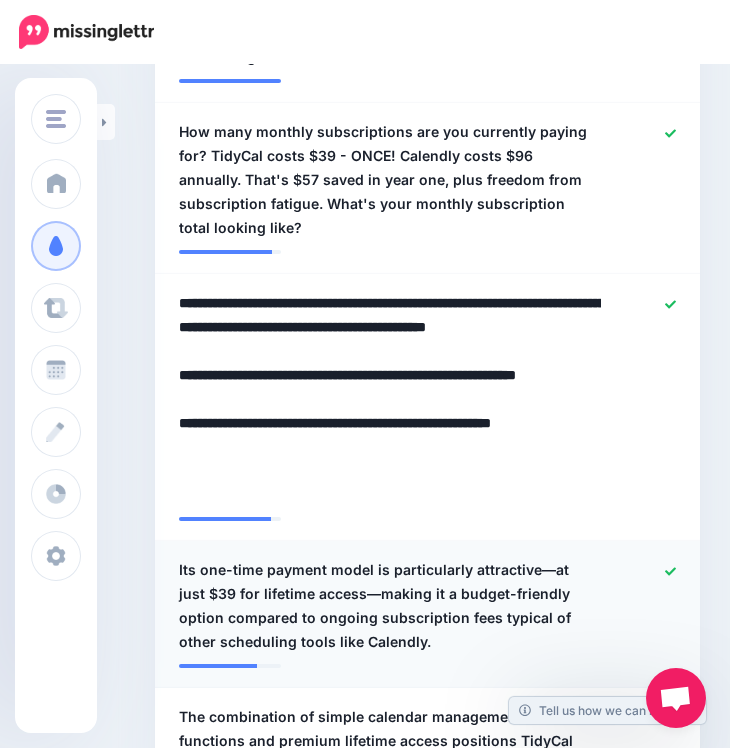 click on "**********" at bounding box center [427, 8627] 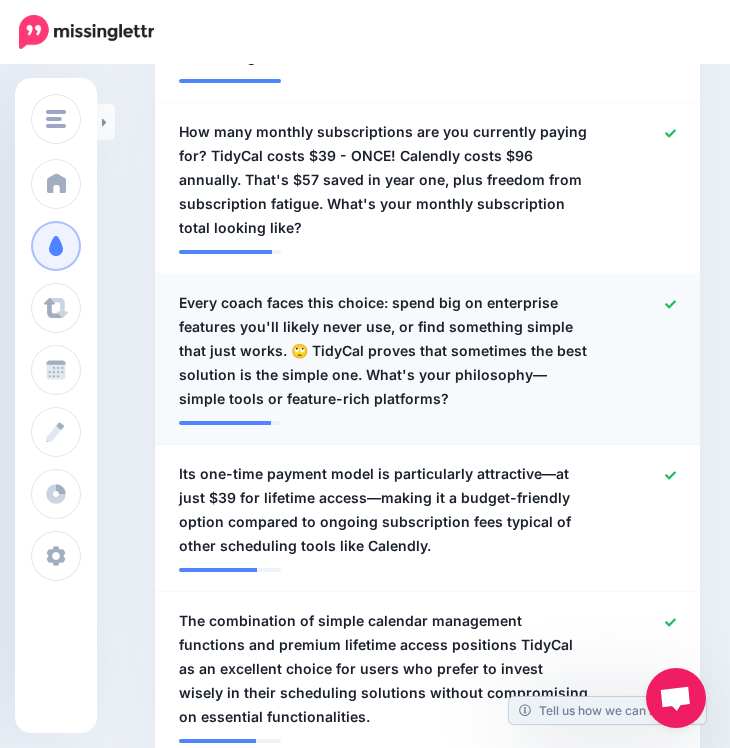 click on "Every coach faces this choice: spend big on enterprise features you'll likely never use, or find something simple that just works. 🙄
TidyCal proves that sometimes the best solution is the simple one.
What's your philosophy—simple tools or feature-rich platforms?" at bounding box center (383, 351) 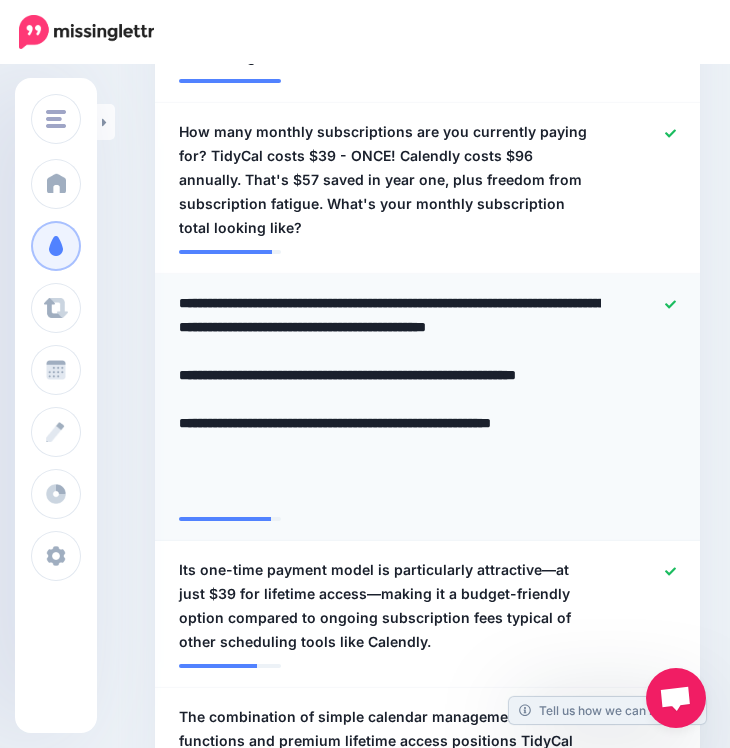 click on "**********" at bounding box center [390, 399] 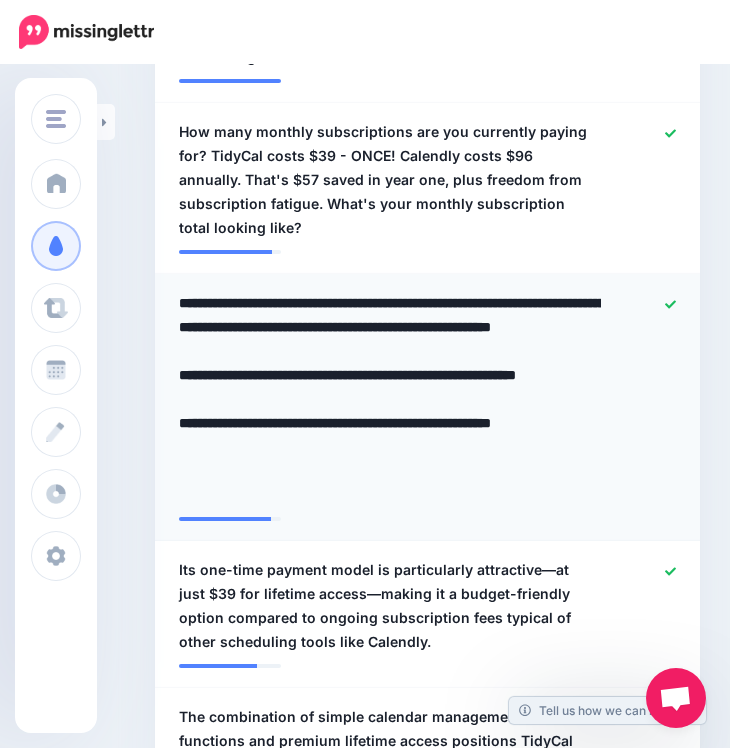 click on "**********" at bounding box center [390, 399] 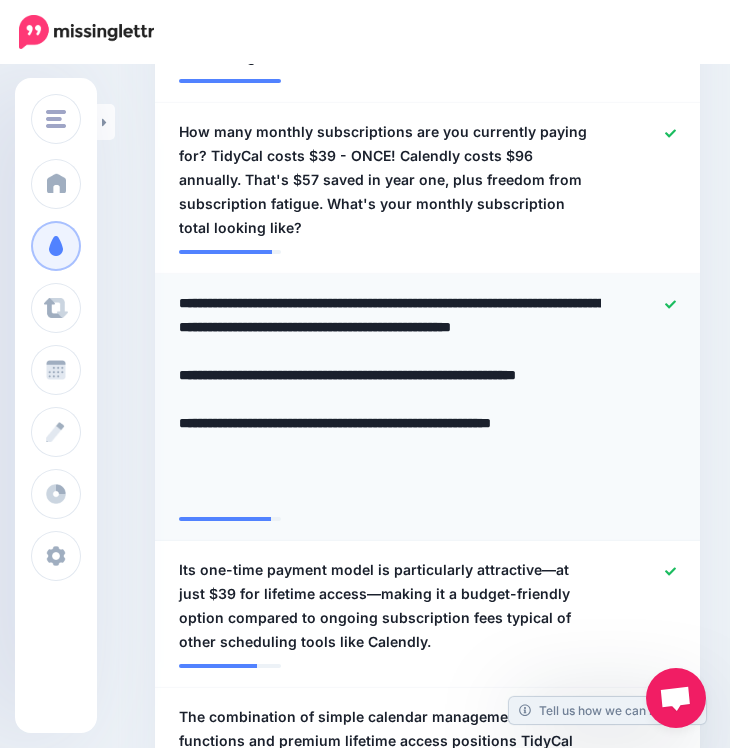 type on "**********" 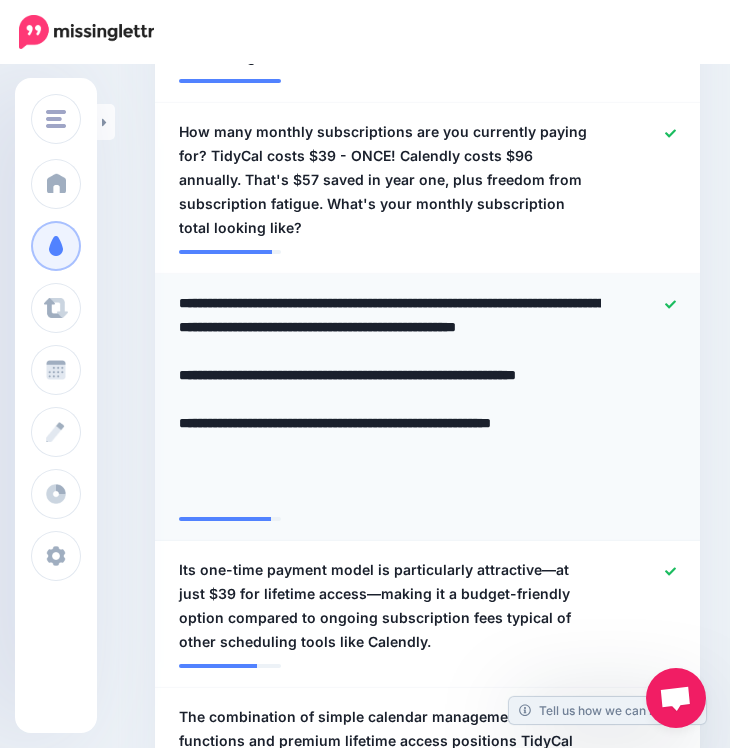 click on "**********" at bounding box center (390, 399) 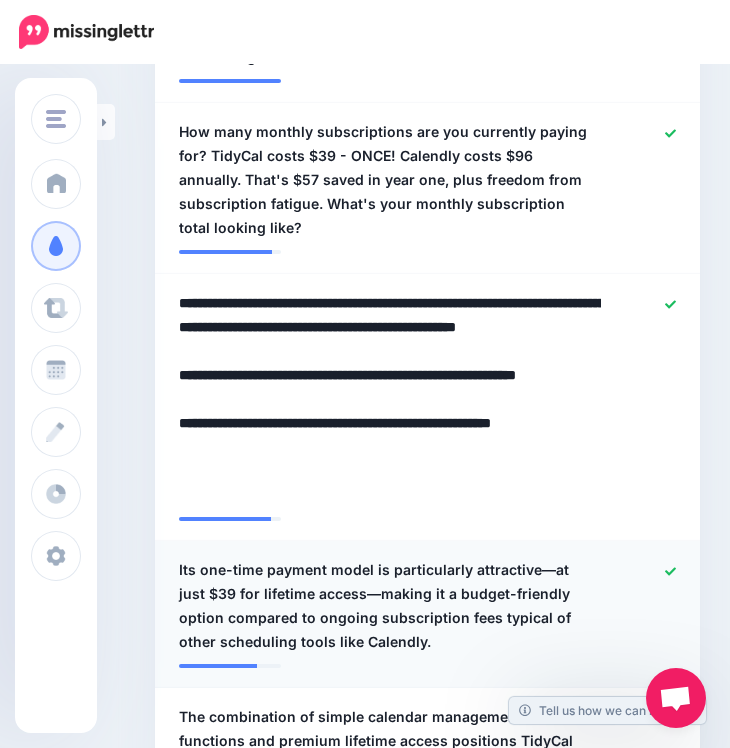 click on "**********" at bounding box center [427, 8627] 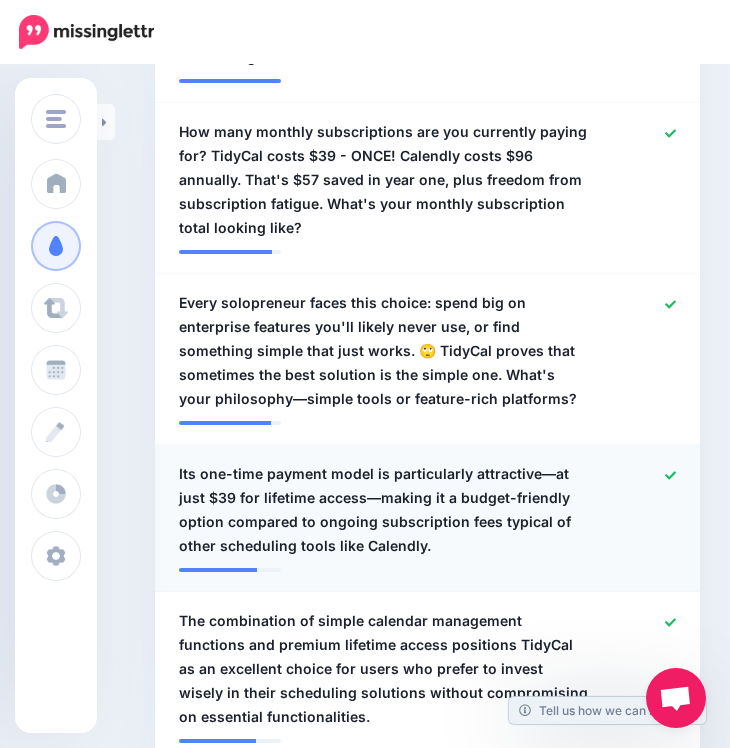 click on "Its one-time payment model is particularly attractive—at just $39 for lifetime access—making it a budget-friendly option compared to ongoing subscription fees typical of other scheduling tools like Calendly." at bounding box center (383, 510) 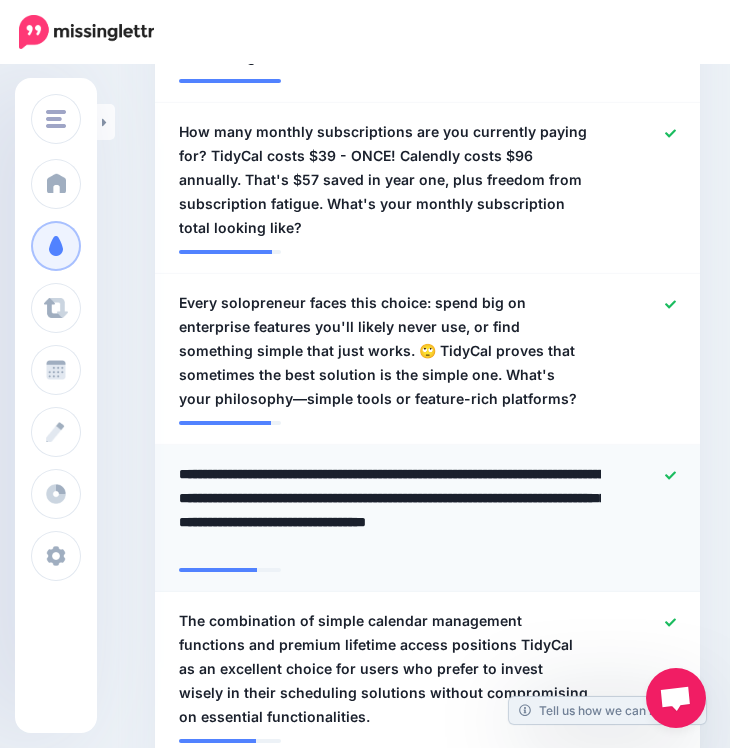 click on "**********" at bounding box center (390, 510) 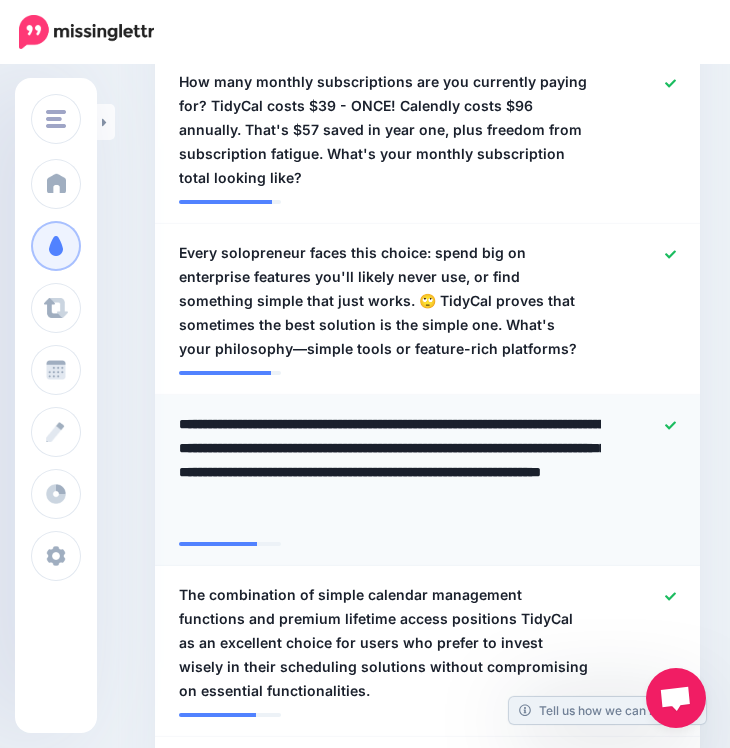 scroll, scrollTop: 990, scrollLeft: 0, axis: vertical 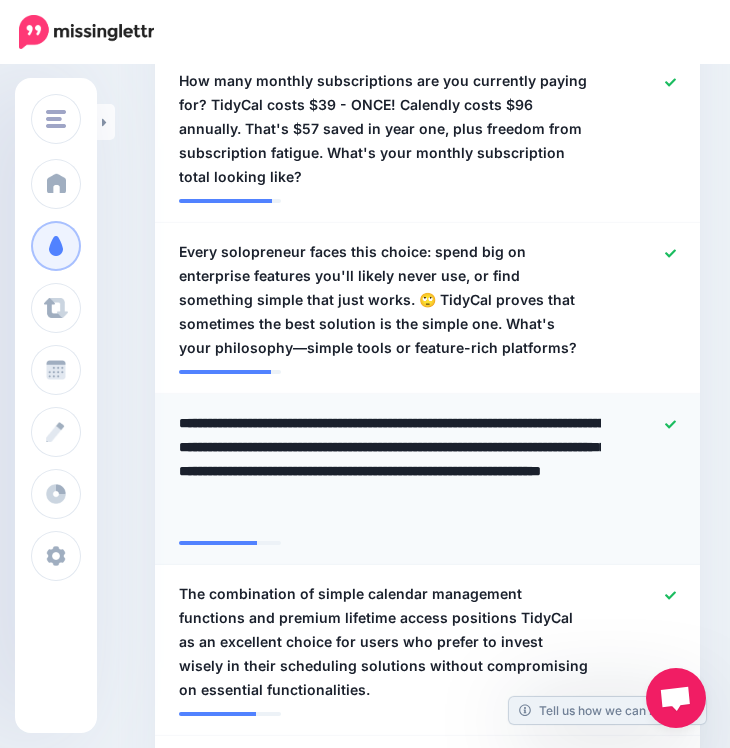 click on "**********" at bounding box center [390, 471] 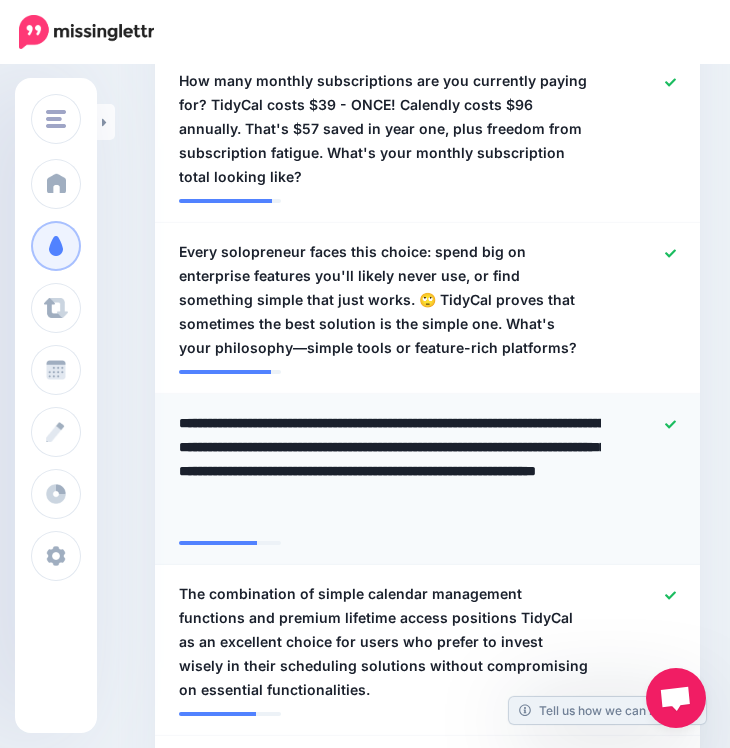 click on "**********" at bounding box center (390, 471) 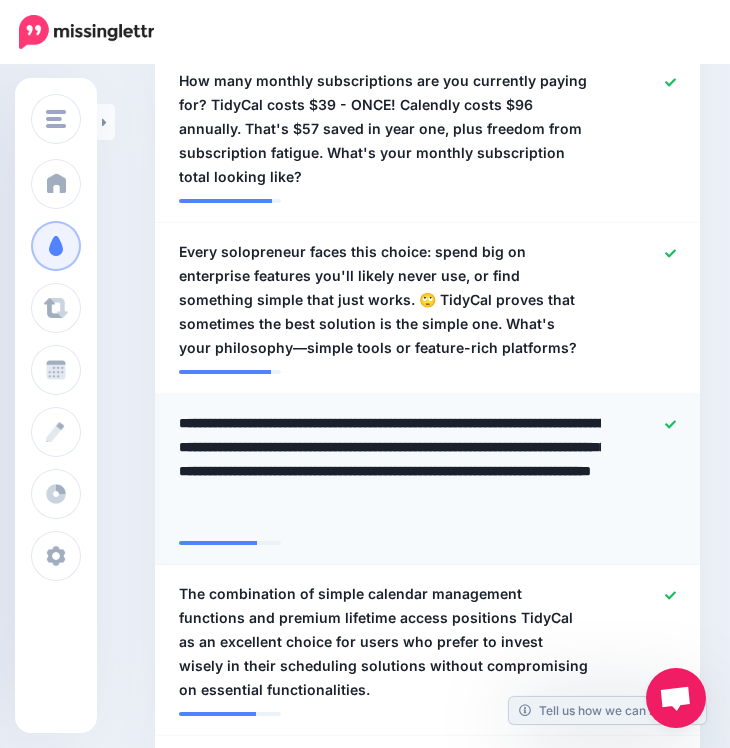 click on "**********" at bounding box center [390, 471] 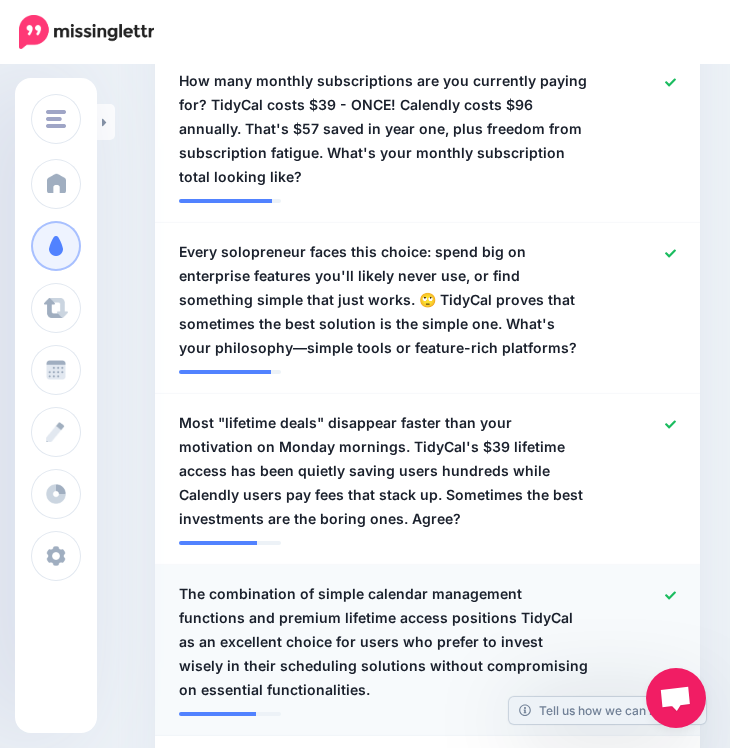 click on "The combination of simple calendar management functions and premium lifetime access positions TidyCal as an excellent choice for users who prefer to invest wisely in their scheduling solutions without compromising on essential functionalities." at bounding box center (383, 642) 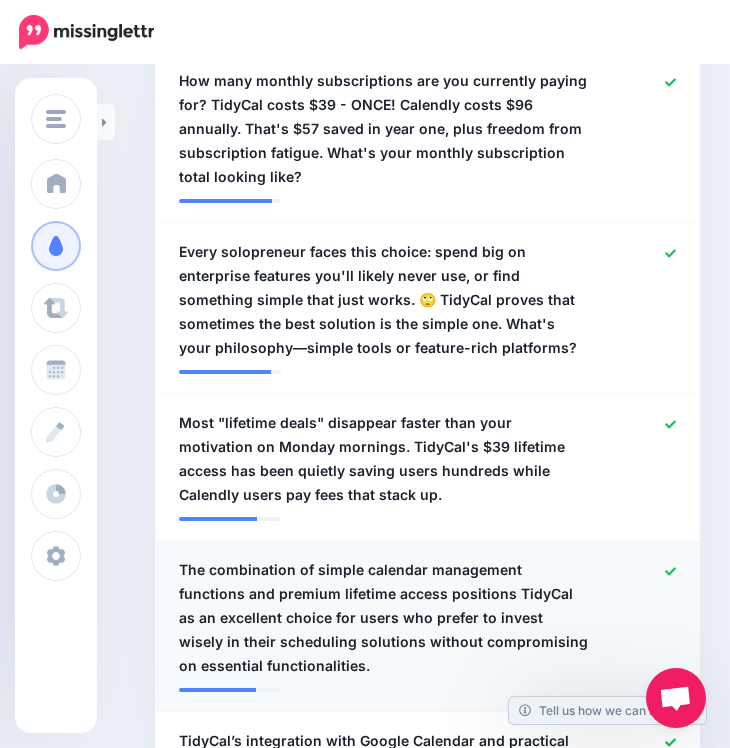 click on "The combination of simple calendar management functions and premium lifetime access positions TidyCal as an excellent choice for users who prefer to invest wisely in their scheduling solutions without compromising on essential functionalities." at bounding box center [383, 618] 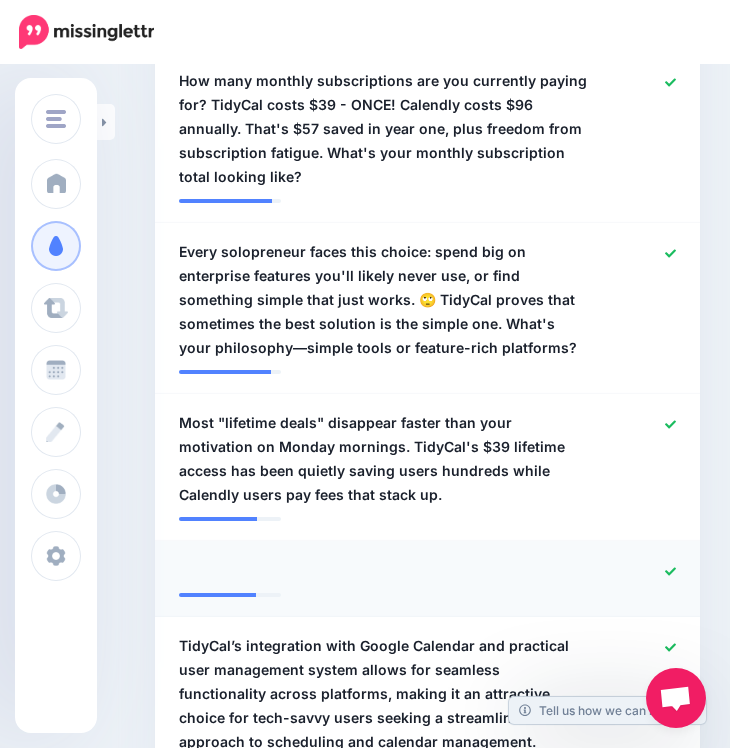 click on "**********" at bounding box center [179, 558] 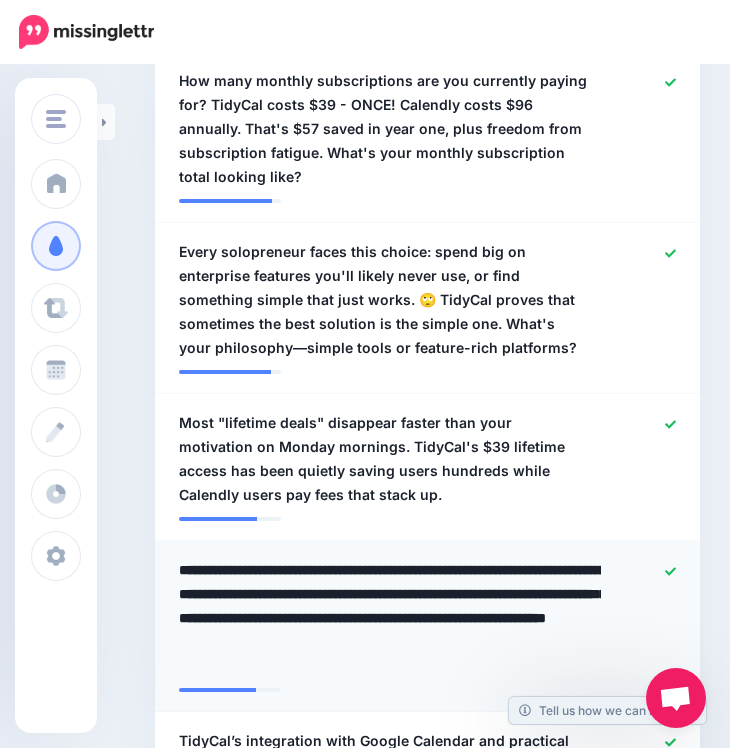 paste 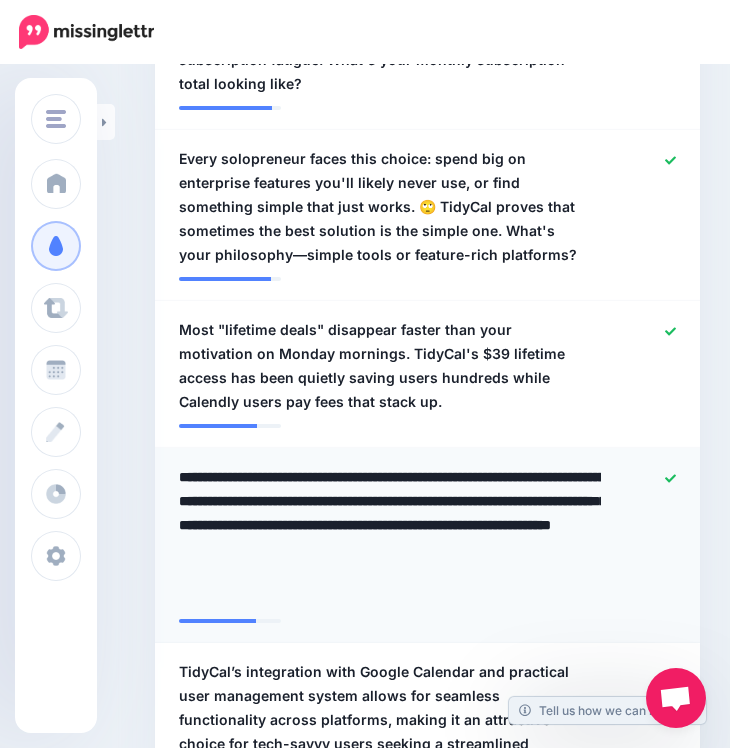scroll, scrollTop: 1110, scrollLeft: 0, axis: vertical 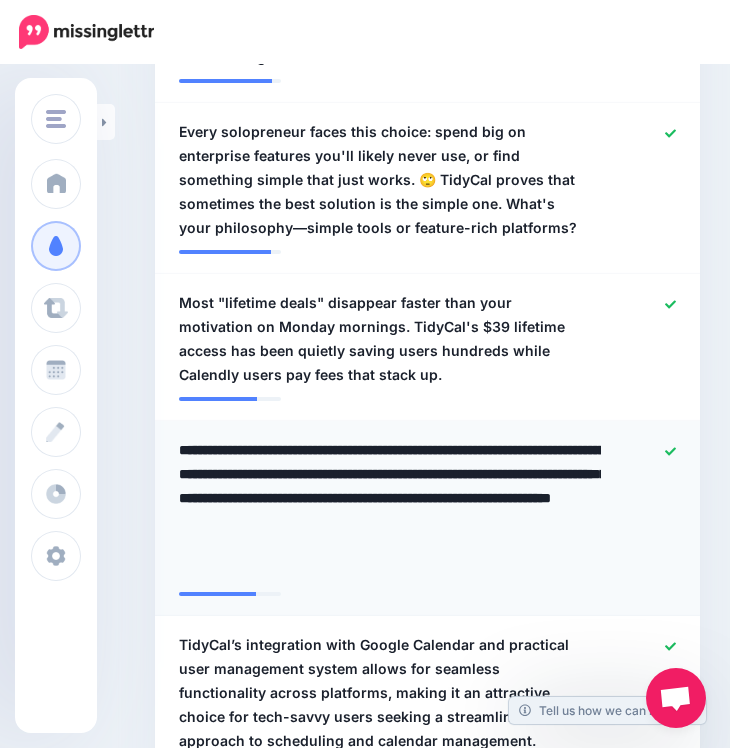click on "**********" at bounding box center (390, 510) 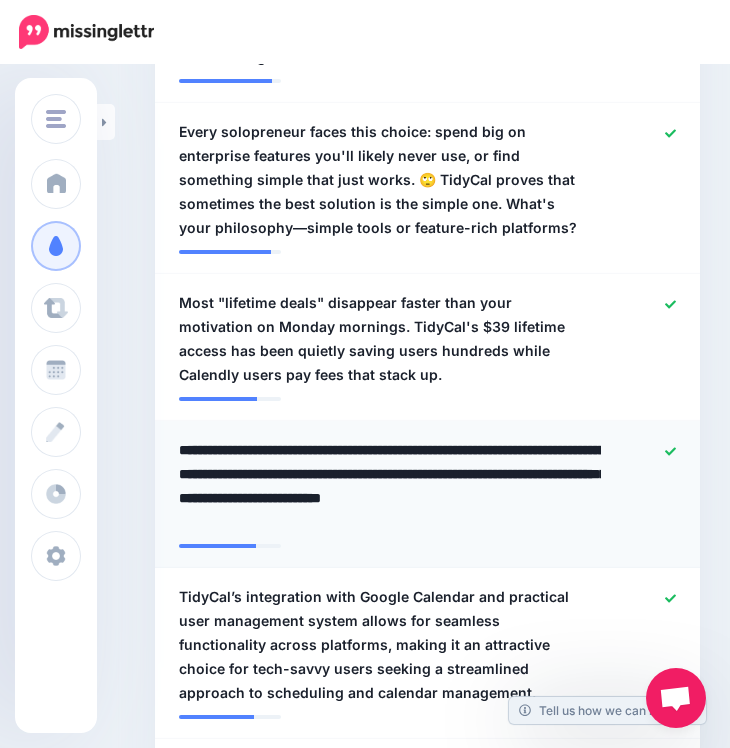 type on "**********" 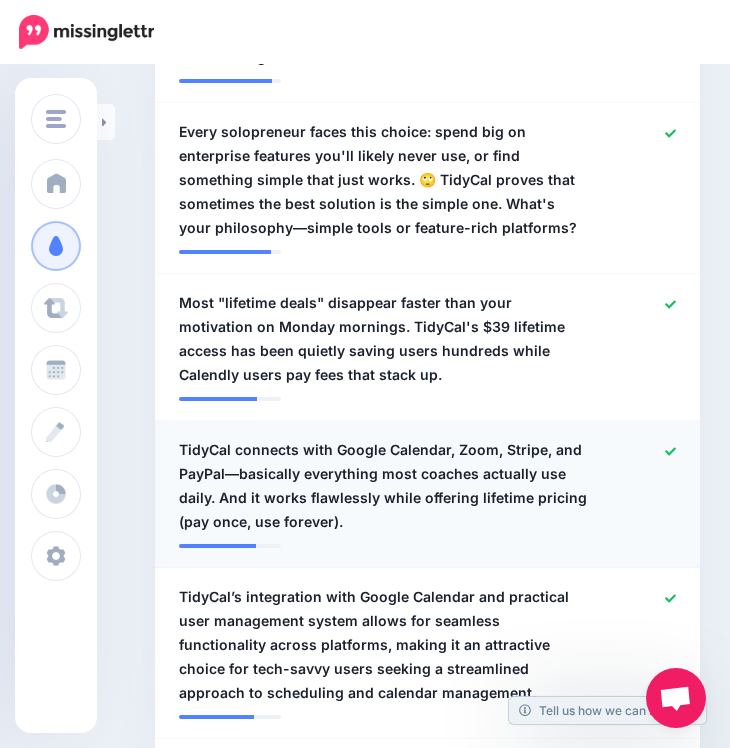 click on "TidyCal connects with Google Calendar, Zoom, Stripe, and PayPal—basically everything most coaches actually use daily. And it works flawlessly while offering lifetime pricing (pay once, use forever)." at bounding box center (383, 486) 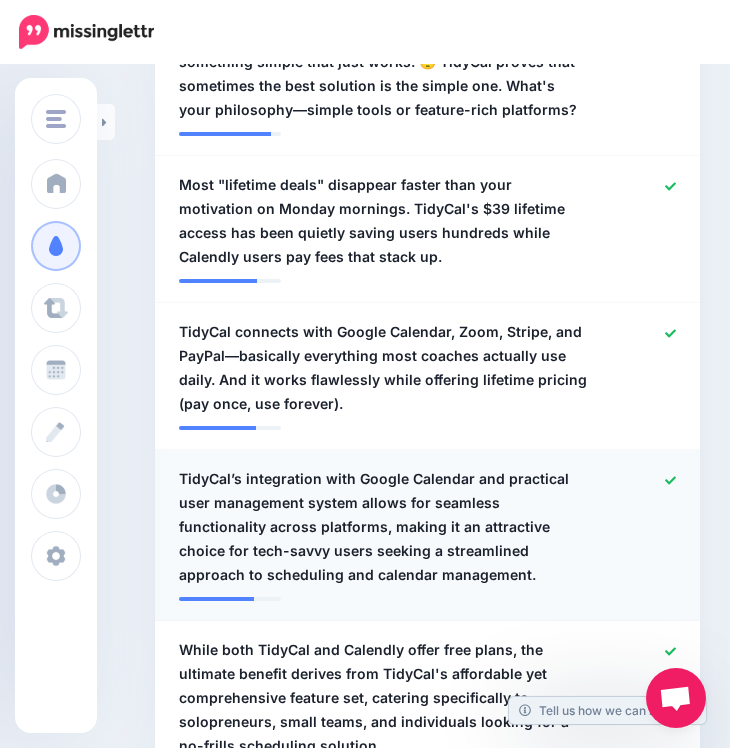 scroll, scrollTop: 1233, scrollLeft: 0, axis: vertical 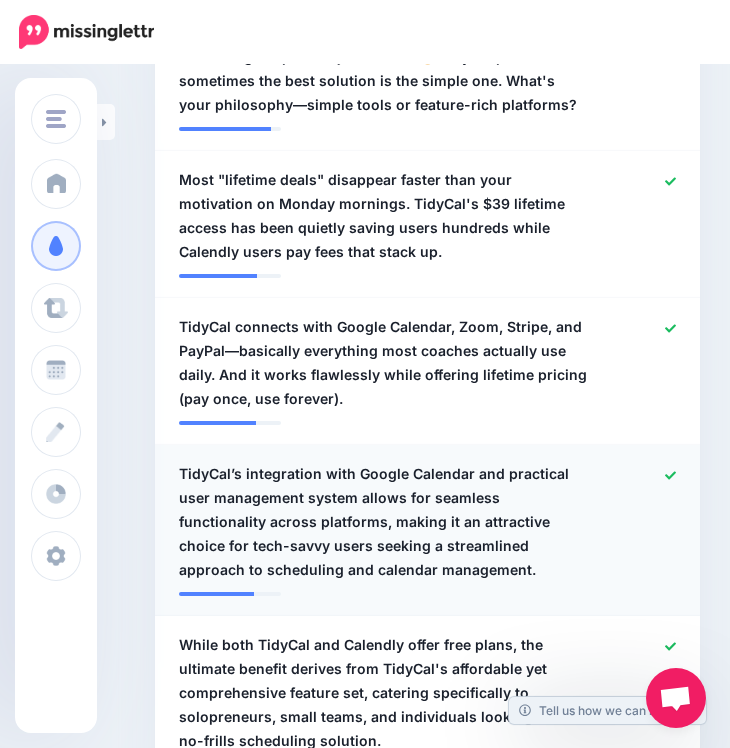 click on "TidyCal’s integration with Google Calendar and practical user management system allows for seamless functionality across platforms, making it an attractive choice for tech-savvy users seeking a streamlined approach to scheduling and calendar management." at bounding box center [383, 522] 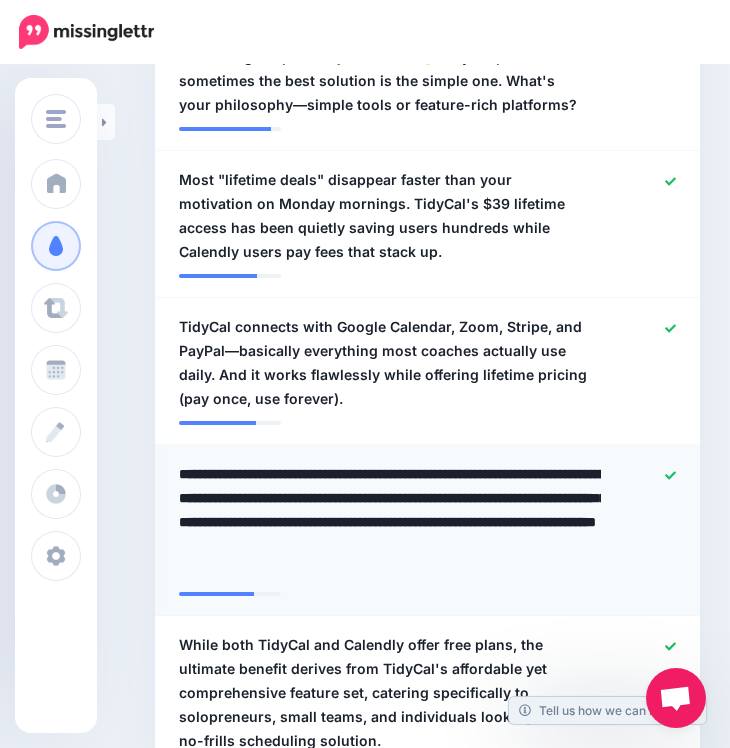 click on "**********" at bounding box center (390, 522) 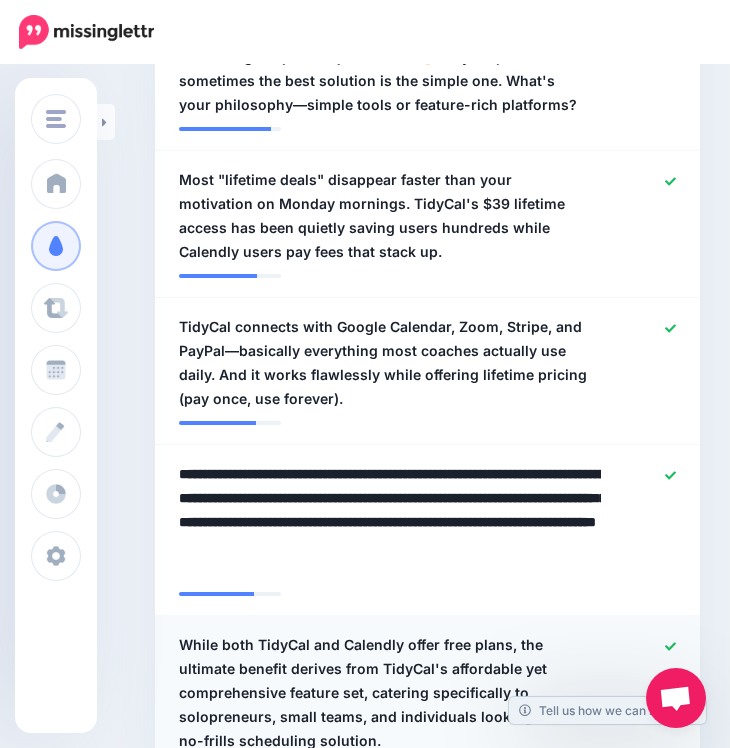 paste 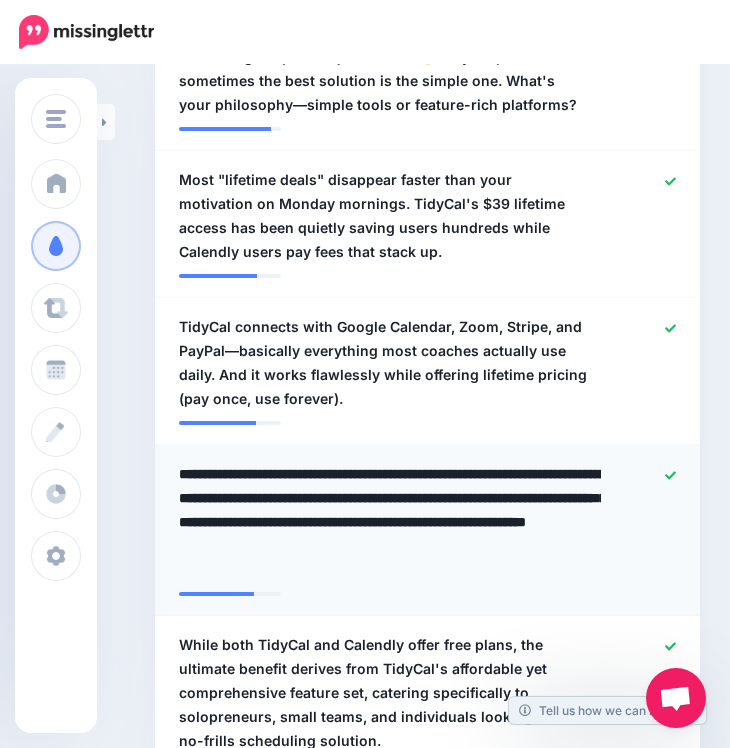 click on "**********" at bounding box center (390, 522) 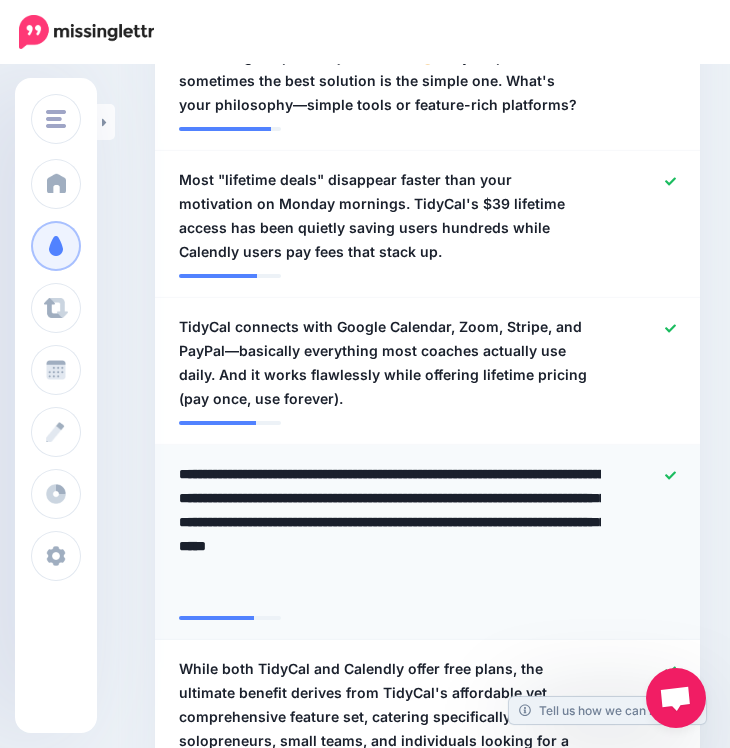 click on "**********" at bounding box center [390, 534] 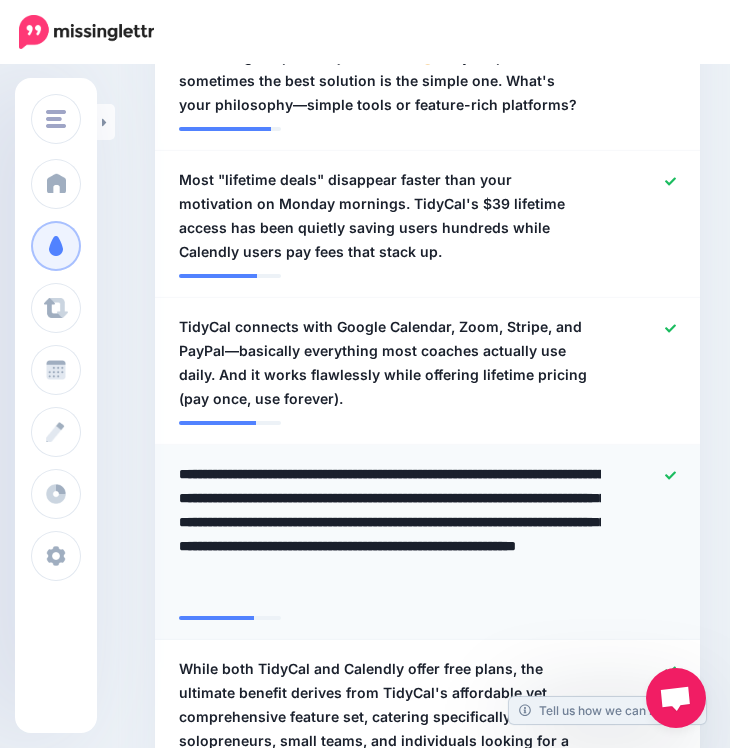 type on "**********" 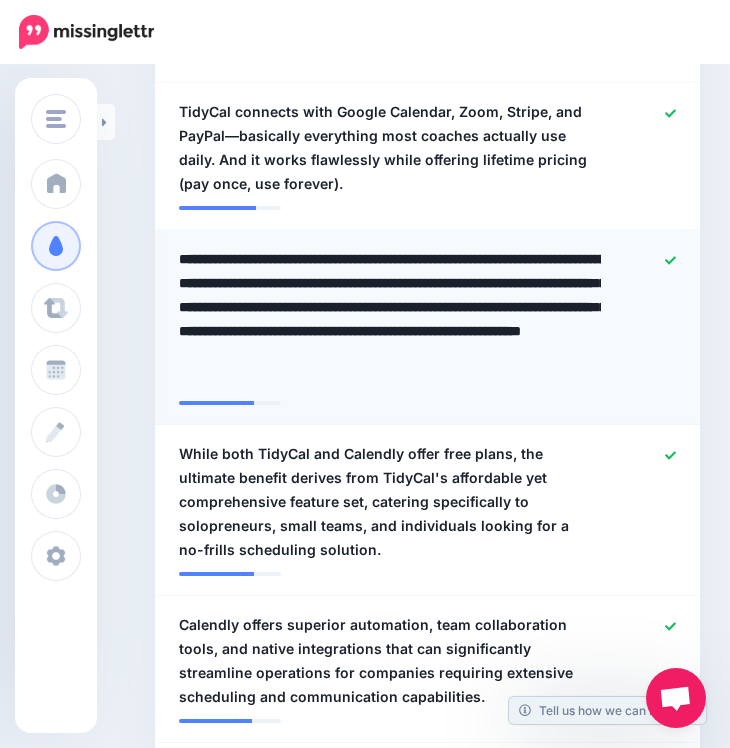 scroll, scrollTop: 1450, scrollLeft: 0, axis: vertical 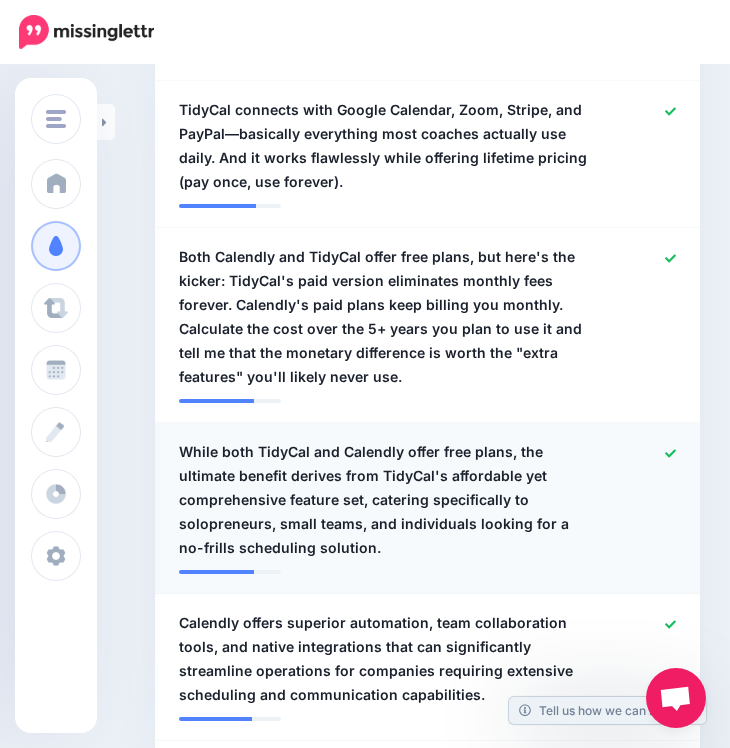 click on "While both TidyCal and Calendly offer free plans, the ultimate benefit derives from TidyCal's affordable yet comprehensive feature set, catering specifically to solopreneurs, small teams, and individuals looking for a no-frills scheduling solution." at bounding box center [383, 500] 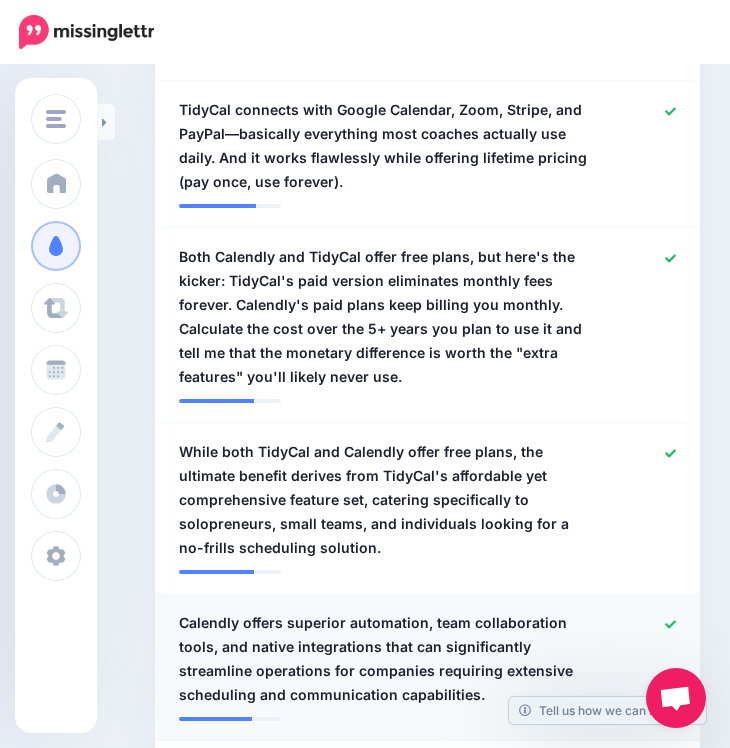 click on "Calendly offers superior automation, team collaboration tools, and native integrations that can significantly streamline operations for companies requiring extensive scheduling and communication capabilities." at bounding box center (383, 659) 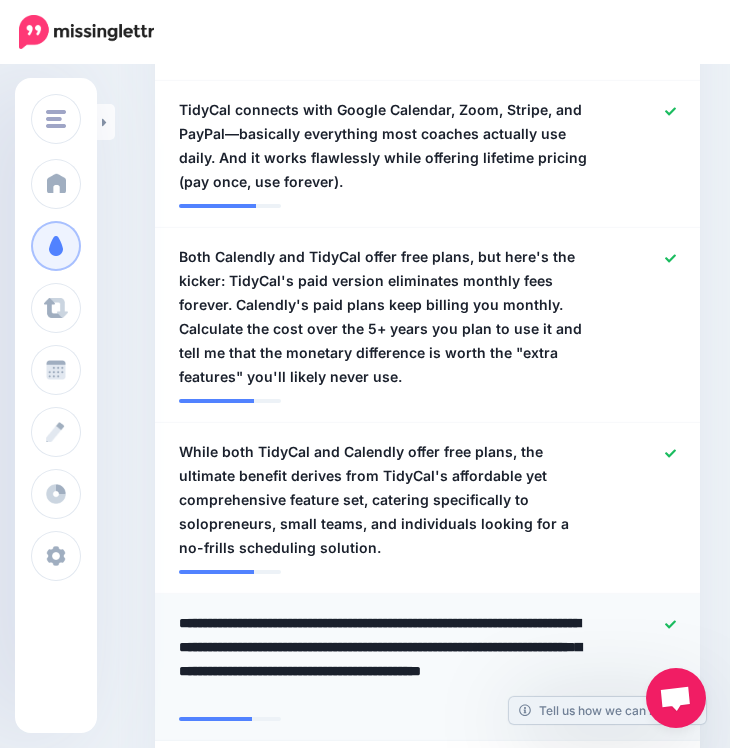click on "**********" at bounding box center [383, 659] 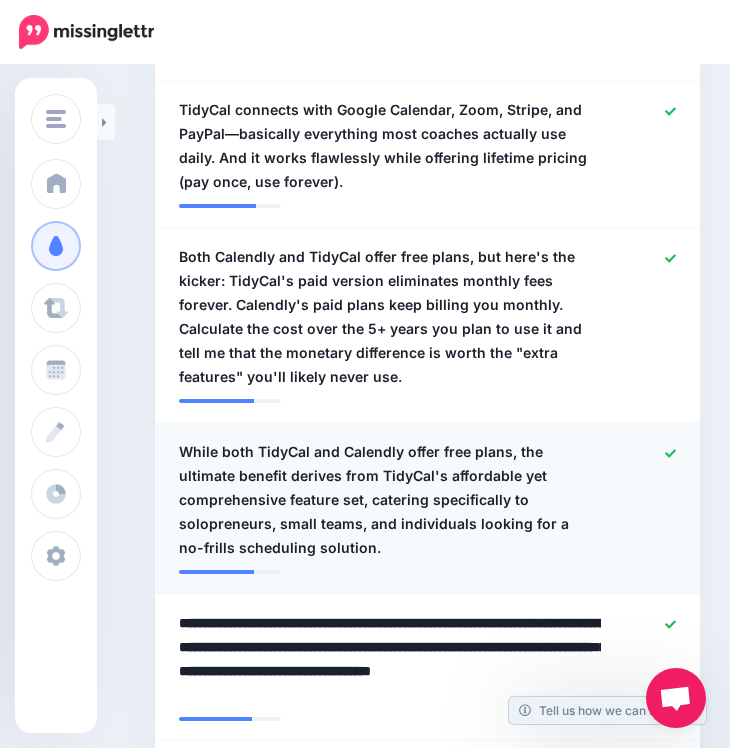 click on "While both TidyCal and Calendly offer free plans, the ultimate benefit derives from TidyCal's affordable yet comprehensive feature set, catering specifically to solopreneurs, small teams, and individuals looking for a no-frills scheduling solution." at bounding box center [383, 500] 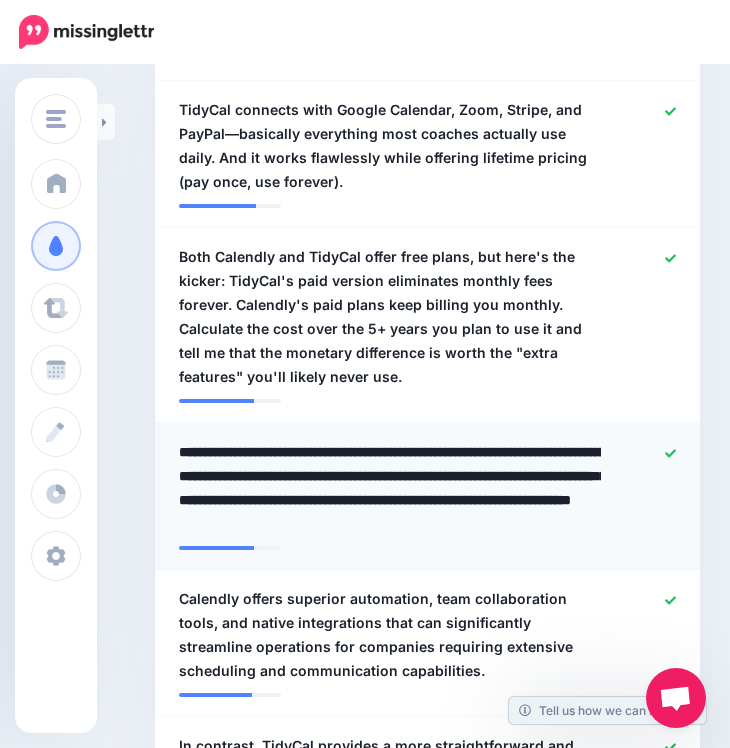 click on "**********" at bounding box center [390, 488] 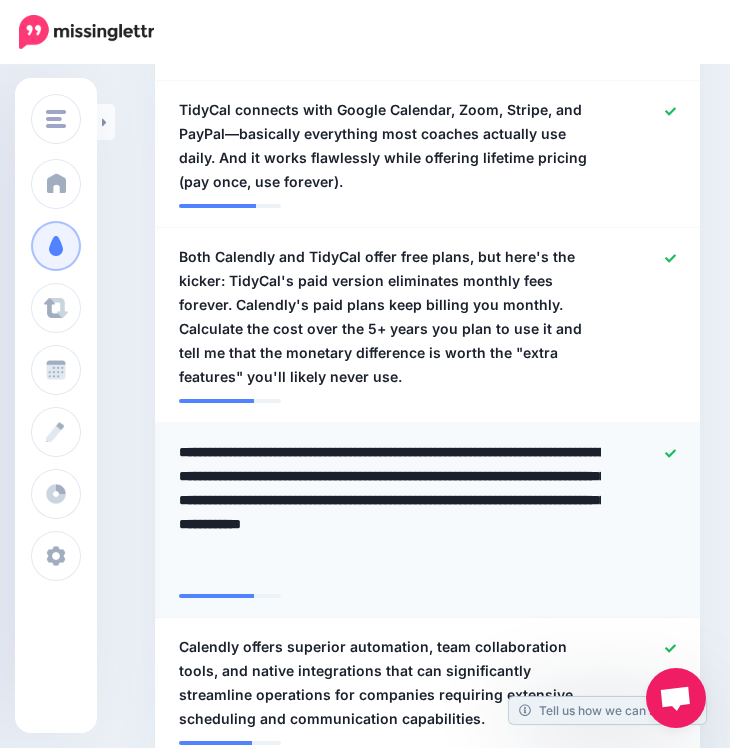 click on "**********" at bounding box center [390, 512] 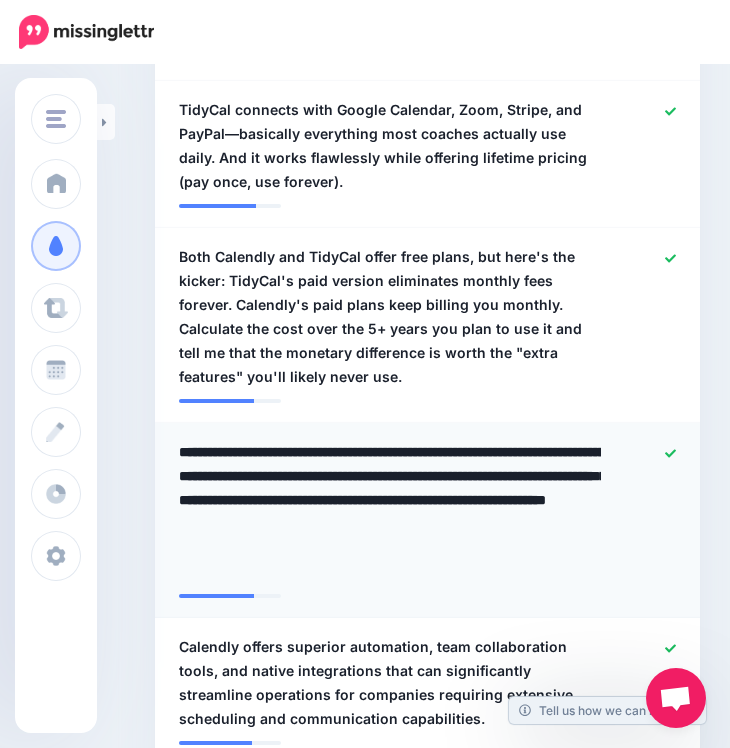 click on "**********" at bounding box center (390, 512) 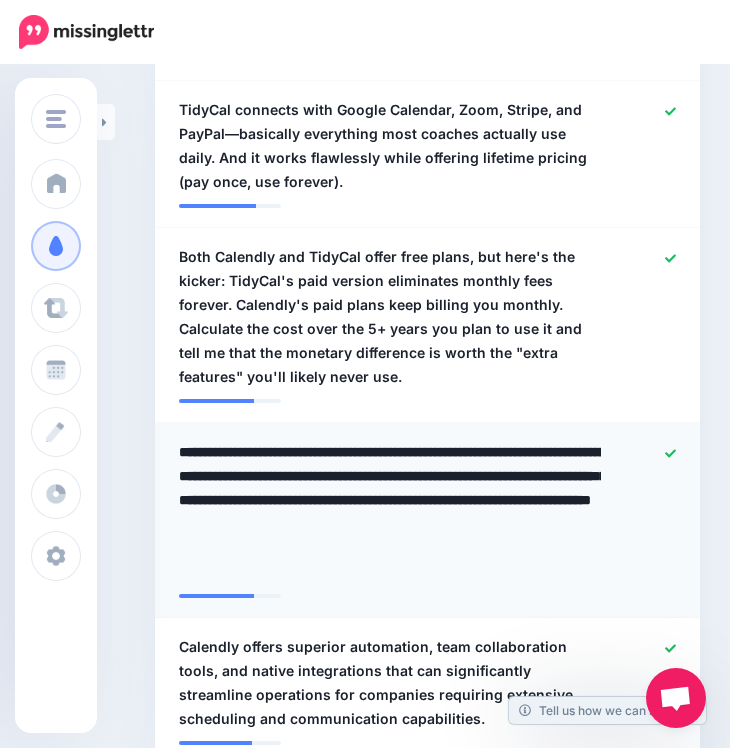 click on "**********" at bounding box center (390, 512) 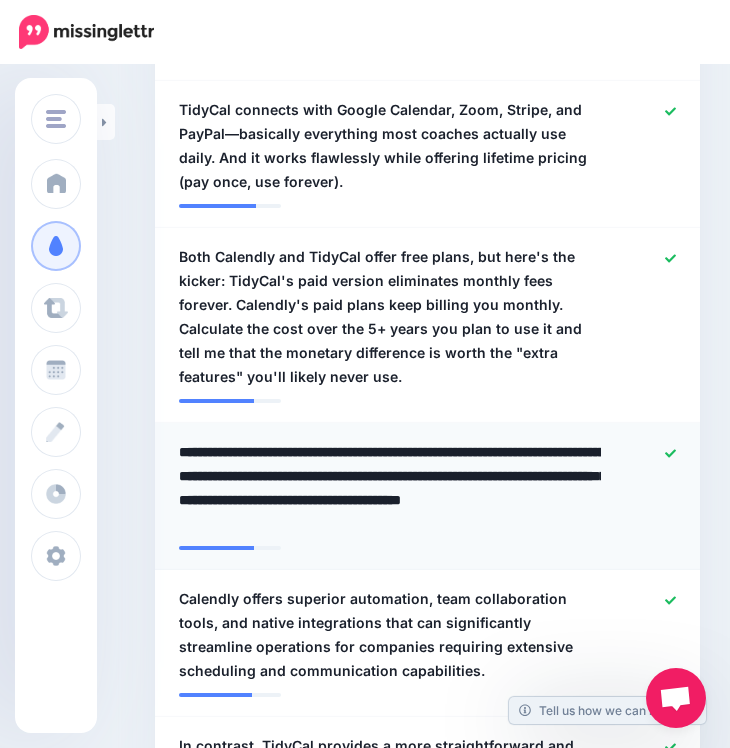 click on "**********" at bounding box center (390, 488) 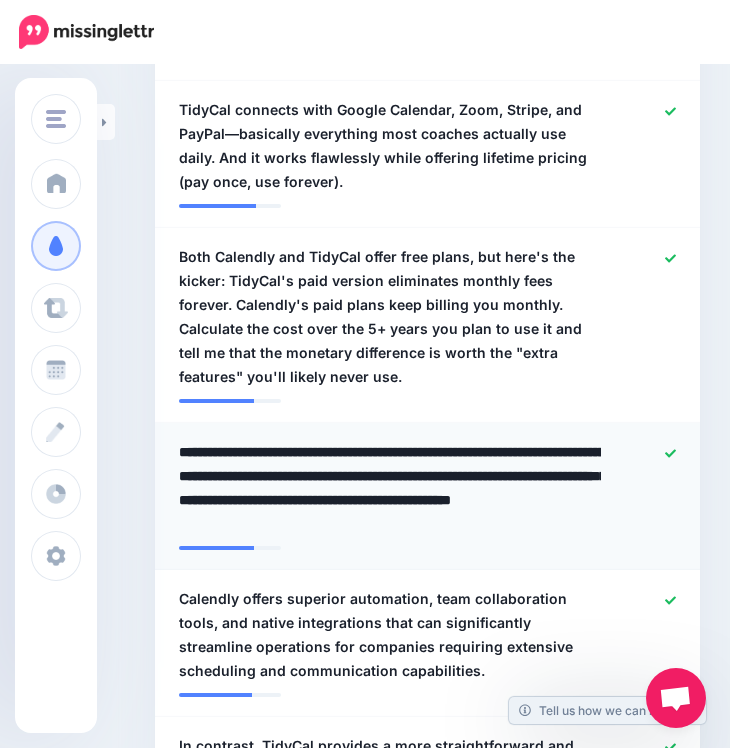 type on "**********" 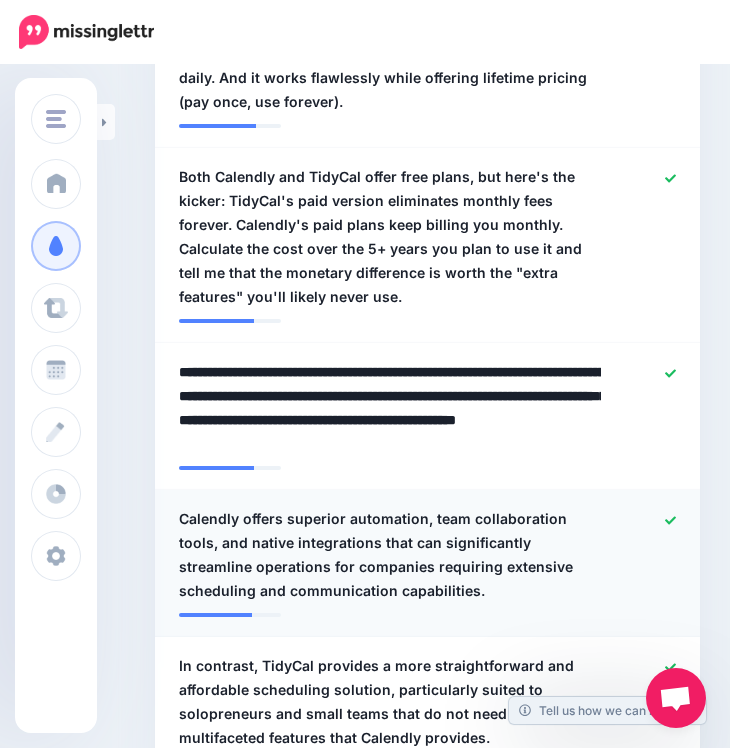 scroll, scrollTop: 1537, scrollLeft: 0, axis: vertical 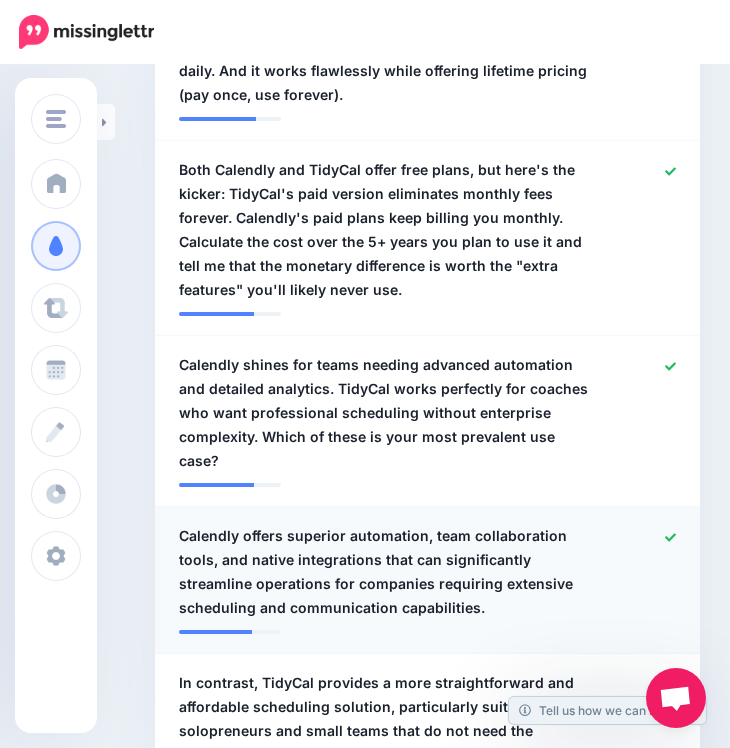 click on "Calendly offers superior automation, team collaboration tools, and native integrations that can significantly streamline operations for companies requiring extensive scheduling and communication capabilities." at bounding box center (383, 572) 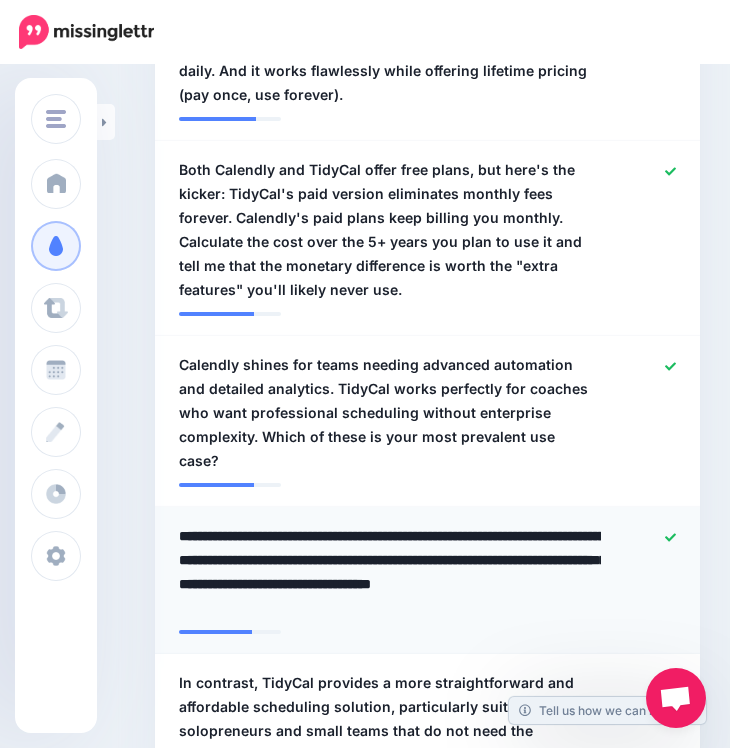 click on "**********" at bounding box center (390, 572) 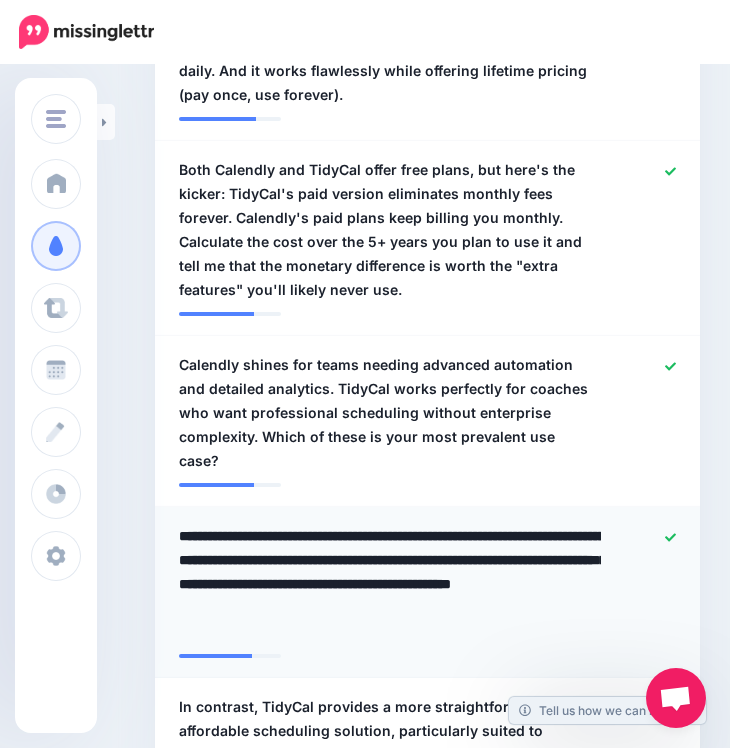click on "**********" at bounding box center (390, 584) 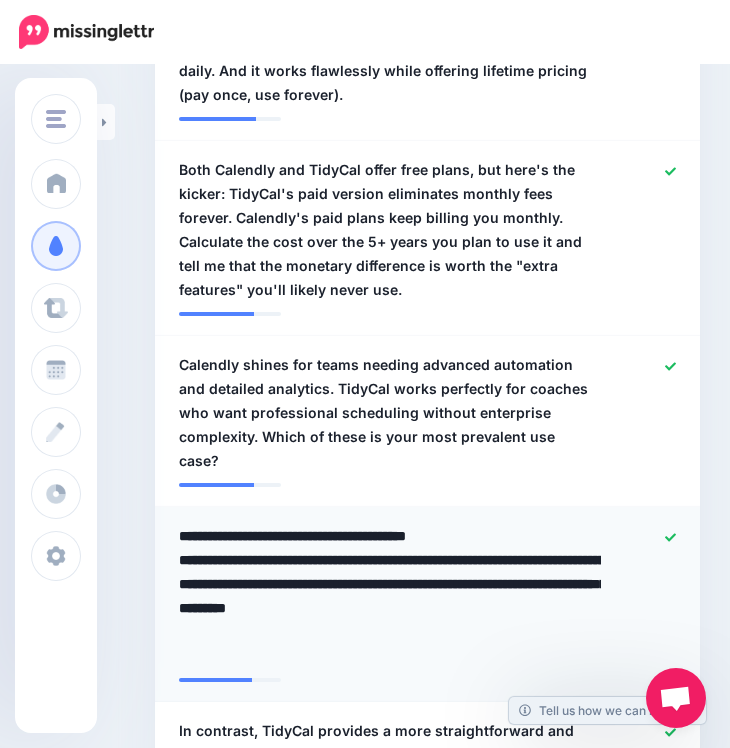 click on "**********" at bounding box center (390, 596) 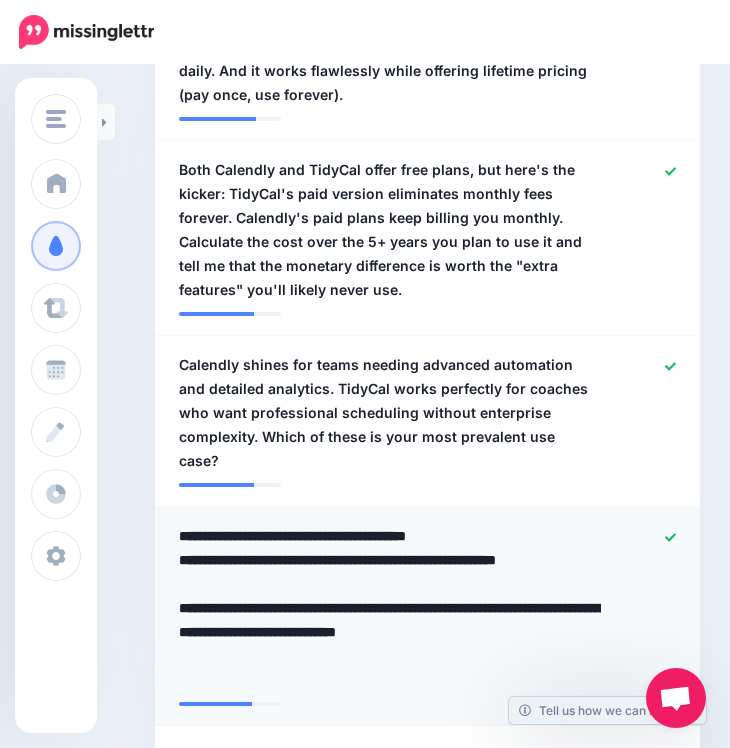 click on "**********" at bounding box center [390, 608] 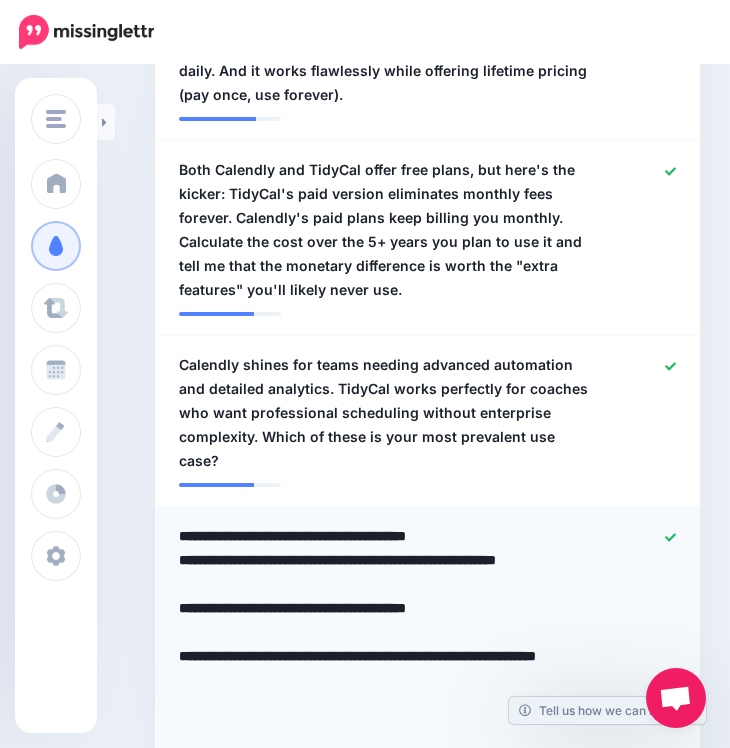 drag, startPoint x: 269, startPoint y: 558, endPoint x: 427, endPoint y: 476, distance: 178.01123 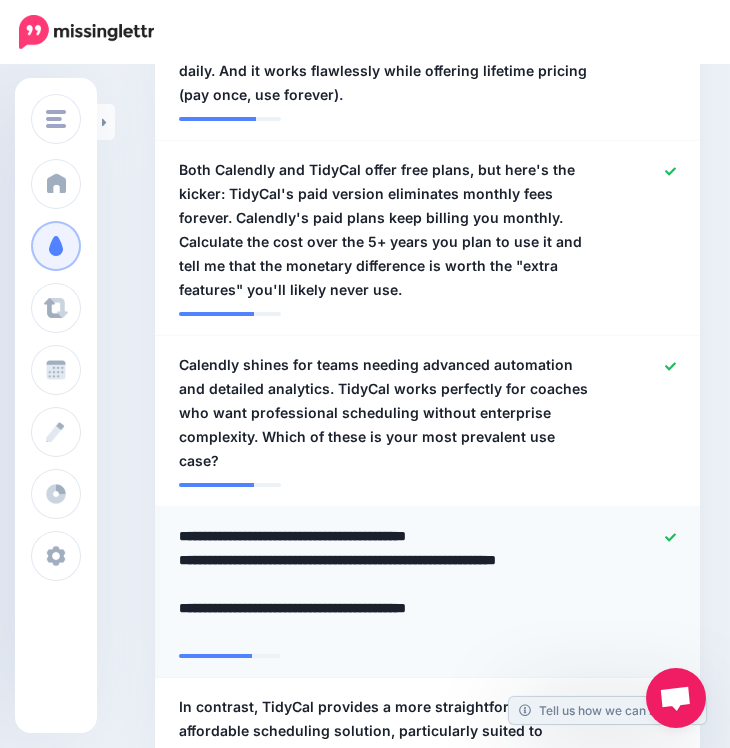 click on "**********" at bounding box center (390, 584) 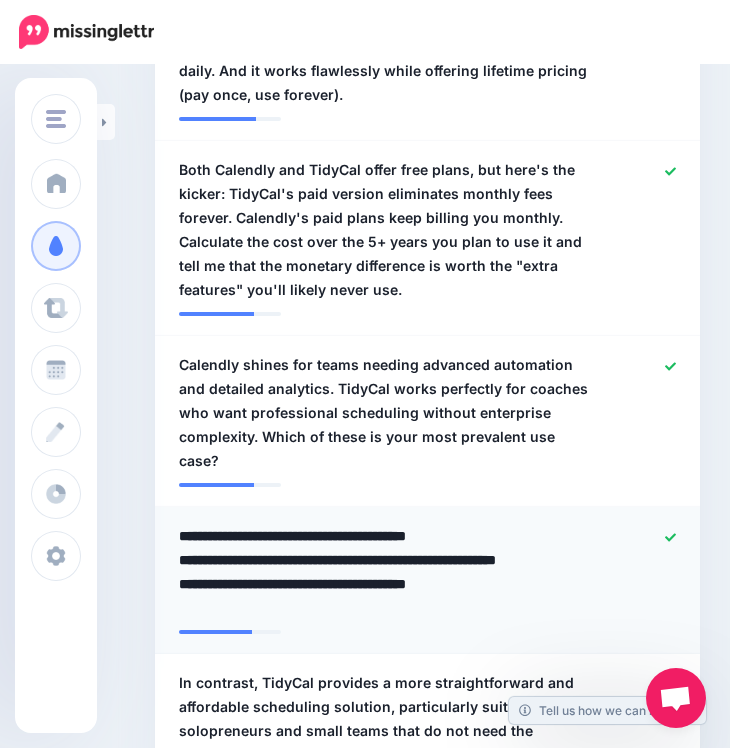 click on "**********" at bounding box center (427, 580) 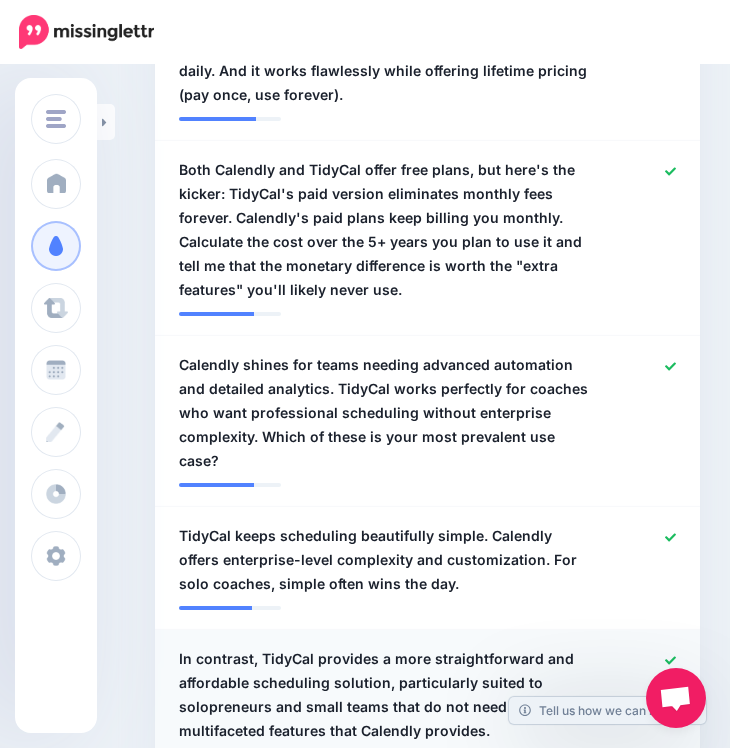 click on "In contrast, TidyCal provides a more straightforward and affordable scheduling solution, particularly suited to solopreneurs and small teams that do not need the multifaceted features that Calendly provides." at bounding box center (383, 695) 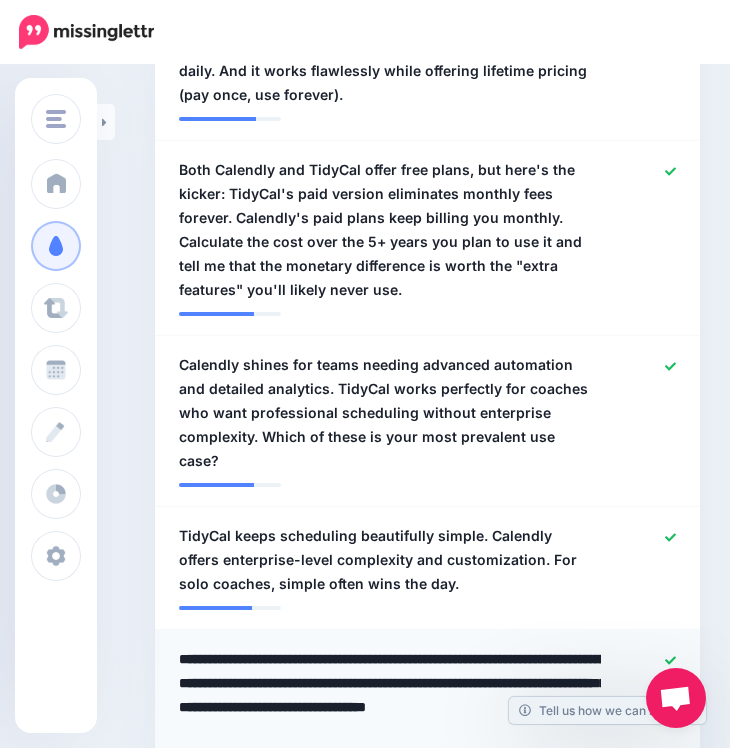 click on "**********" at bounding box center (390, 695) 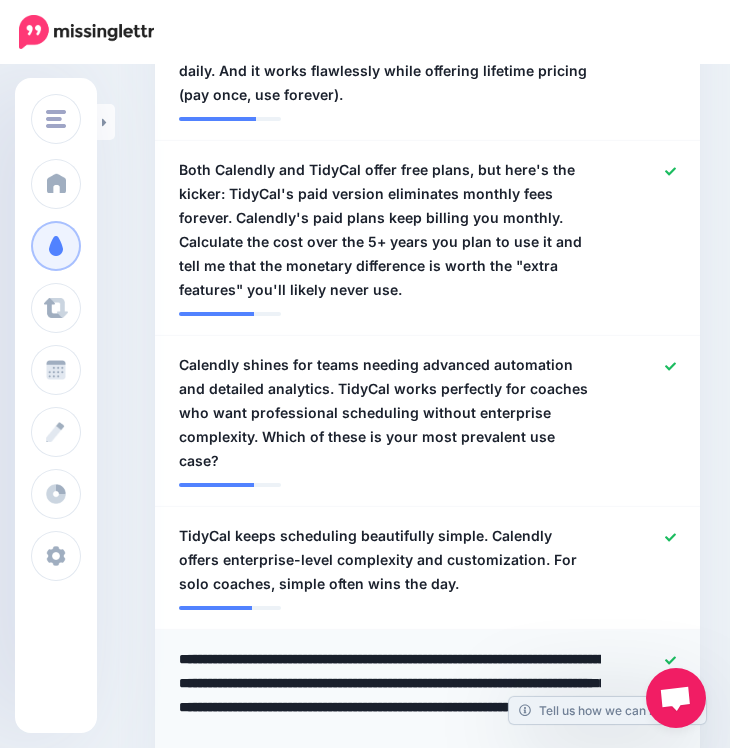 click on "**********" at bounding box center [390, 719] 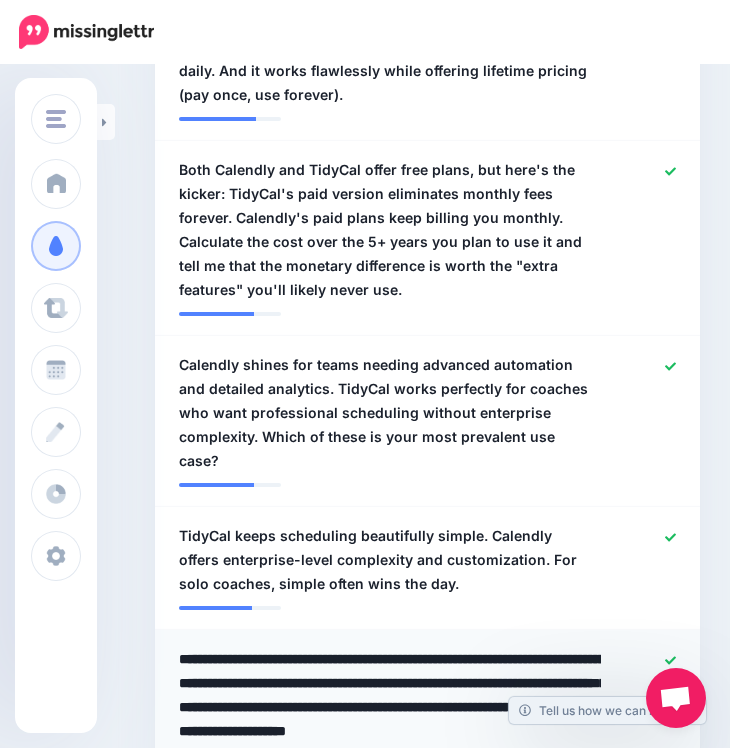 click on "**********" at bounding box center [390, 719] 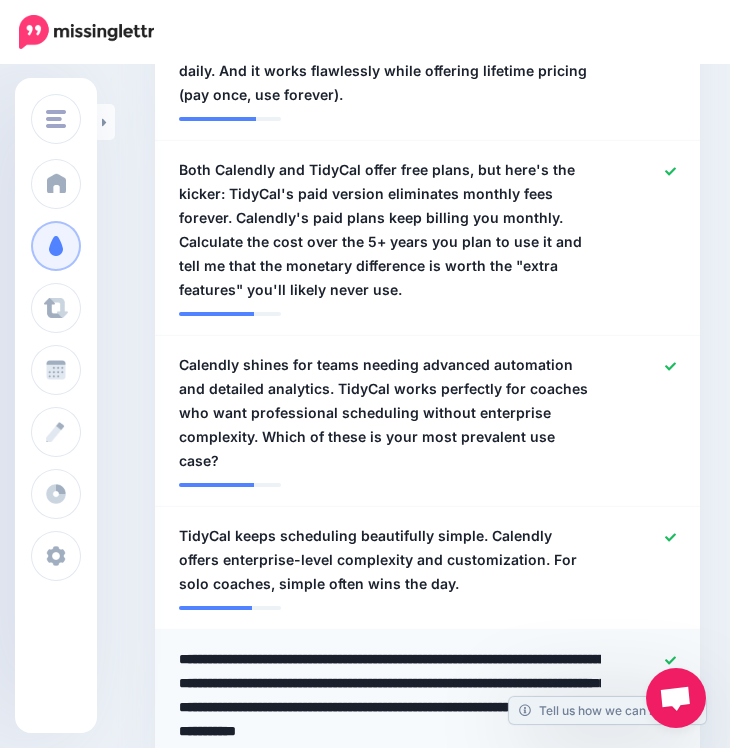 click on "**********" at bounding box center (390, 719) 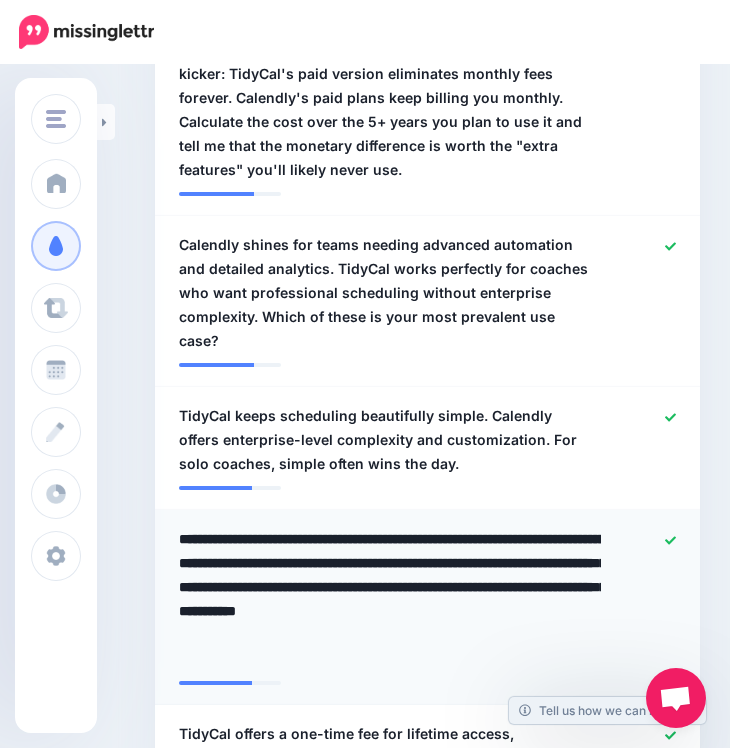 scroll, scrollTop: 1658, scrollLeft: 0, axis: vertical 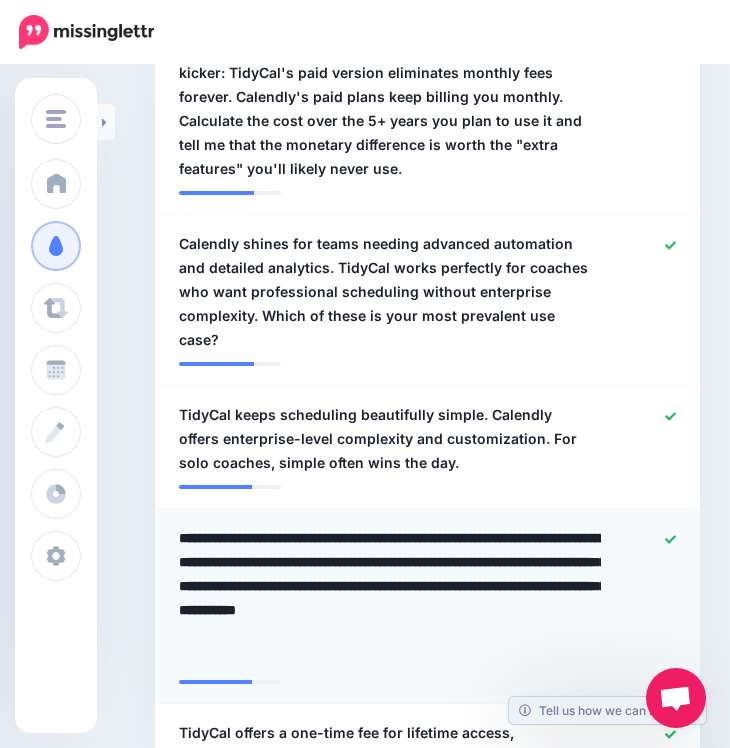 click on "**********" at bounding box center (390, 598) 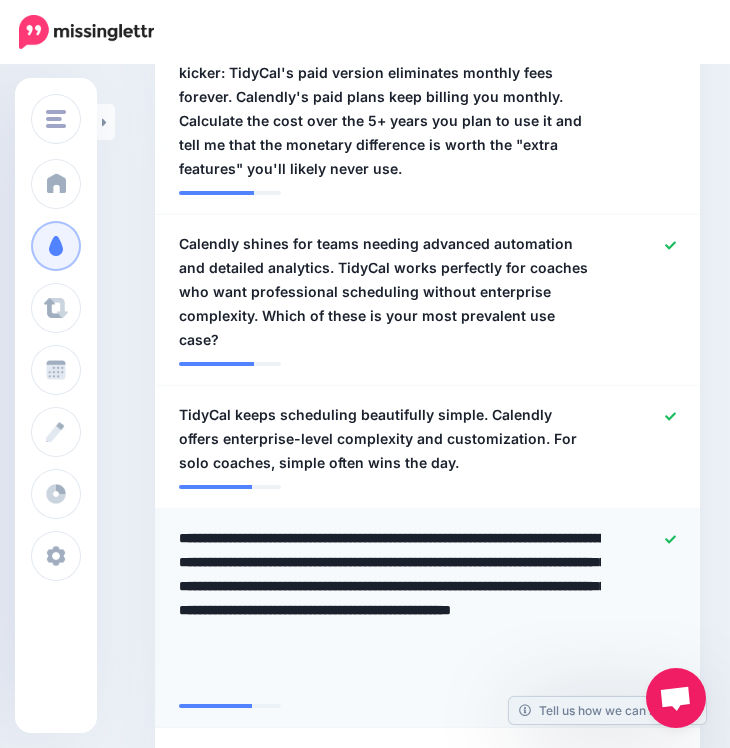type on "**********" 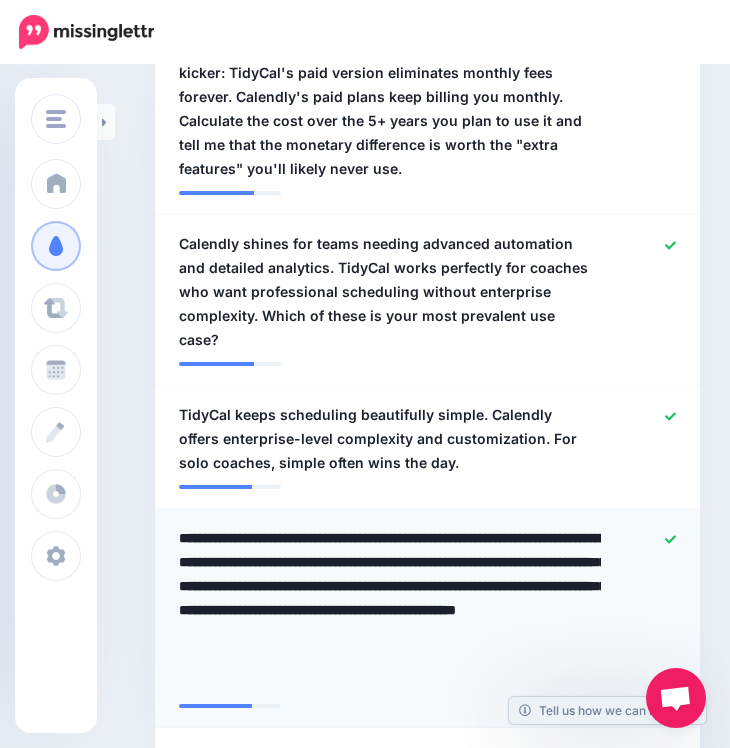 click on "**********" at bounding box center (390, 610) 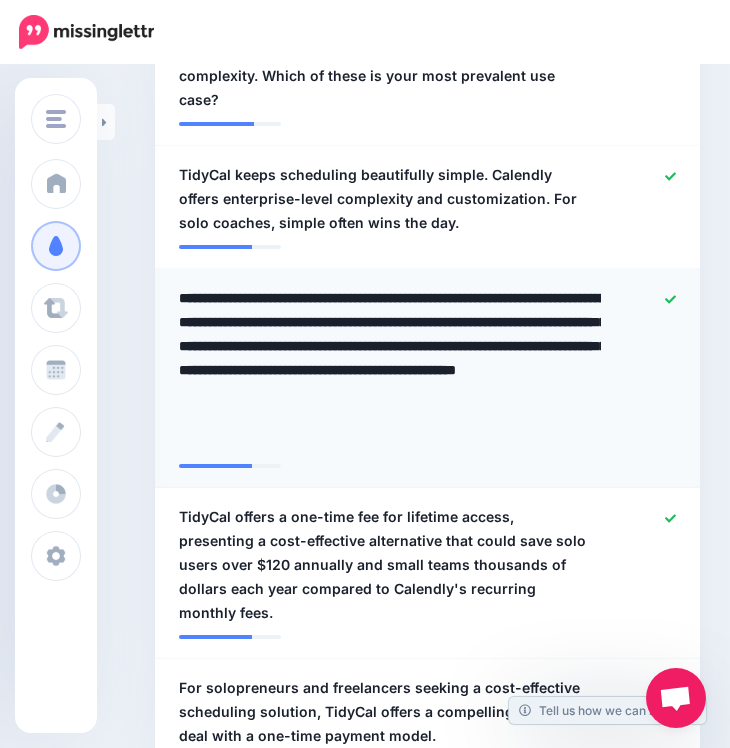 scroll, scrollTop: 1890, scrollLeft: 0, axis: vertical 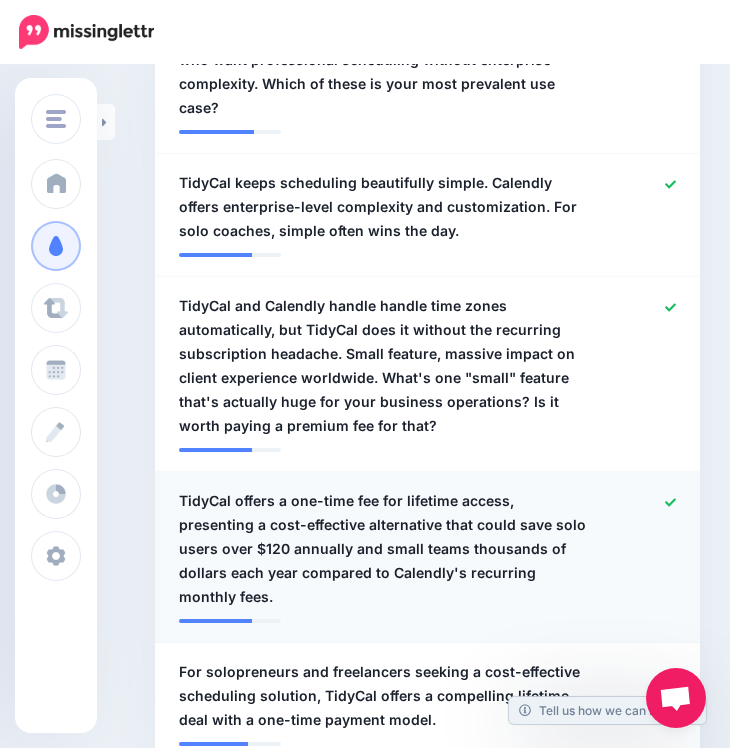 click on "TidyCal offers a one-time fee for lifetime access, presenting a cost-effective alternative that could save solo users over $120 annually and small teams thousands of dollars each year compared to Calendly's recurring monthly fees." at bounding box center (383, 549) 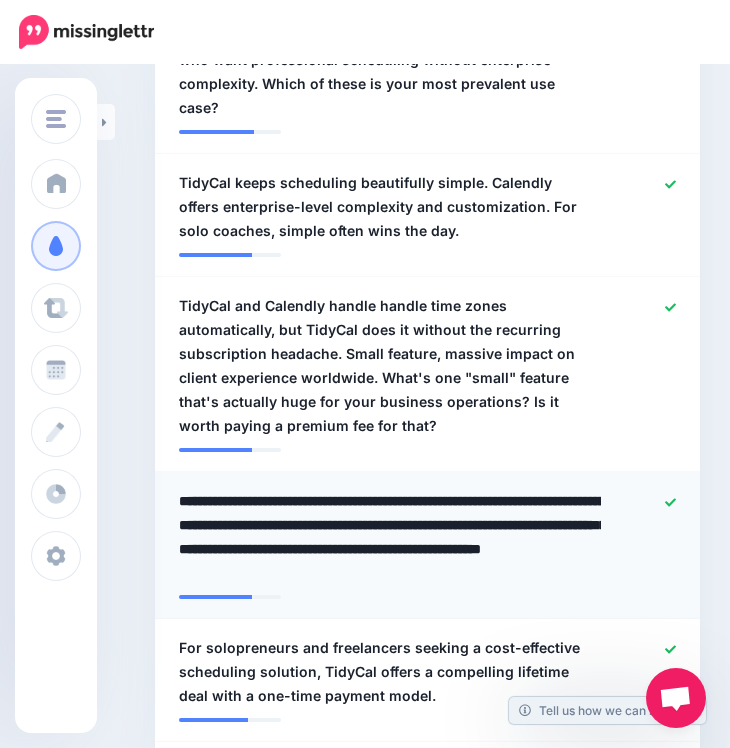 click on "**********" at bounding box center [390, 537] 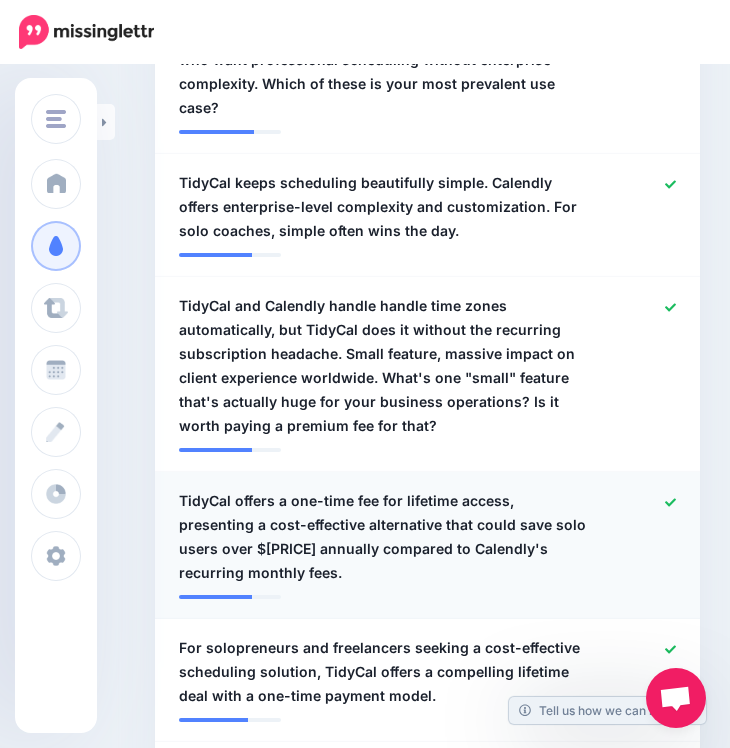 click at bounding box center (647, 537) 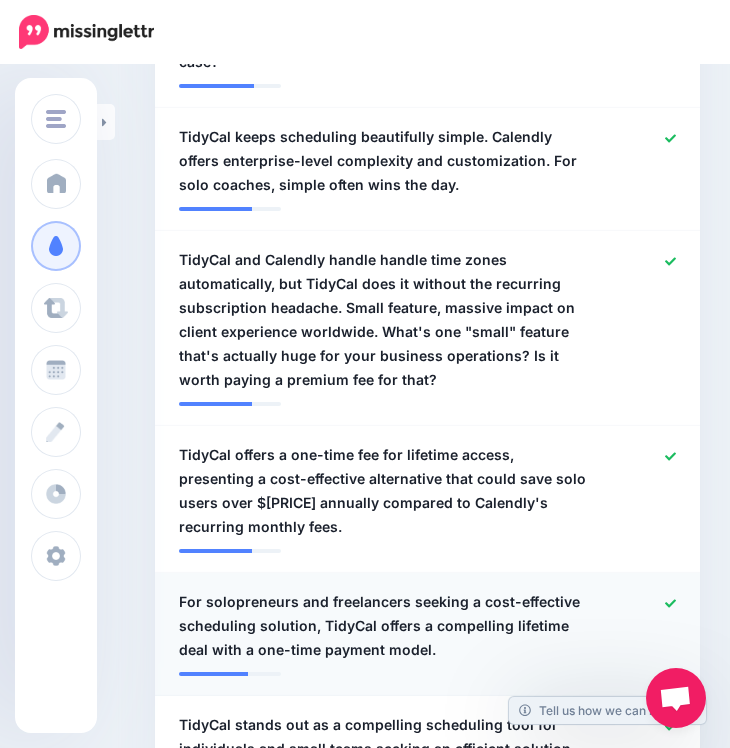 scroll, scrollTop: 1943, scrollLeft: 0, axis: vertical 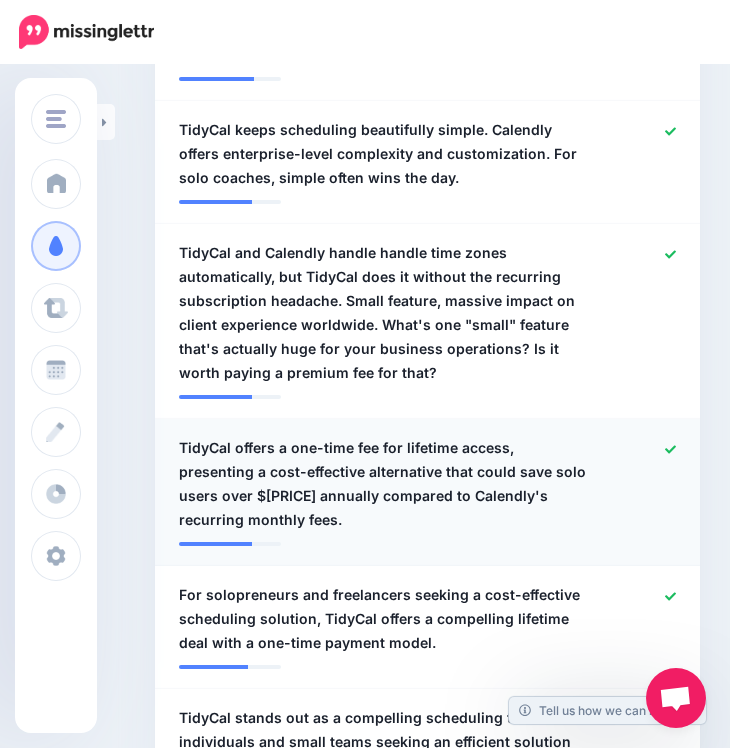 click 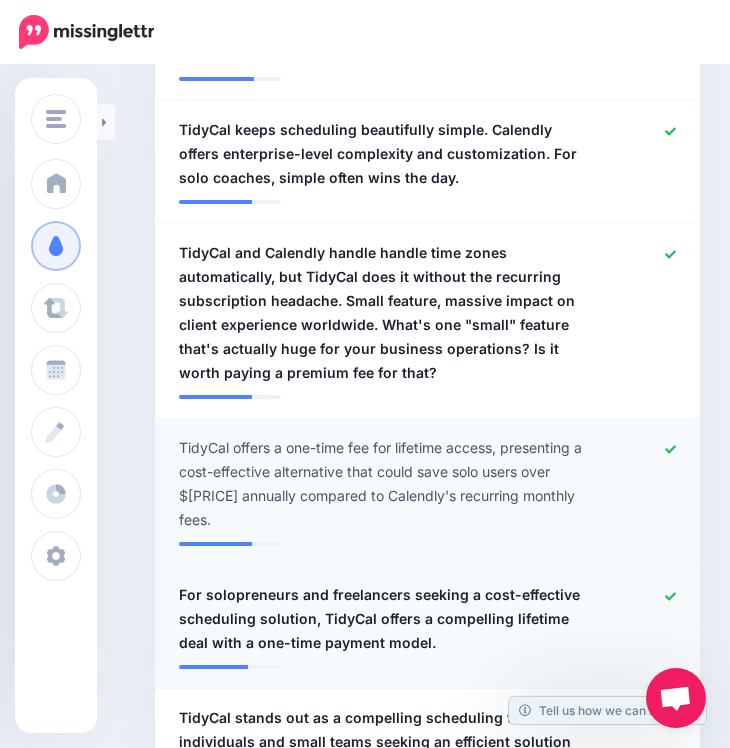 click on "For solopreneurs and freelancers seeking a cost-effective scheduling solution, TidyCal offers a compelling lifetime deal with a one-time payment model." at bounding box center (383, 619) 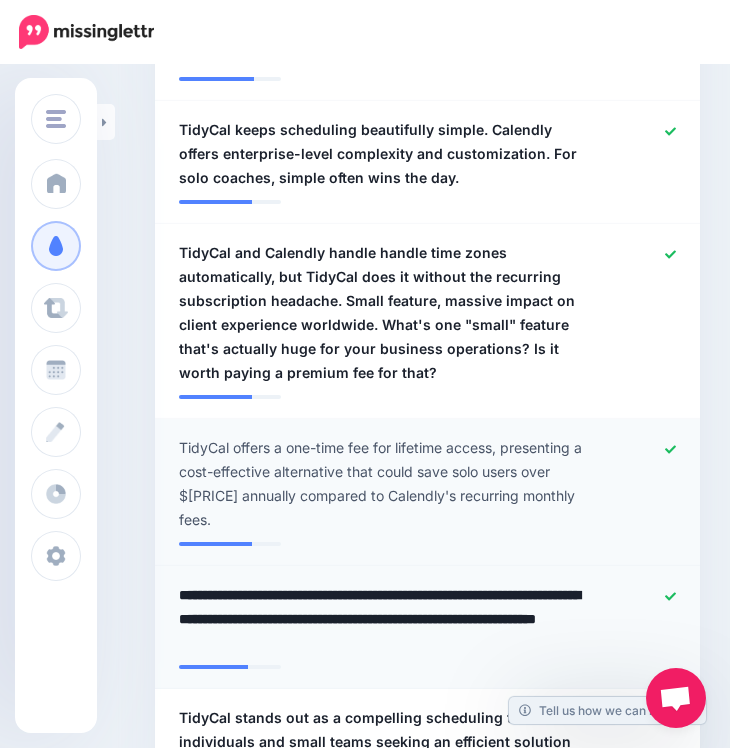 click on "**********" at bounding box center [383, 619] 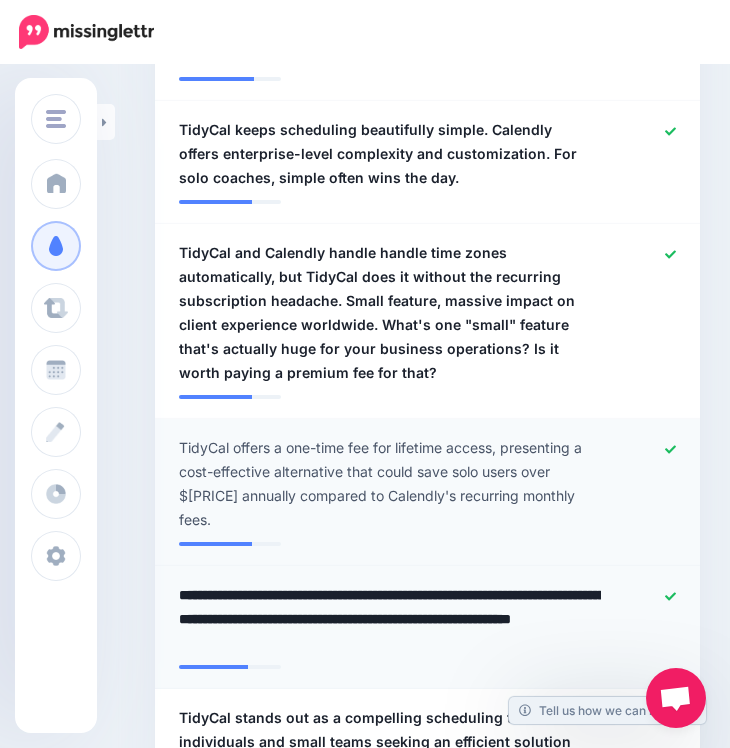 paste on "**********" 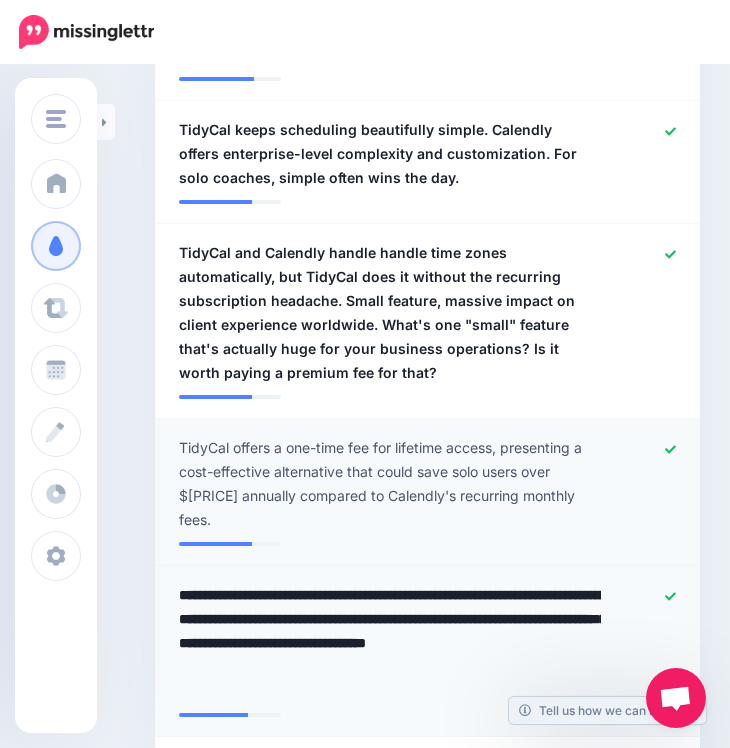 type on "**********" 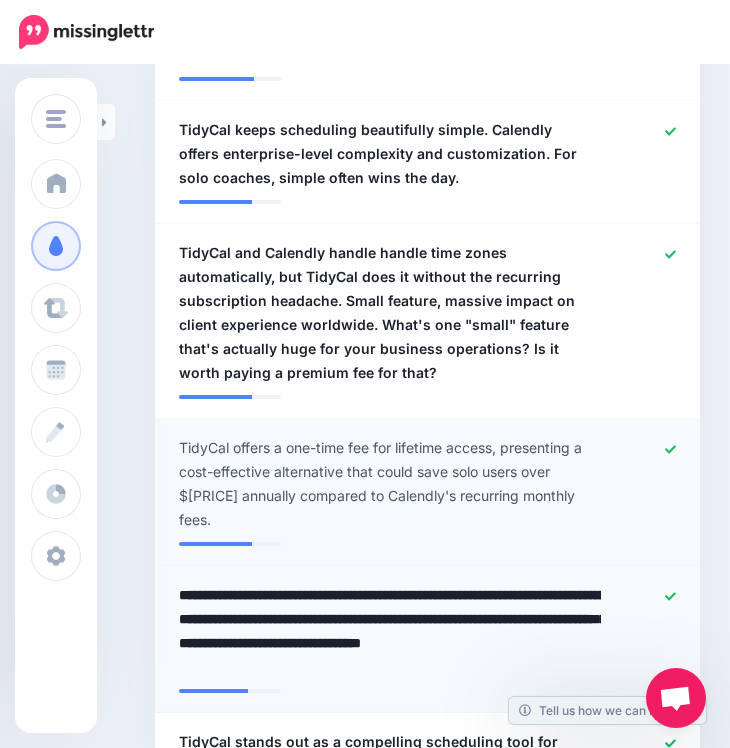 click on "**********" at bounding box center [390, 631] 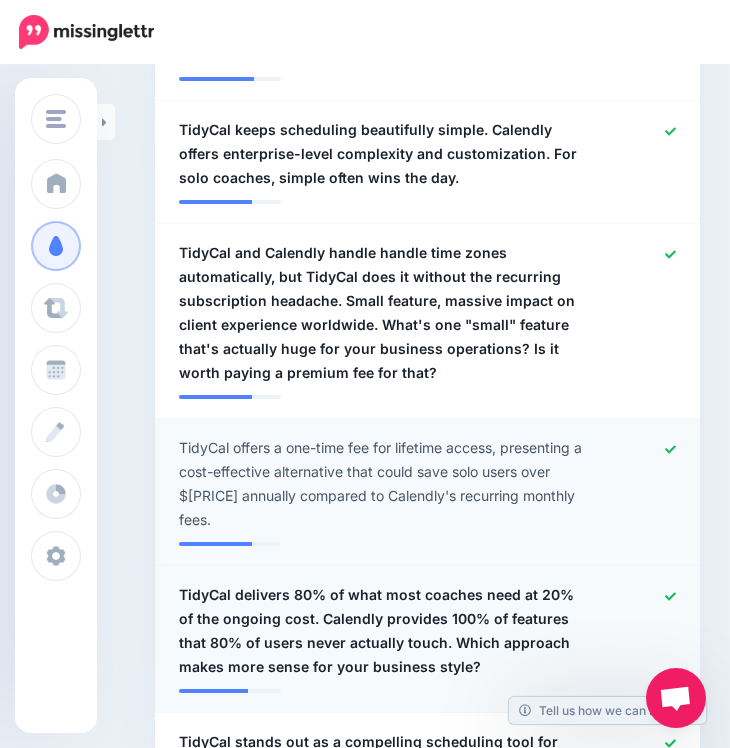 click on "**********" at bounding box center (427, 639) 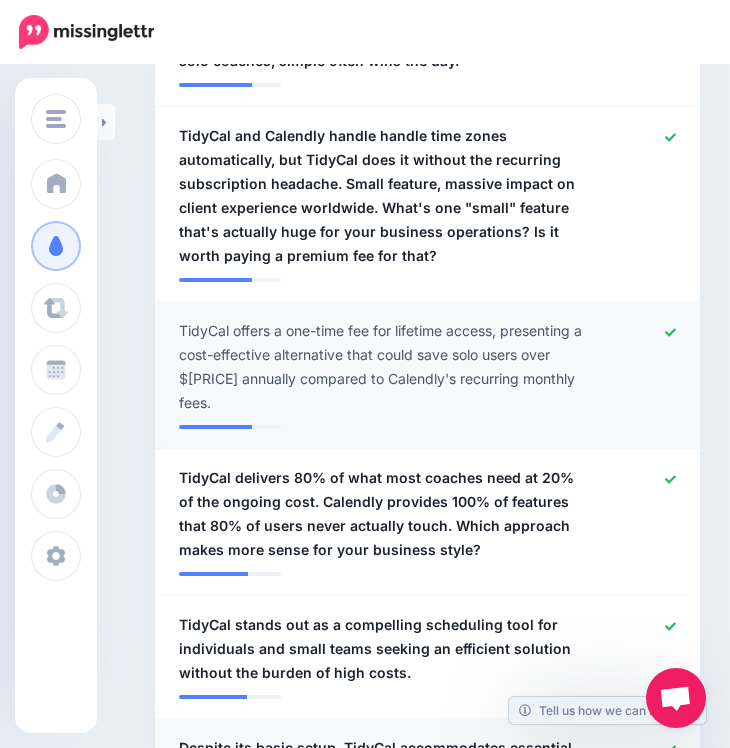scroll, scrollTop: 2050, scrollLeft: 0, axis: vertical 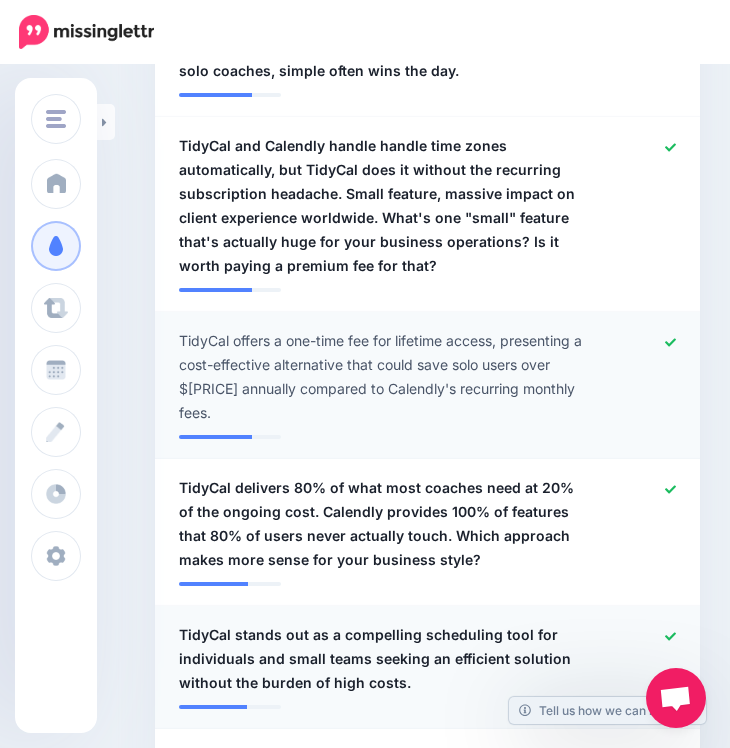 click on "TidyCal stands out as a compelling scheduling tool for individuals and small teams seeking an efficient solution without the burden of high costs." at bounding box center [383, 659] 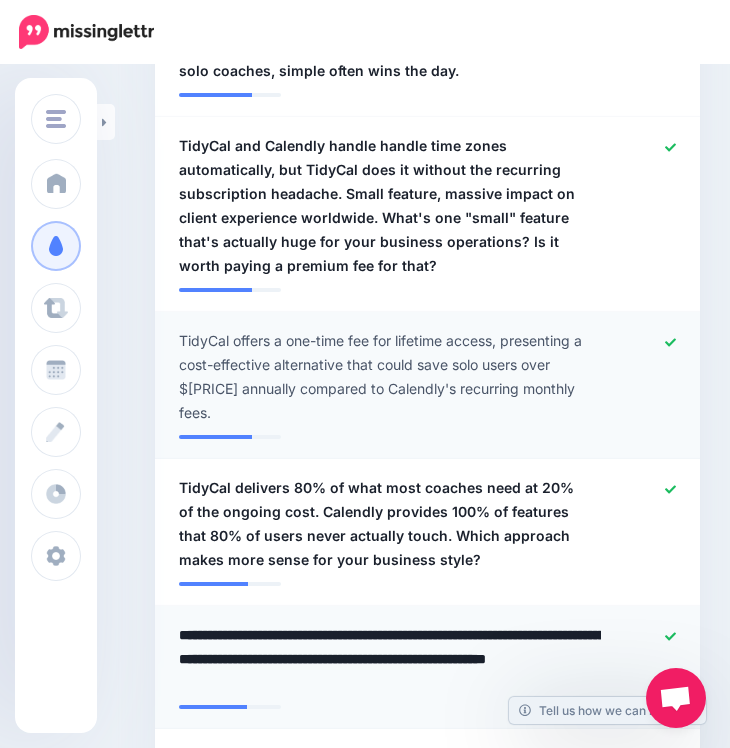 click on "**********" at bounding box center (390, 659) 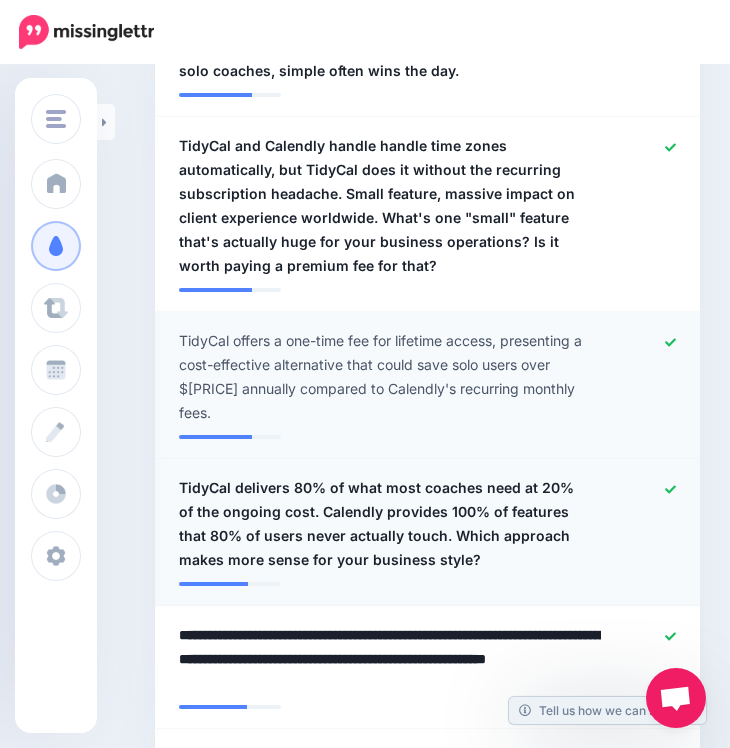 paste on "**********" 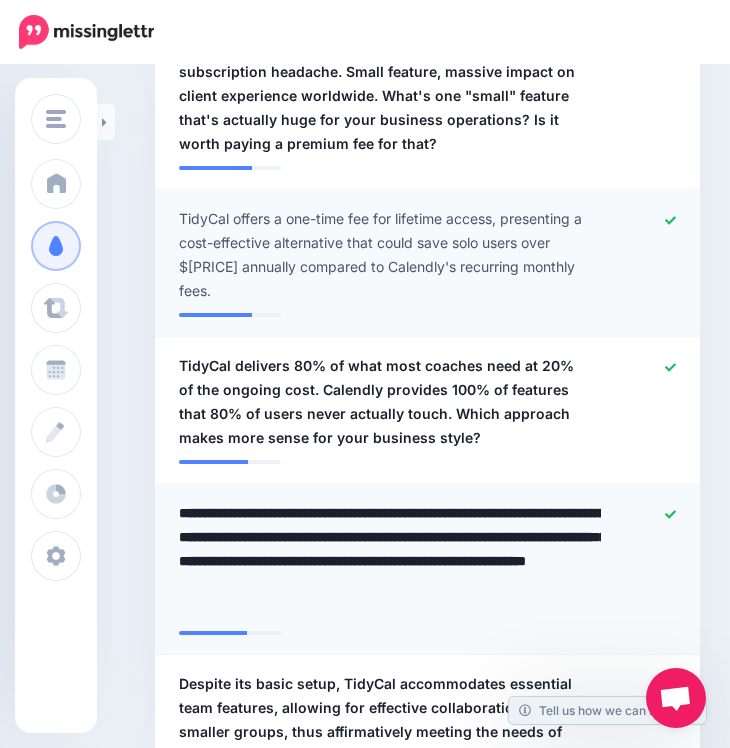 scroll, scrollTop: 2175, scrollLeft: 0, axis: vertical 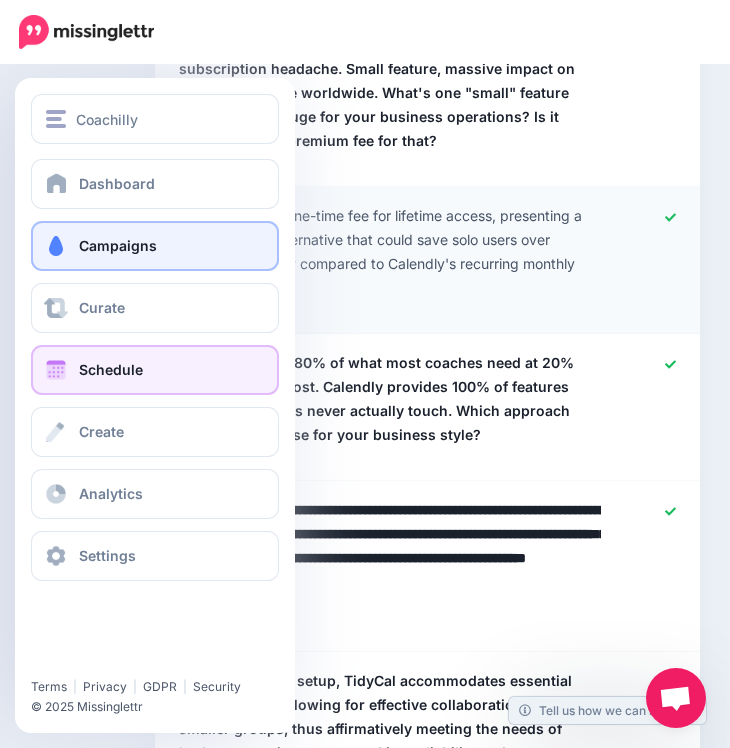drag, startPoint x: 549, startPoint y: 440, endPoint x: 255, endPoint y: 373, distance: 301.53772 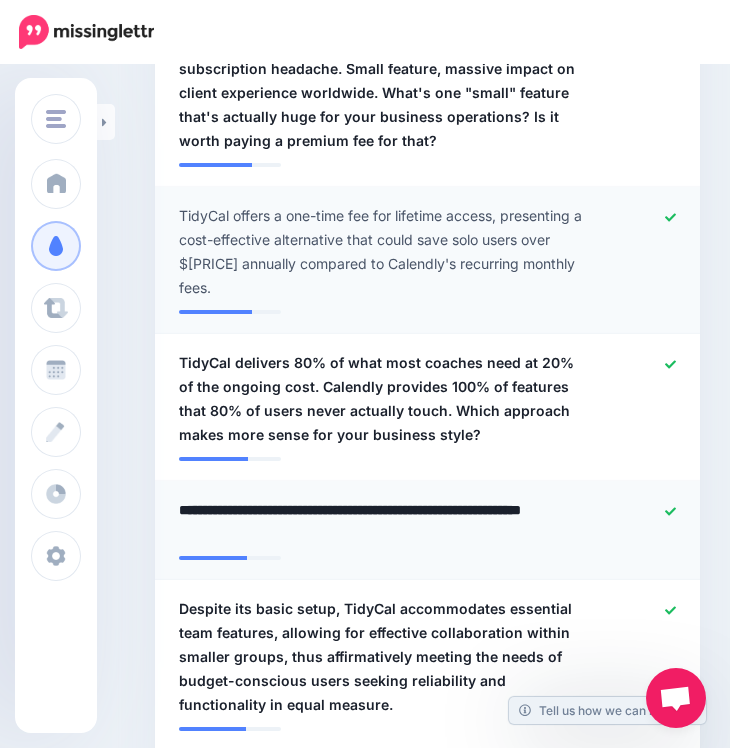 click on "**********" at bounding box center [390, 522] 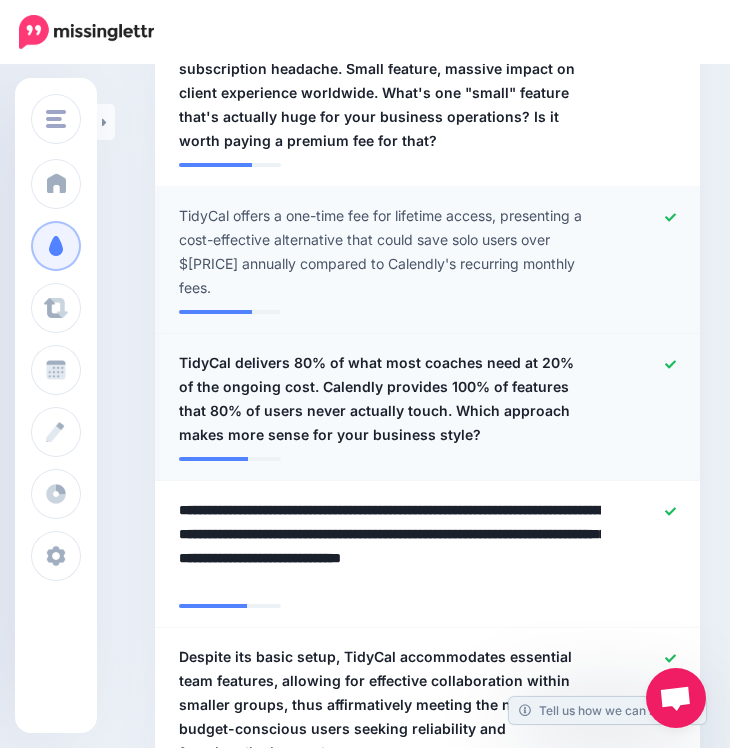 type on "**********" 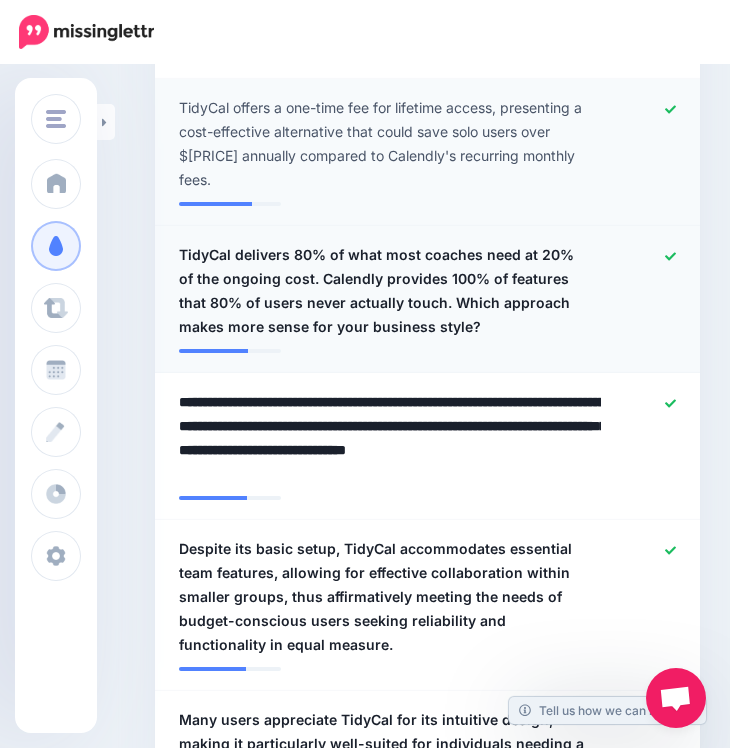 scroll, scrollTop: 2293, scrollLeft: 0, axis: vertical 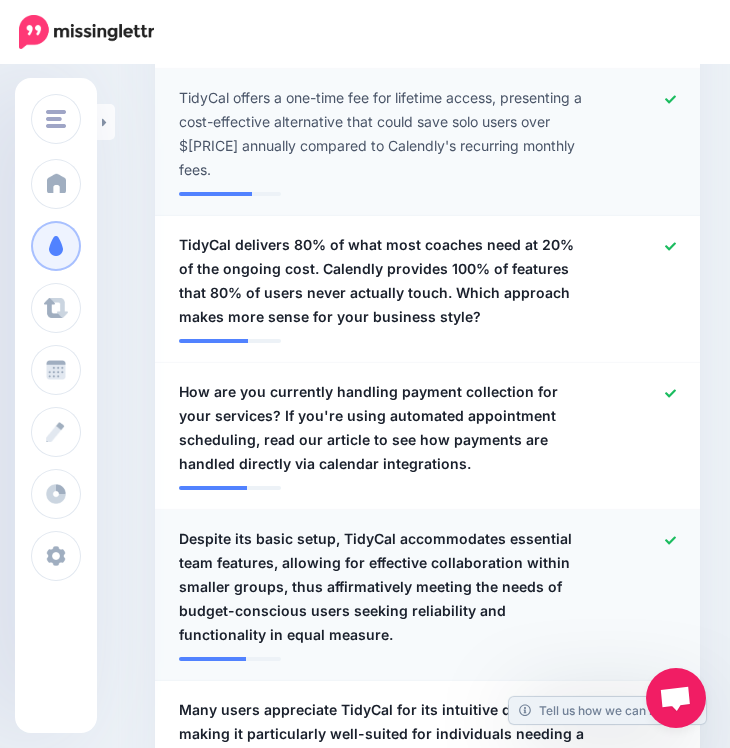 click 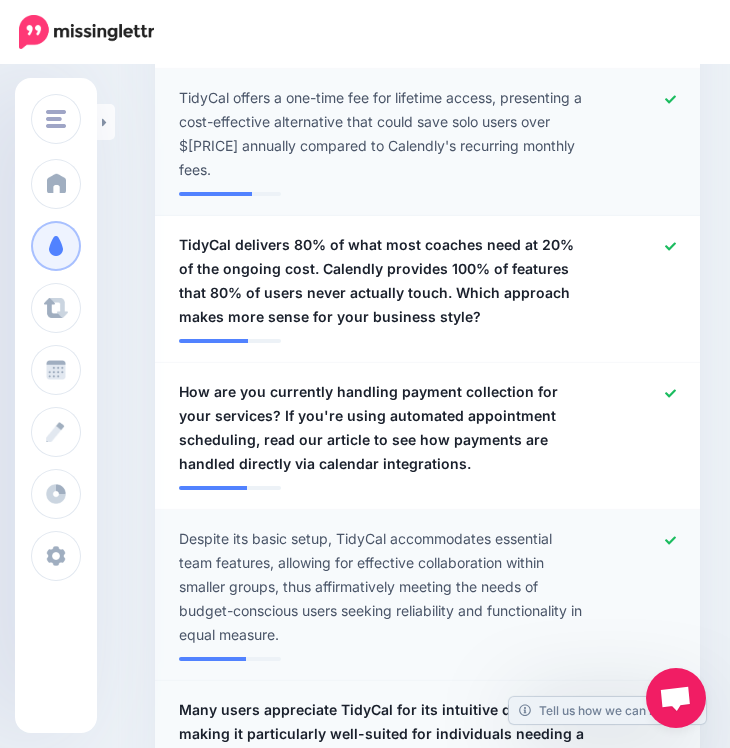 click on "Many users appreciate TidyCal for its intuitive design, making it particularly well-suited for individuals needing a basic scheduling solution without the clutter of complex features." at bounding box center [383, 746] 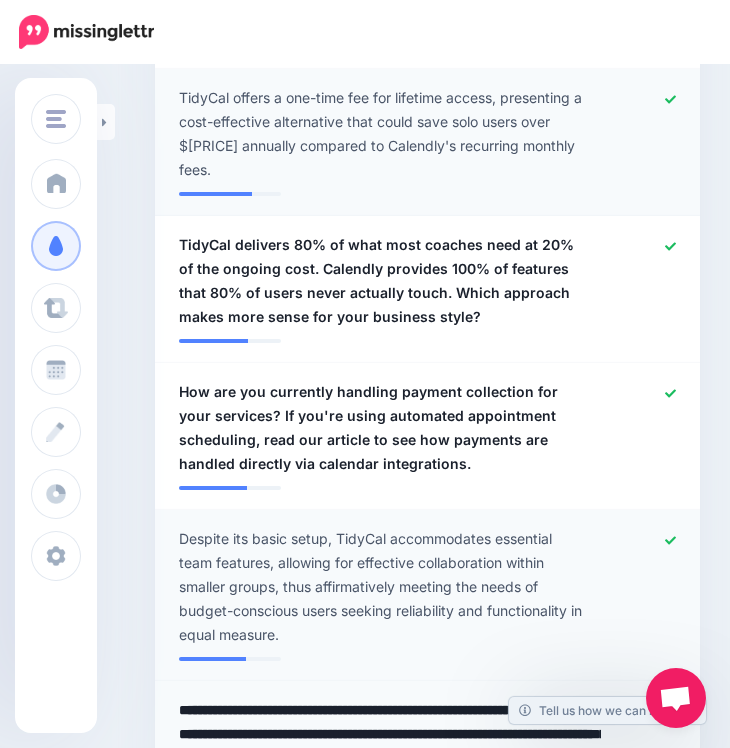click on "**********" at bounding box center [390, 734] 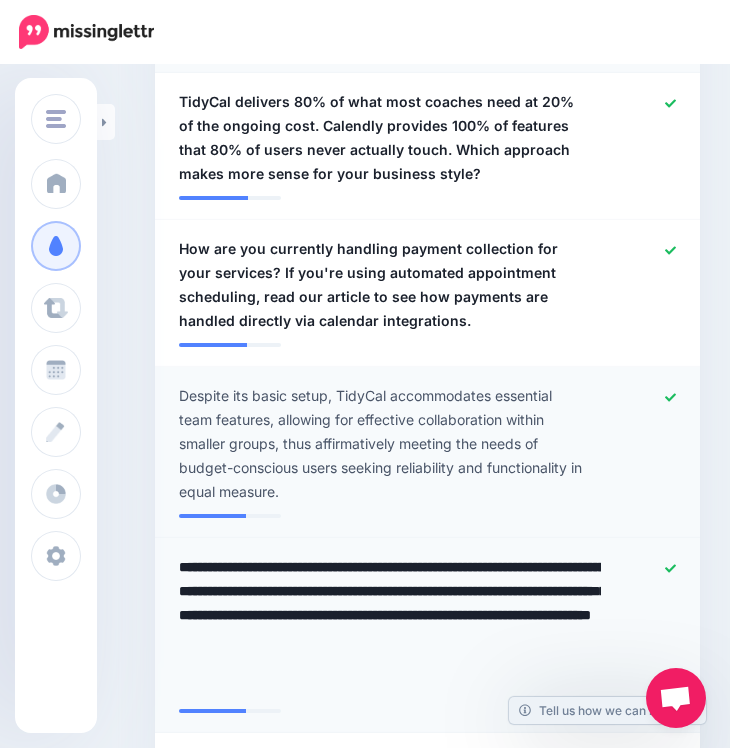 scroll, scrollTop: 2438, scrollLeft: 0, axis: vertical 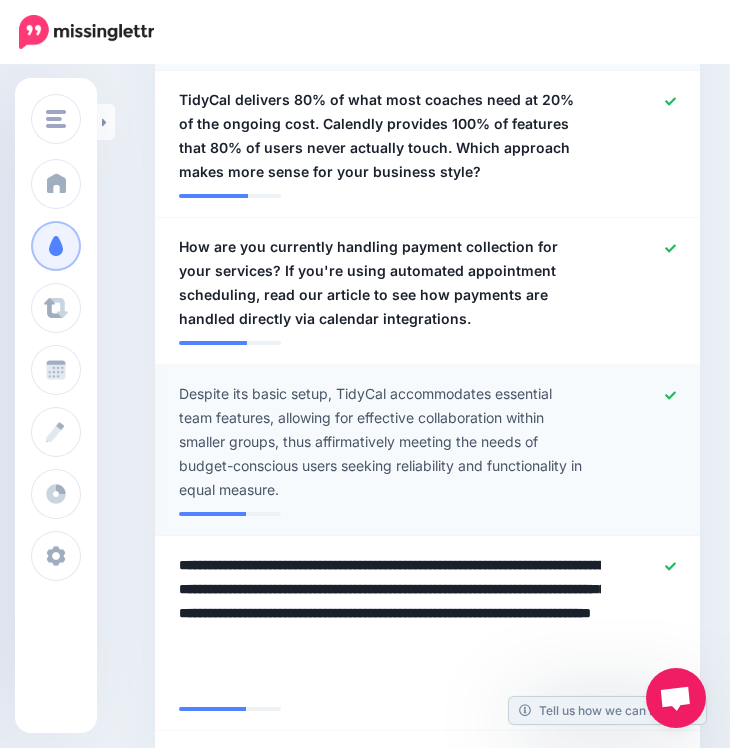 type on "**********" 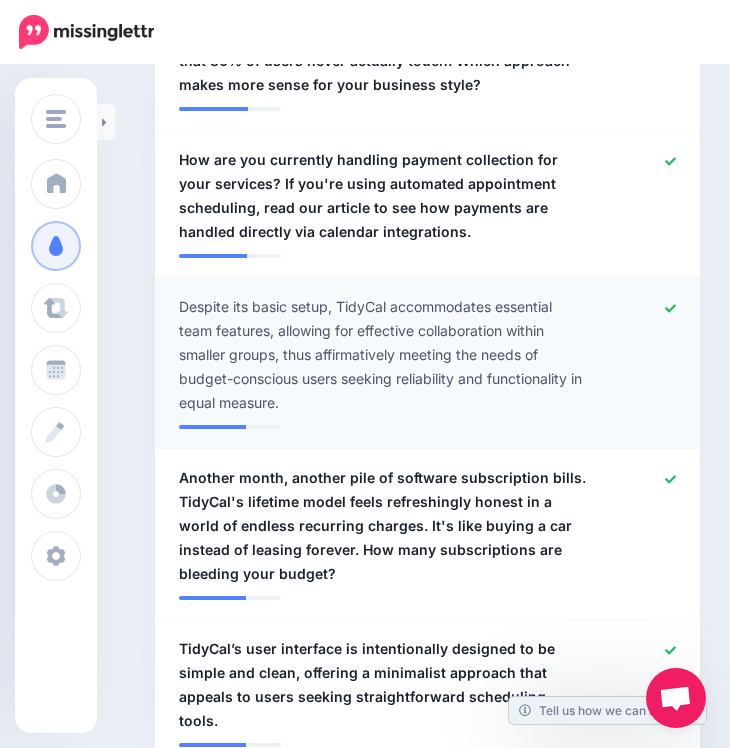 scroll, scrollTop: 2531, scrollLeft: 0, axis: vertical 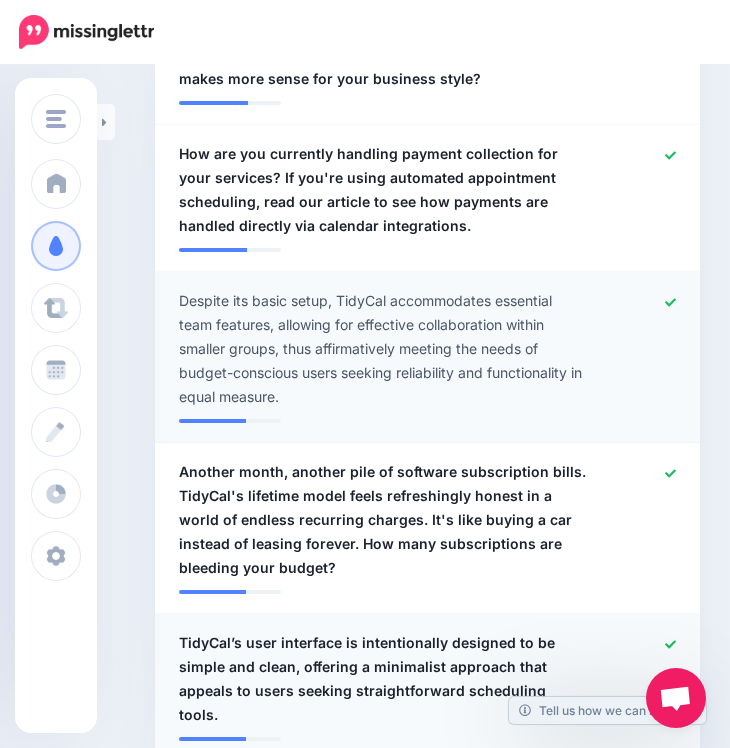click on "TidyCal’s user interface is intentionally designed to be simple and clean, offering a minimalist approach that appeals to users seeking straightforward scheduling tools." at bounding box center [383, 679] 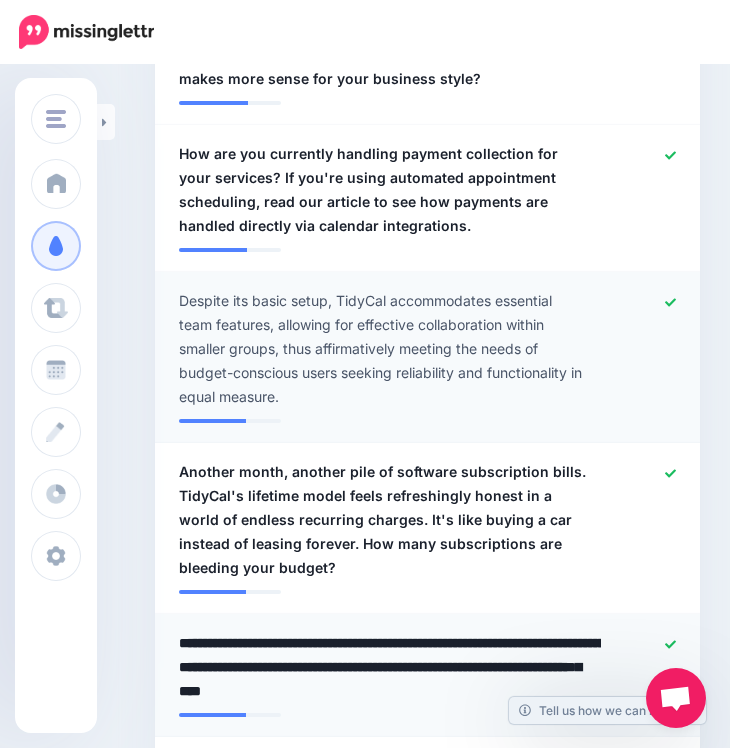 click on "**********" at bounding box center [390, 667] 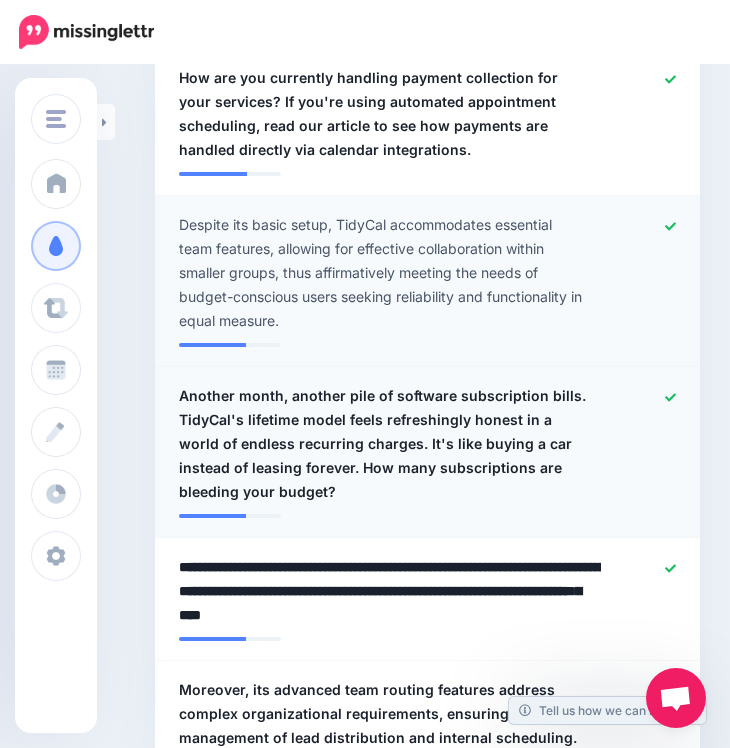 scroll, scrollTop: 2608, scrollLeft: 0, axis: vertical 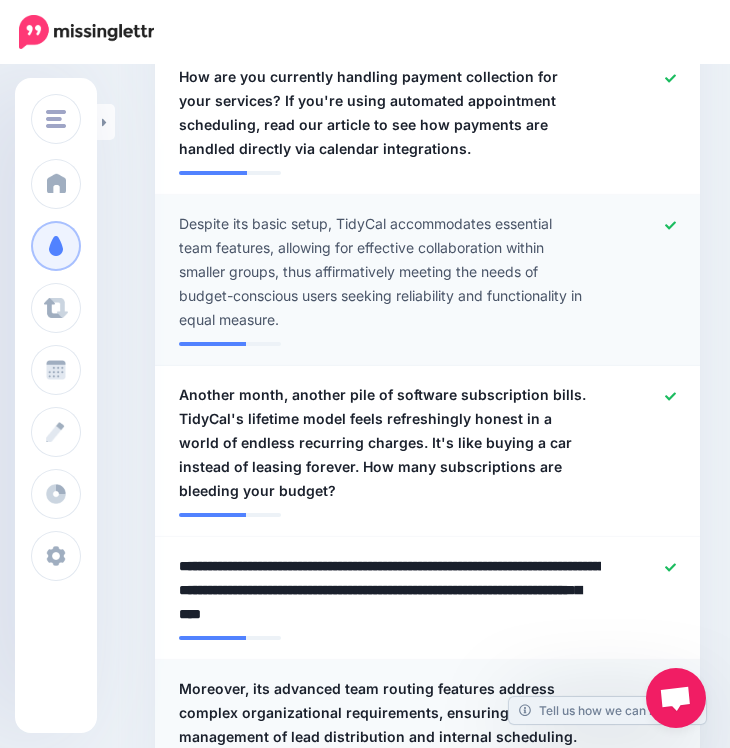 click on "Moreover, its advanced team routing features address complex organizational requirements, ensuring efficient management of lead distribution and internal scheduling." at bounding box center [383, 713] 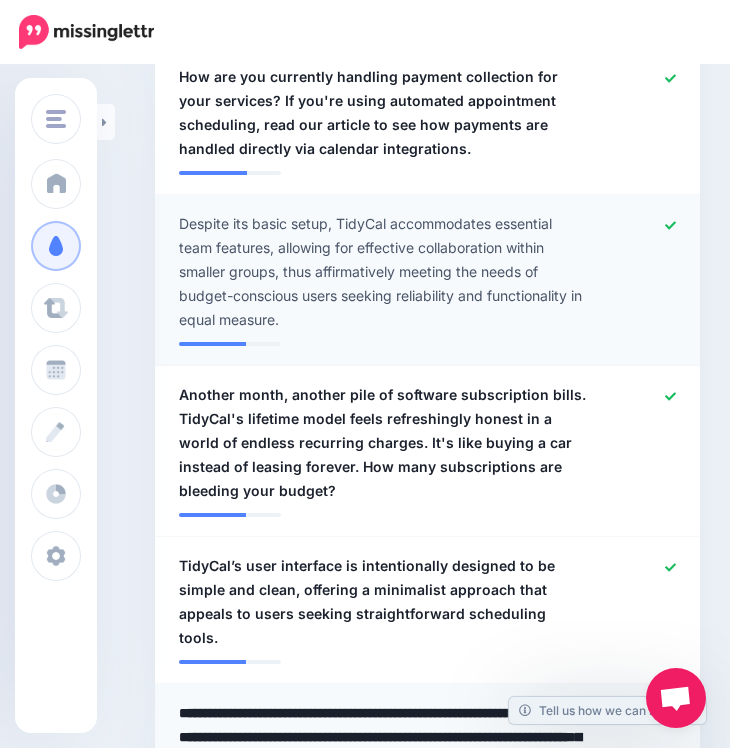 click on "**********" at bounding box center (383, 737) 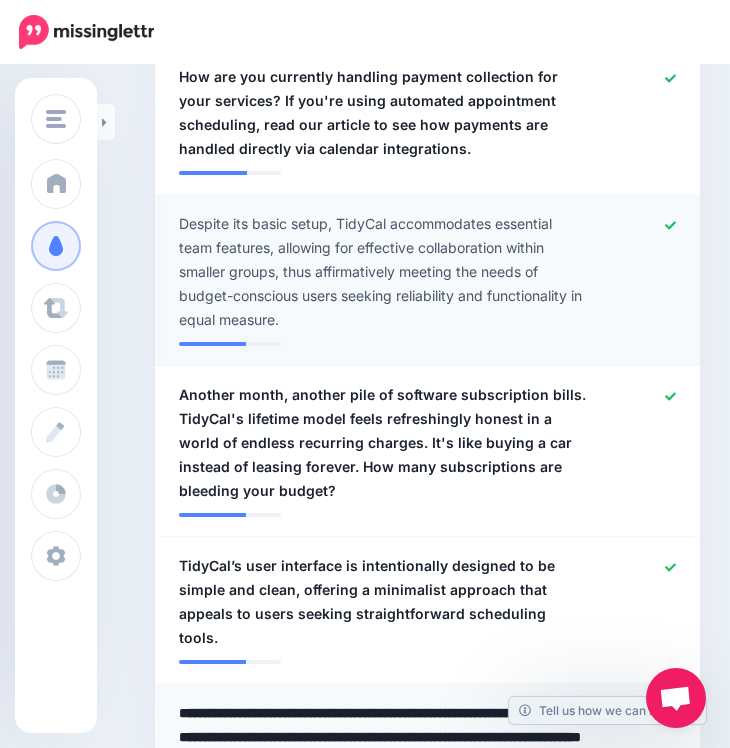 click on "**********" at bounding box center (390, 737) 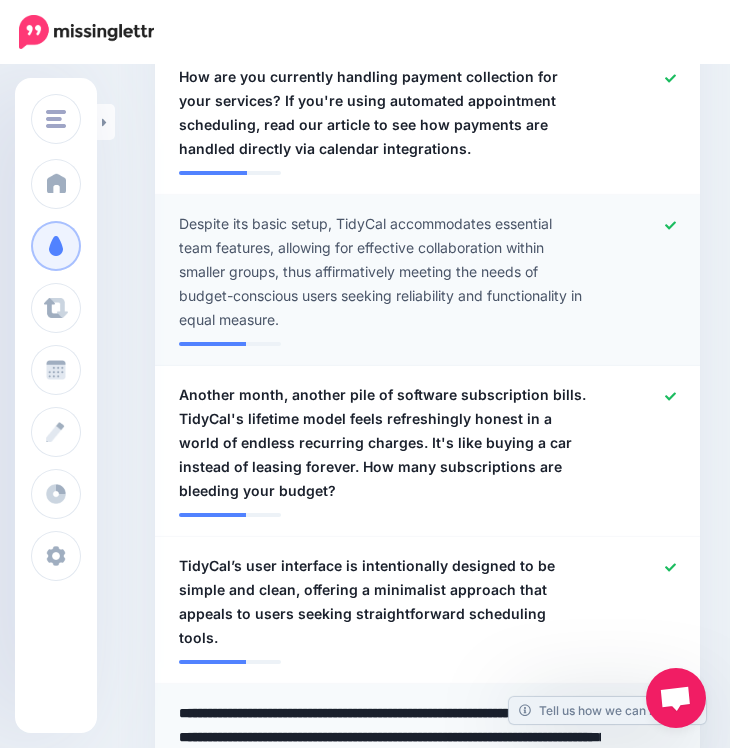 click on "**********" at bounding box center [390, 773] 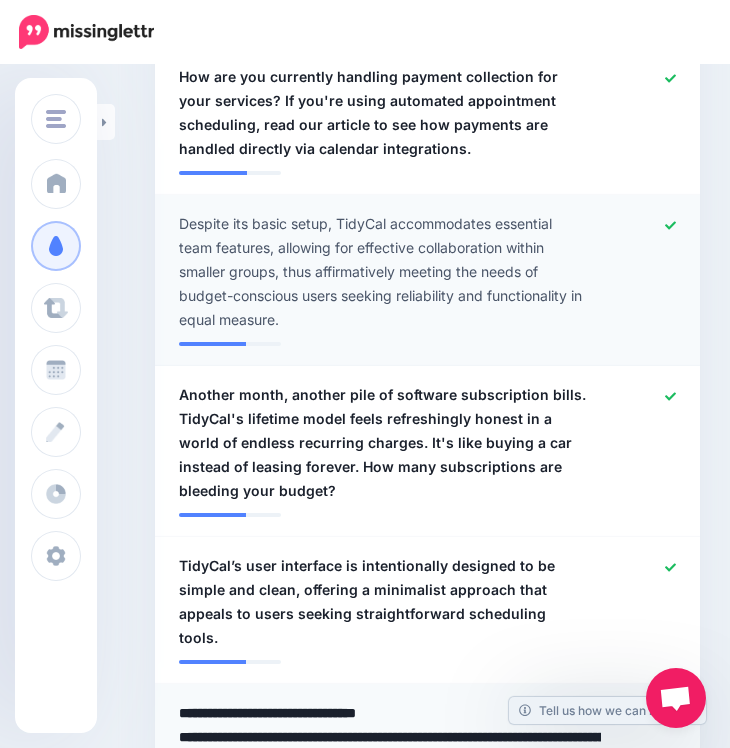 click on "**********" at bounding box center (390, 773) 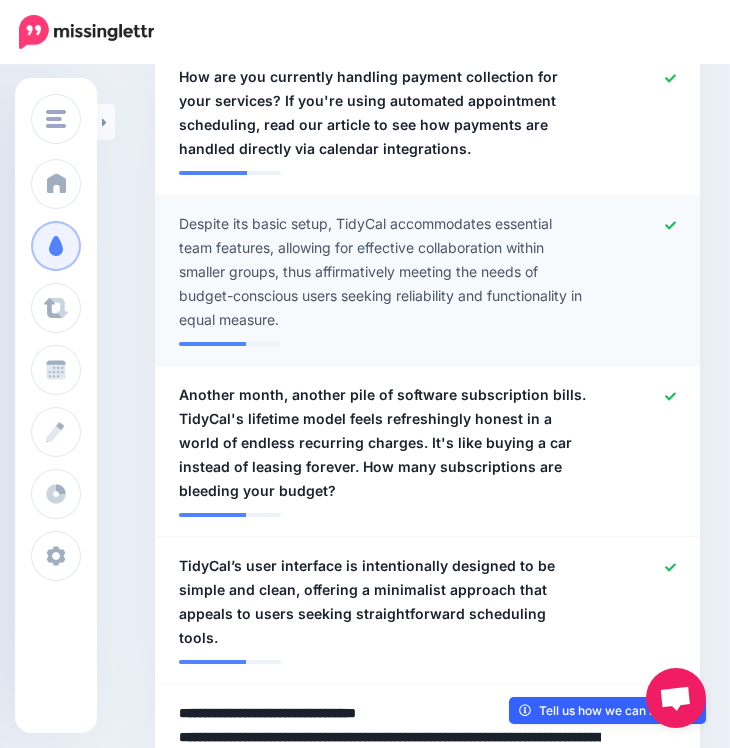 drag, startPoint x: 566, startPoint y: 639, endPoint x: 586, endPoint y: 696, distance: 60.40695 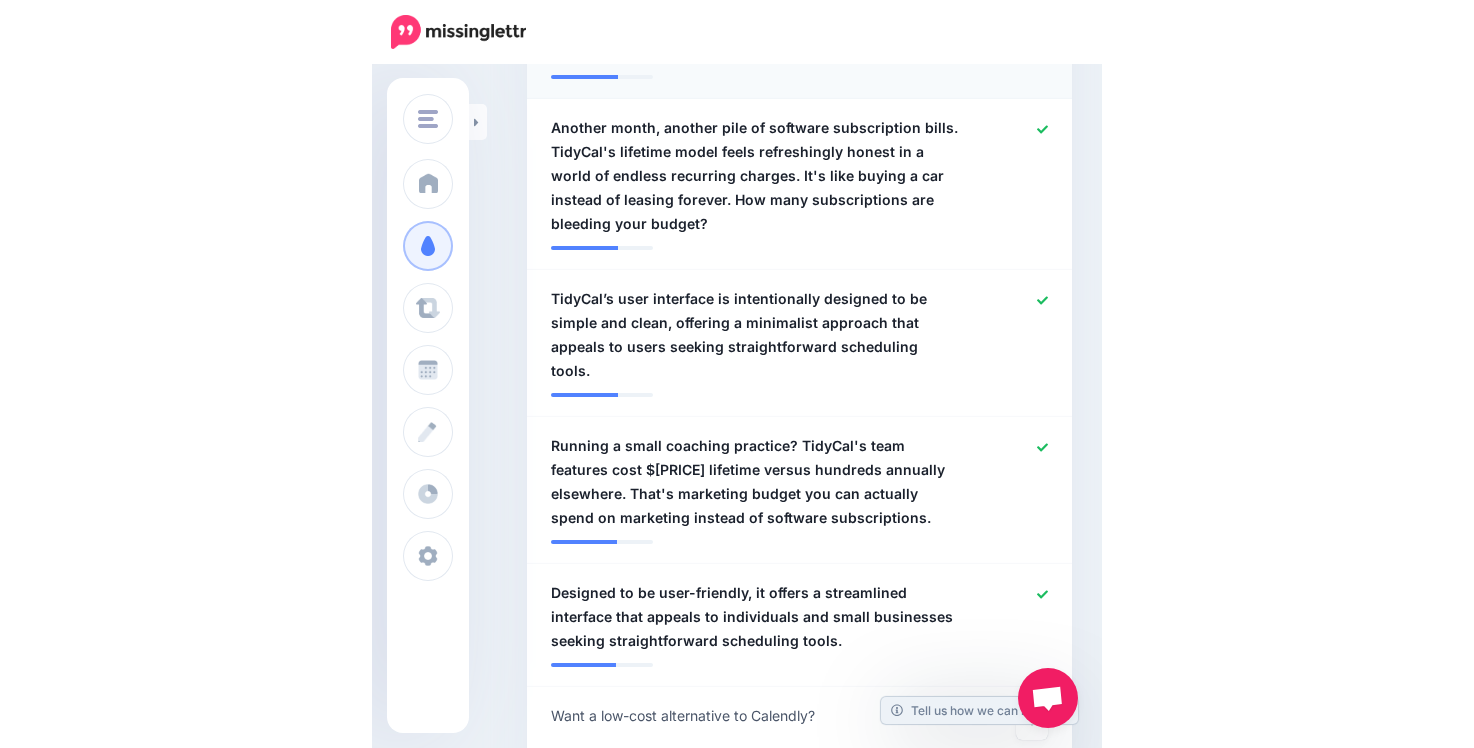 scroll, scrollTop: 2878, scrollLeft: 0, axis: vertical 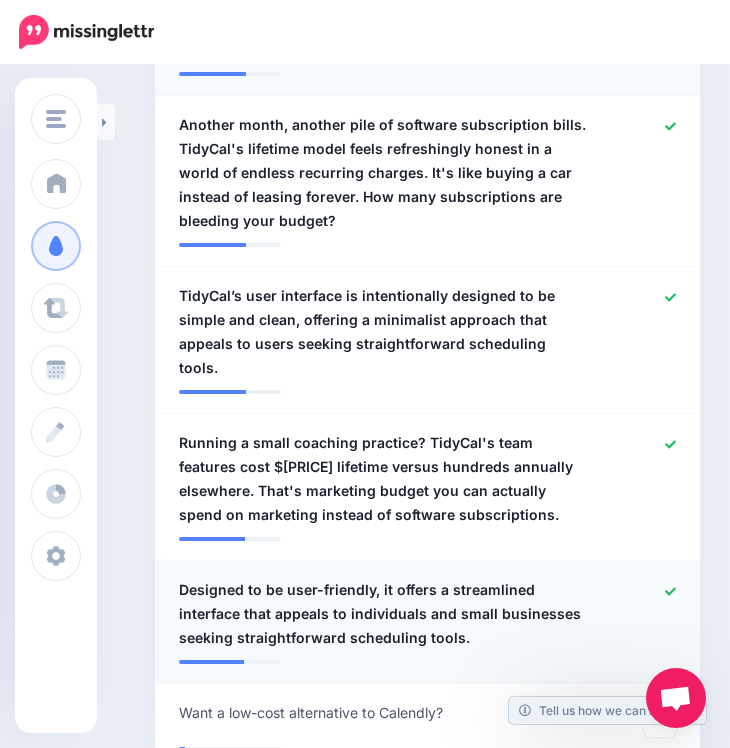 click on "Designed to be user-friendly, it offers a streamlined interface that appeals to individuals and small businesses seeking straightforward scheduling tools." at bounding box center (383, 614) 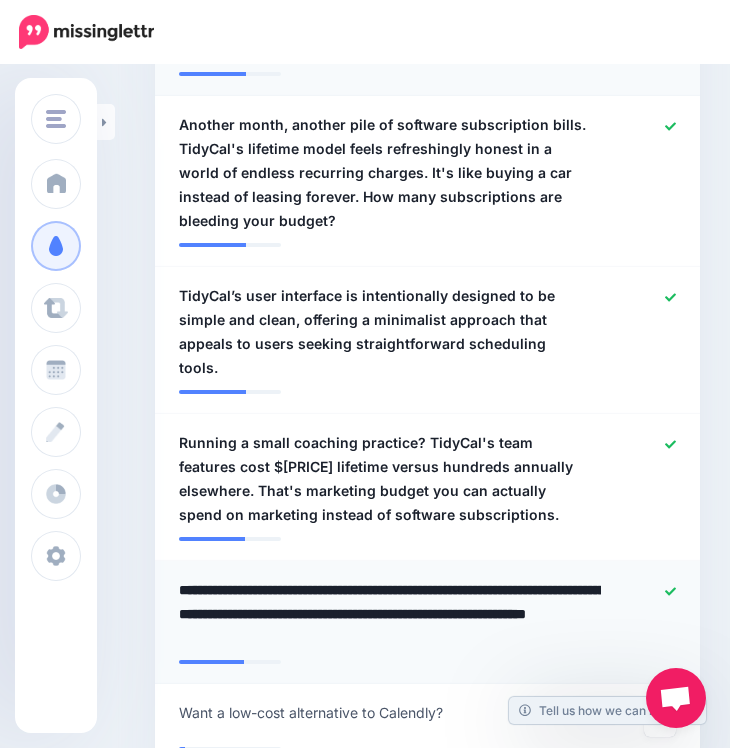 click on "**********" at bounding box center [390, 614] 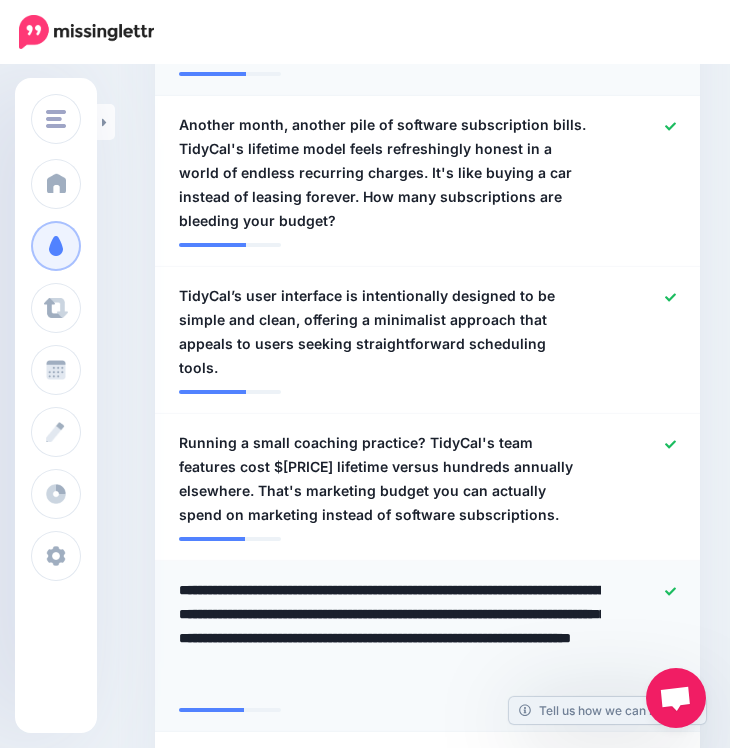 click on "**********" at bounding box center [390, 638] 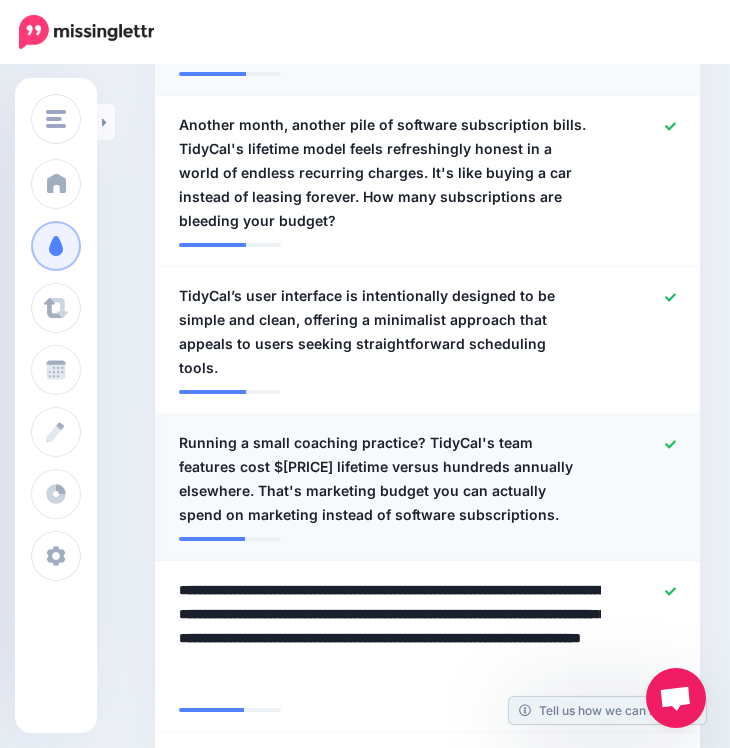type on "**********" 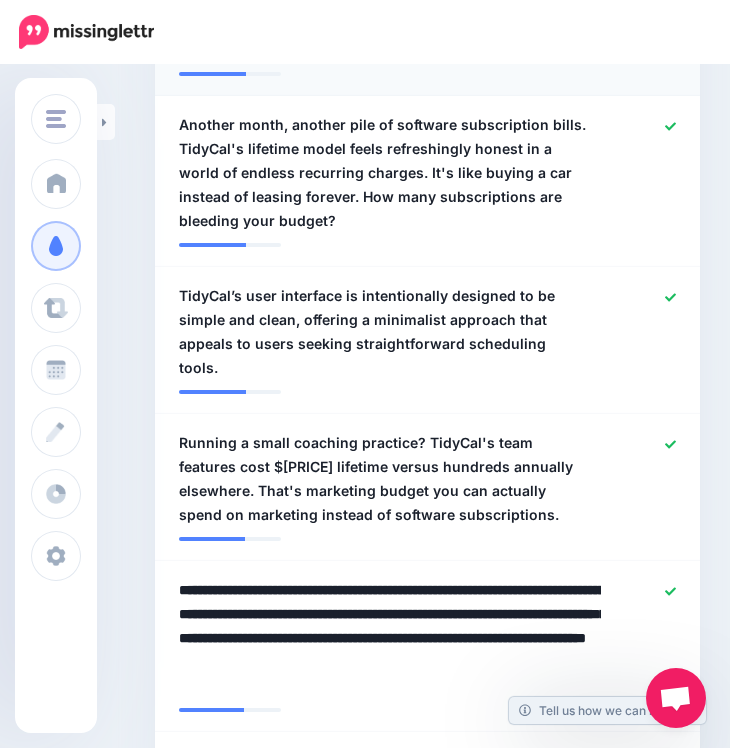 drag, startPoint x: 282, startPoint y: 536, endPoint x: 147, endPoint y: 434, distance: 169.20107 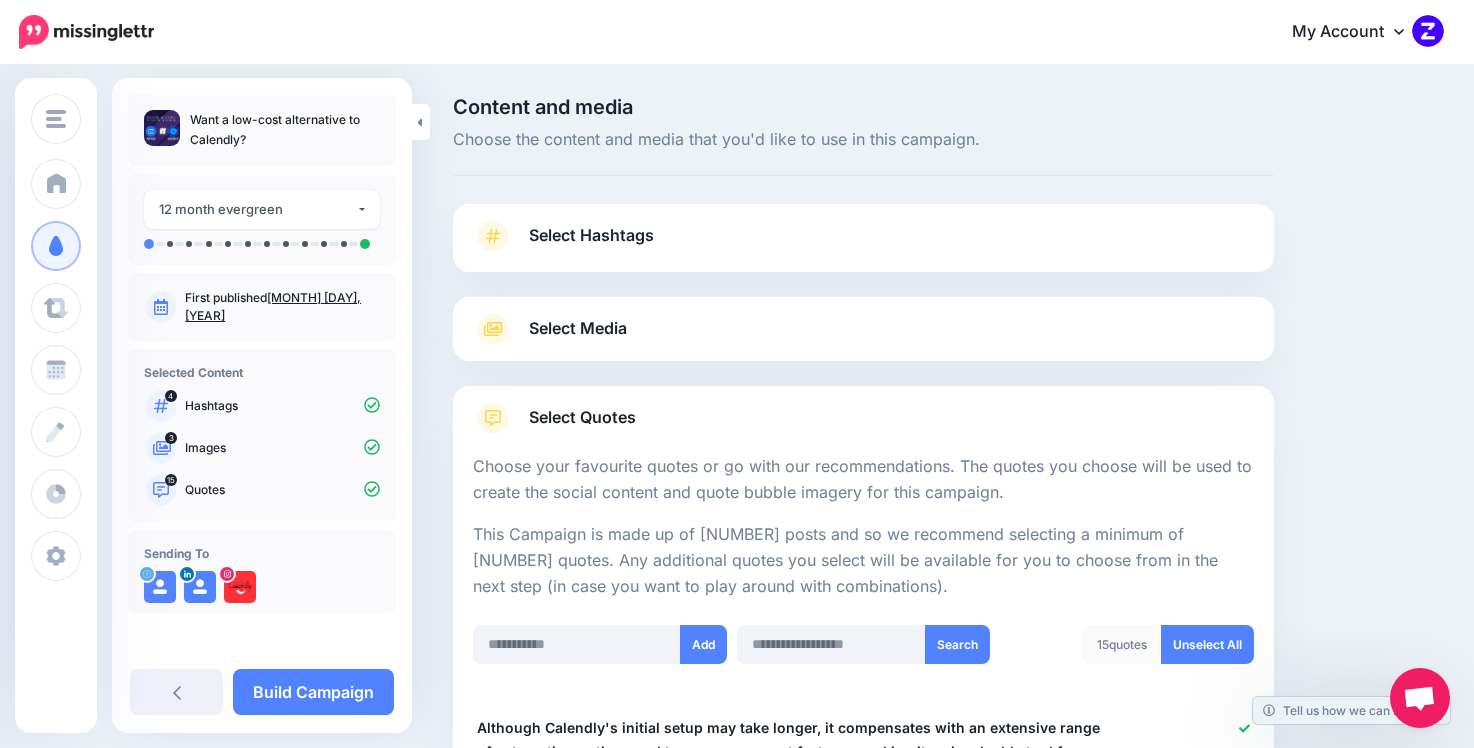 scroll, scrollTop: 33, scrollLeft: 0, axis: vertical 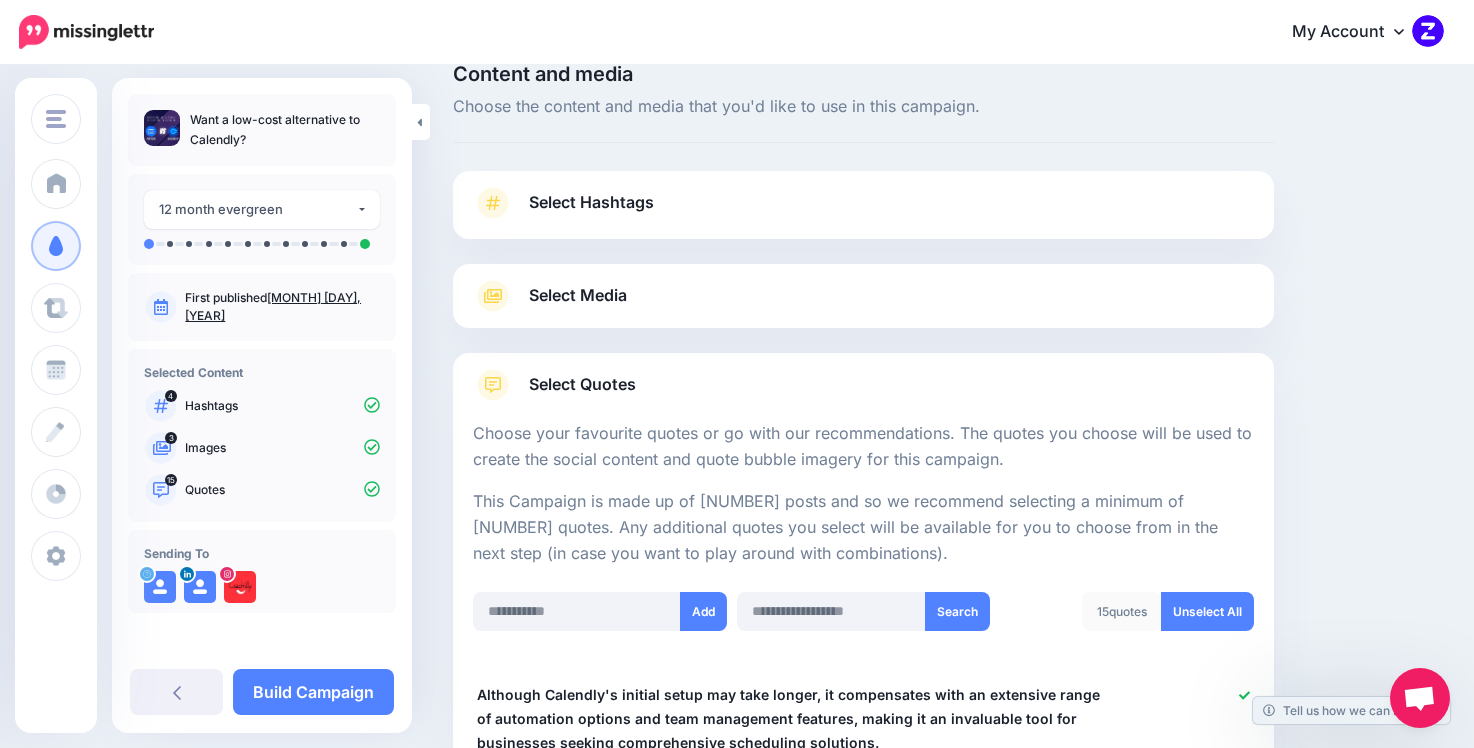 click on "Select Media" at bounding box center [863, 296] 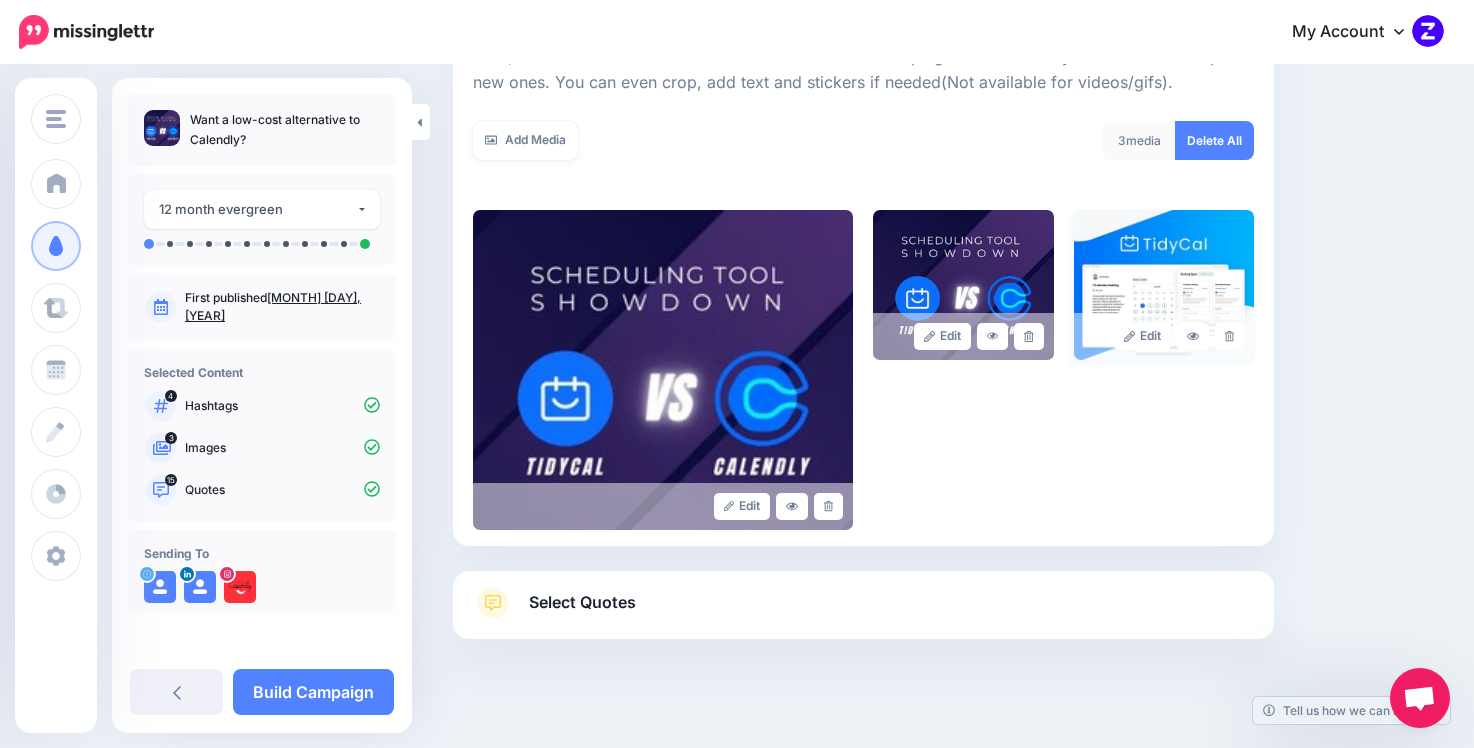 scroll, scrollTop: 332, scrollLeft: 0, axis: vertical 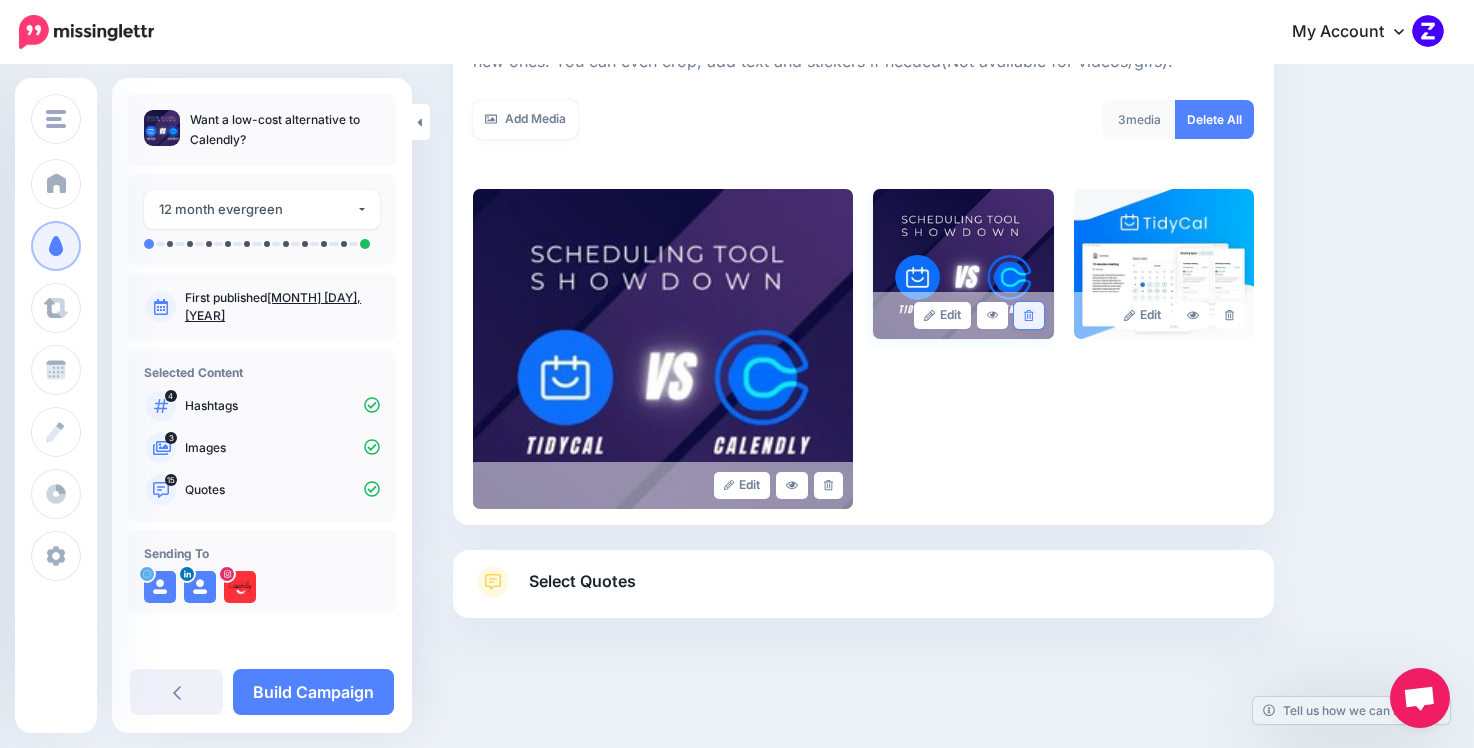 click at bounding box center (1028, 315) 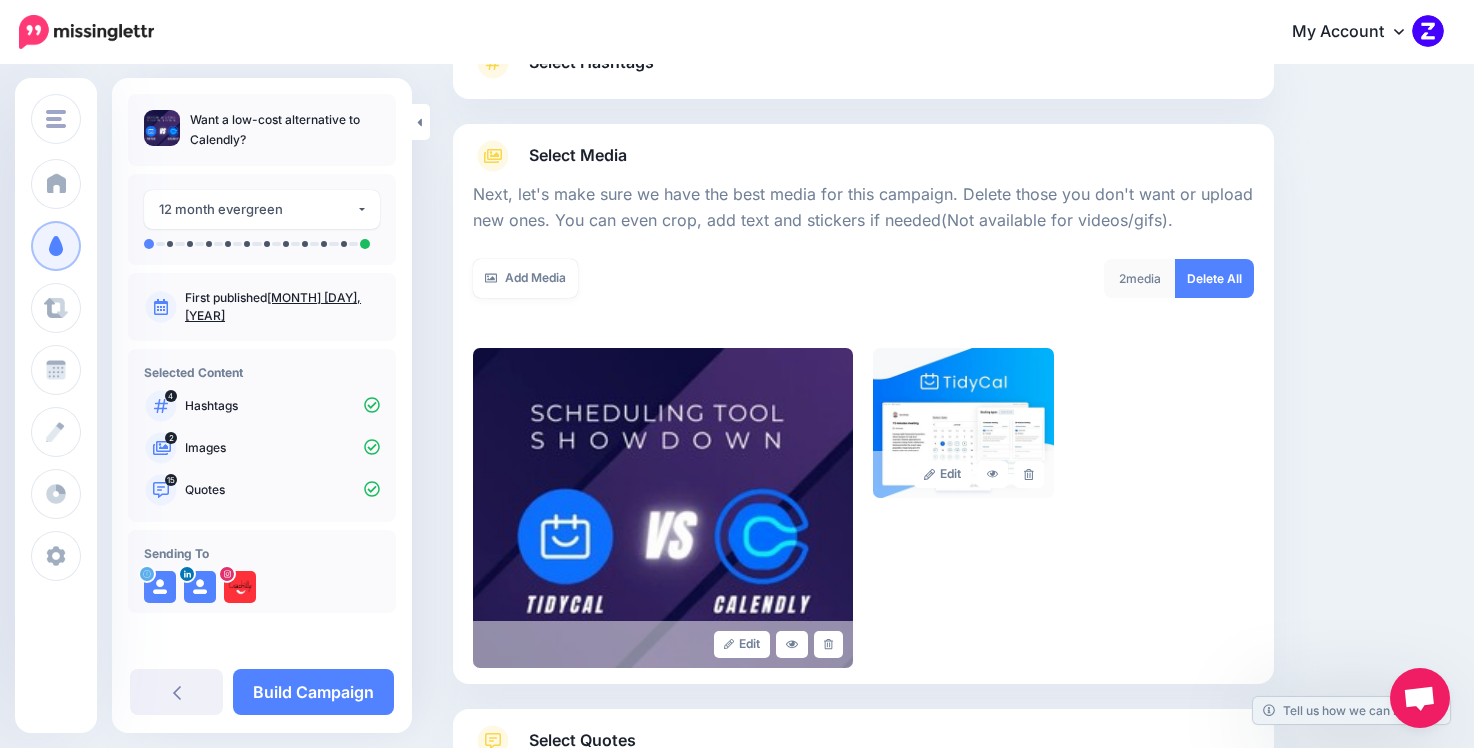 scroll, scrollTop: 135, scrollLeft: 0, axis: vertical 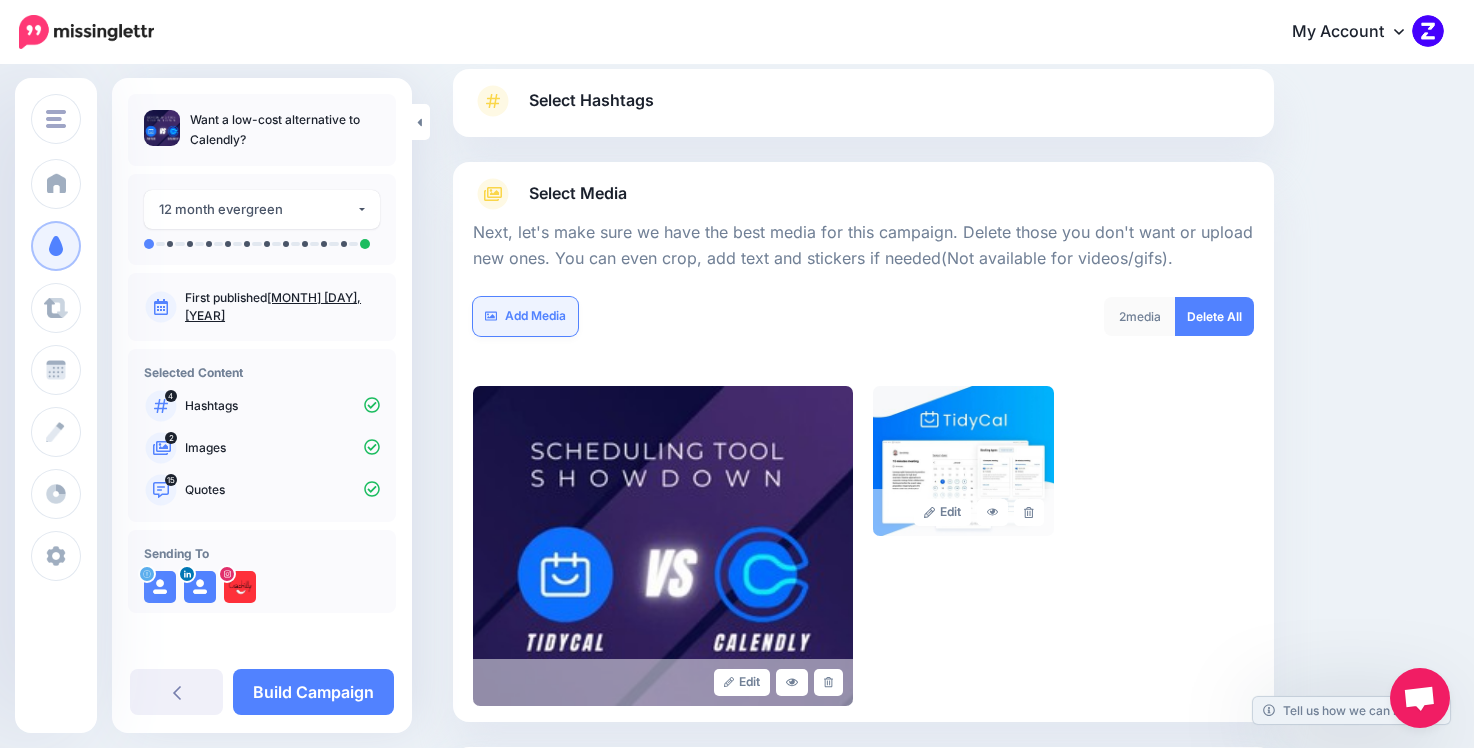 click on "Add Media" at bounding box center [525, 316] 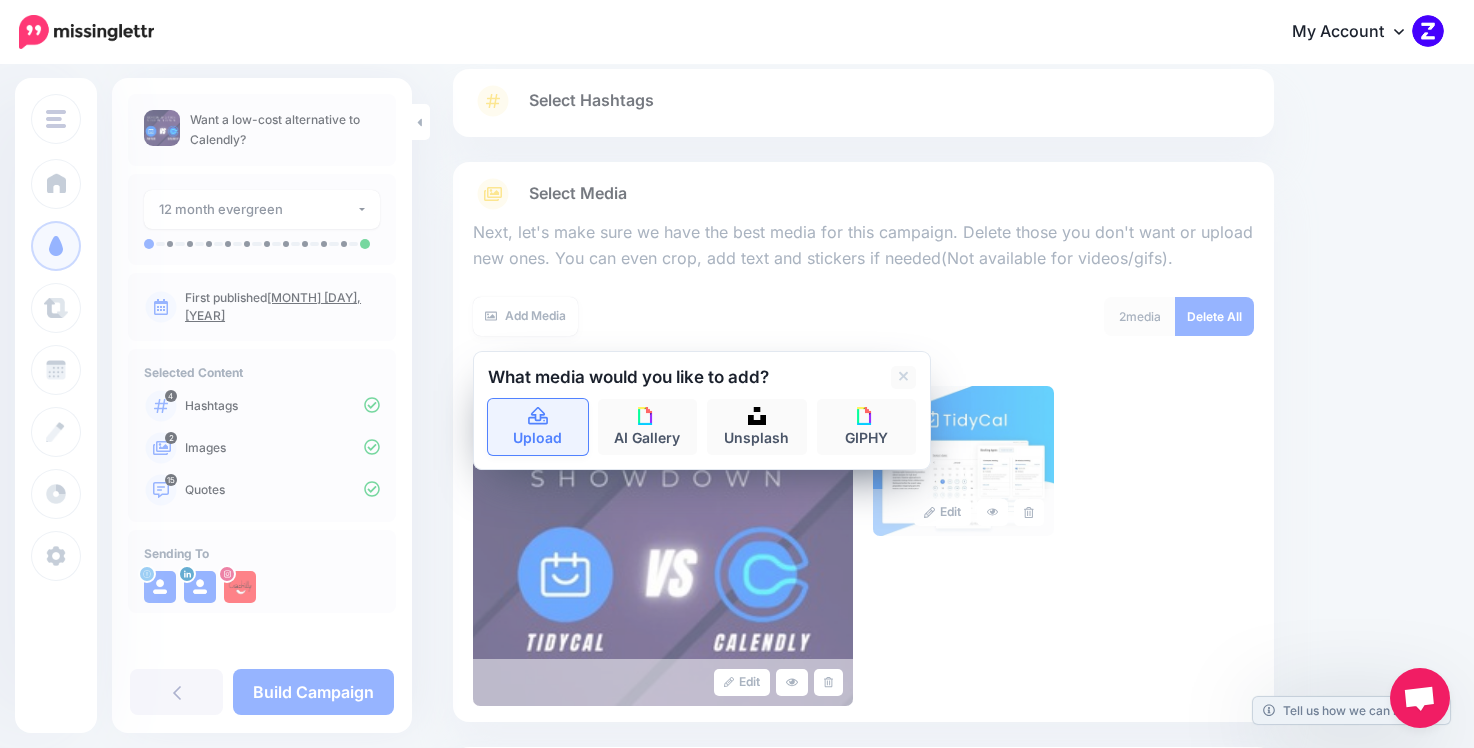 click 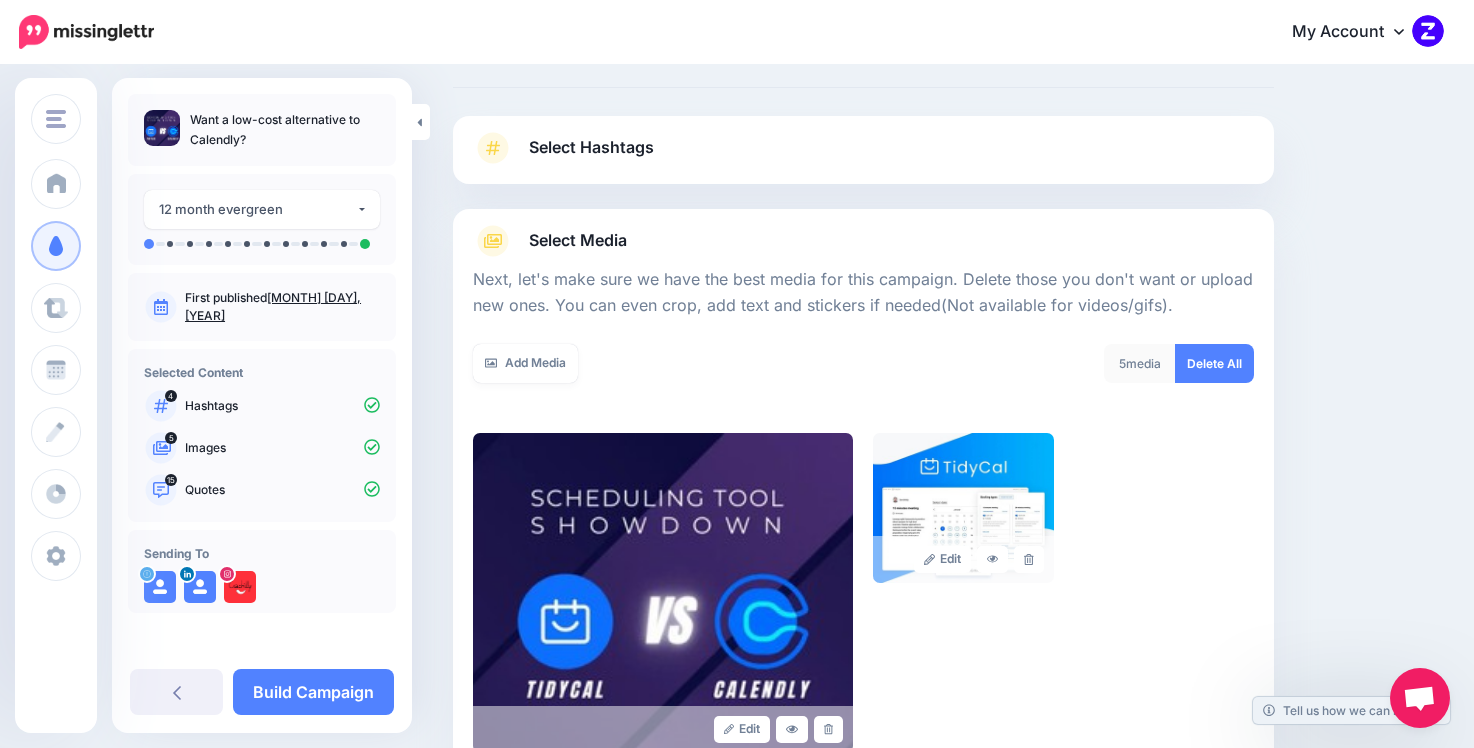 scroll, scrollTop: 0, scrollLeft: 0, axis: both 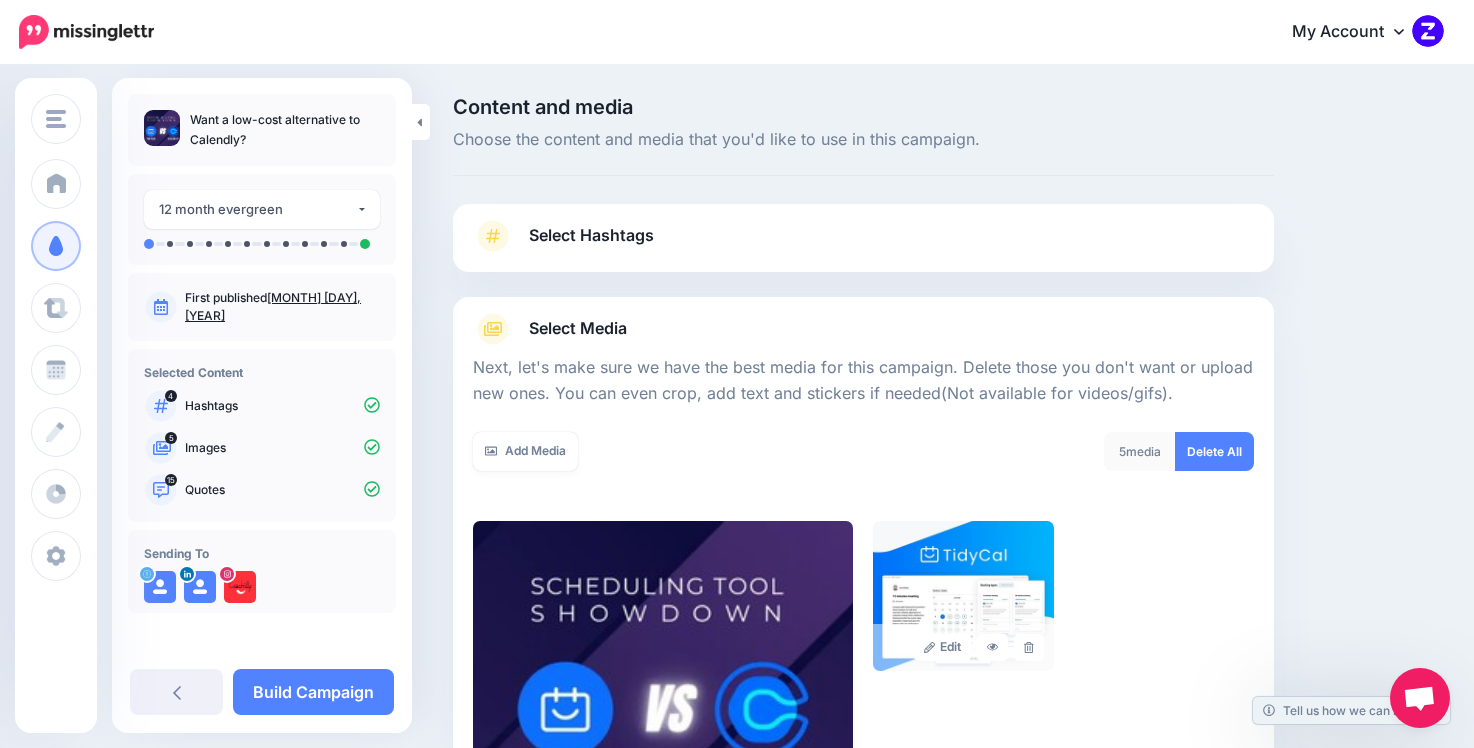 click on "5  media" at bounding box center (1140, 451) 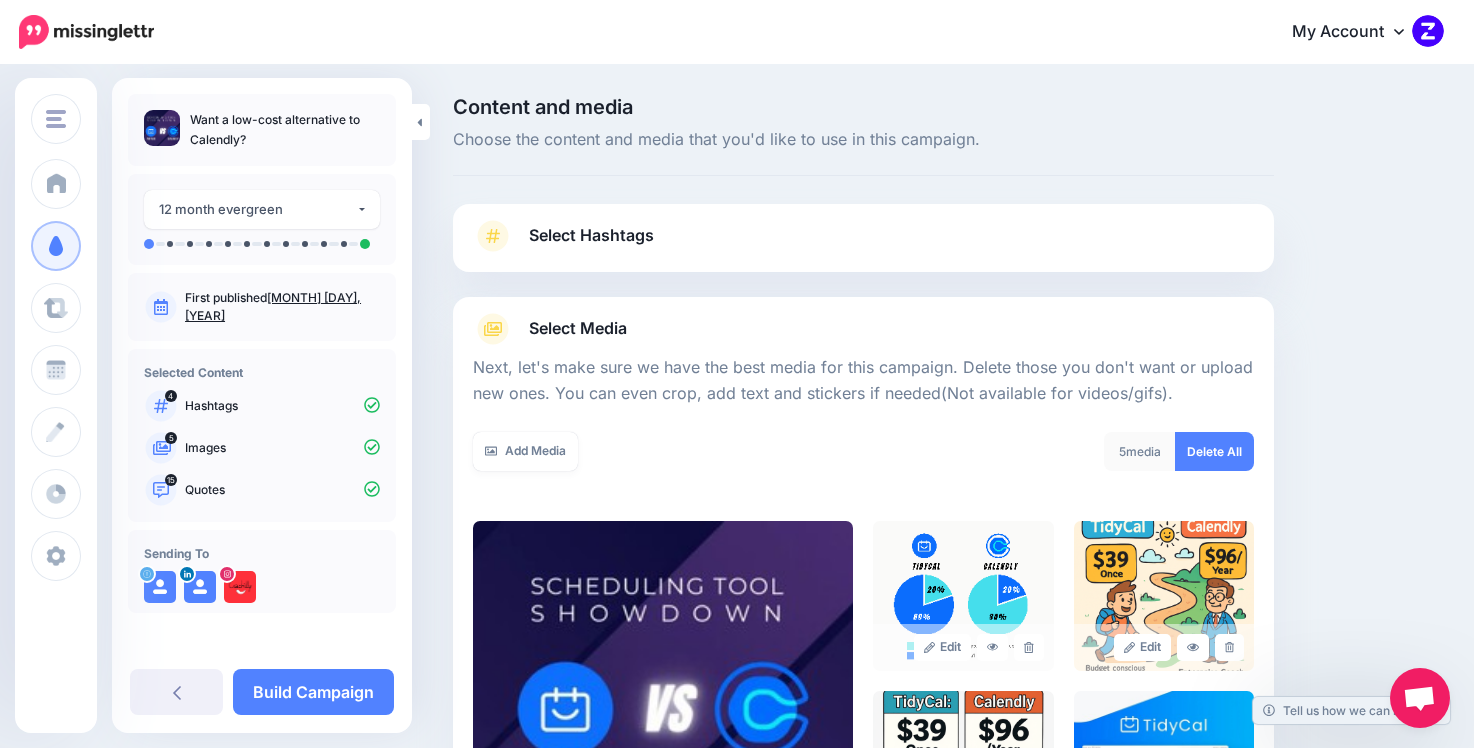 scroll, scrollTop: 332, scrollLeft: 0, axis: vertical 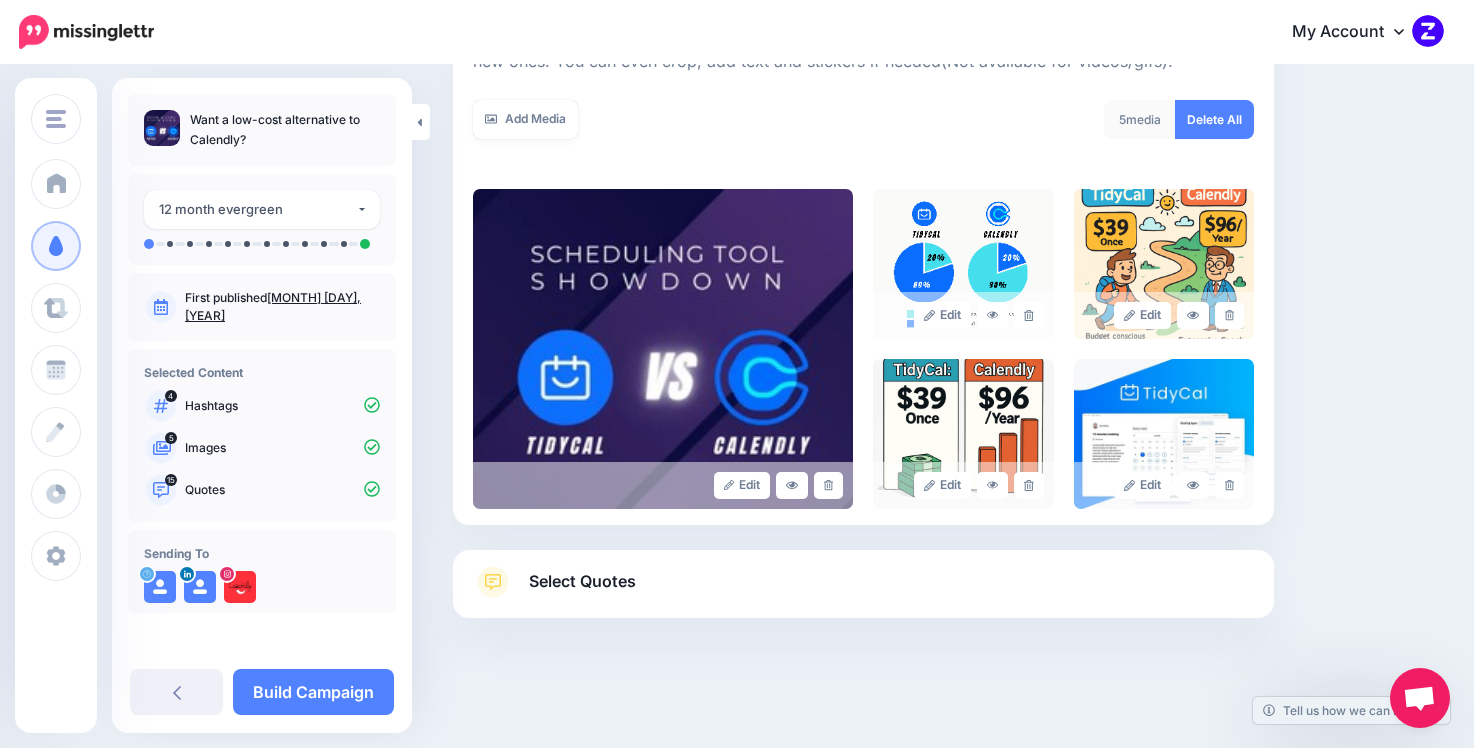 click at bounding box center [262, 592] 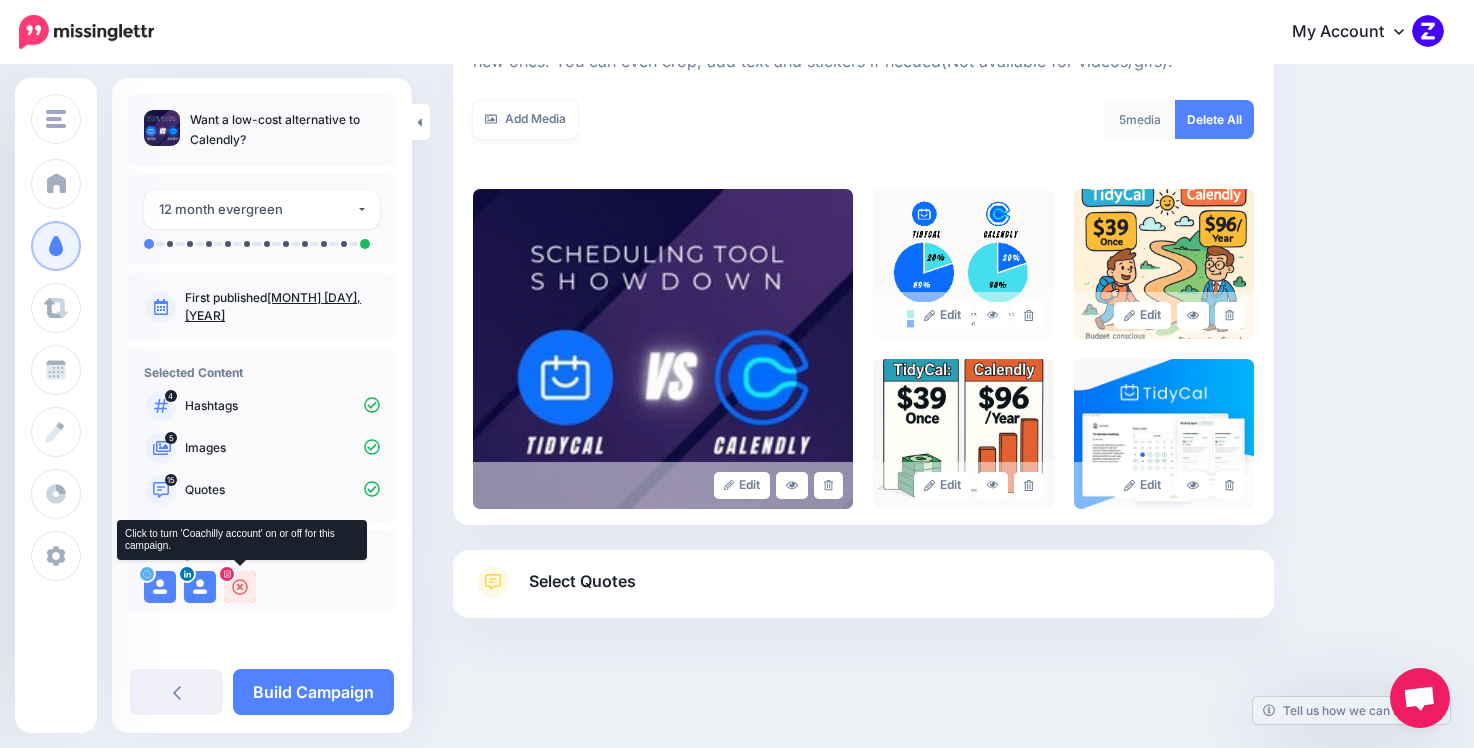 click 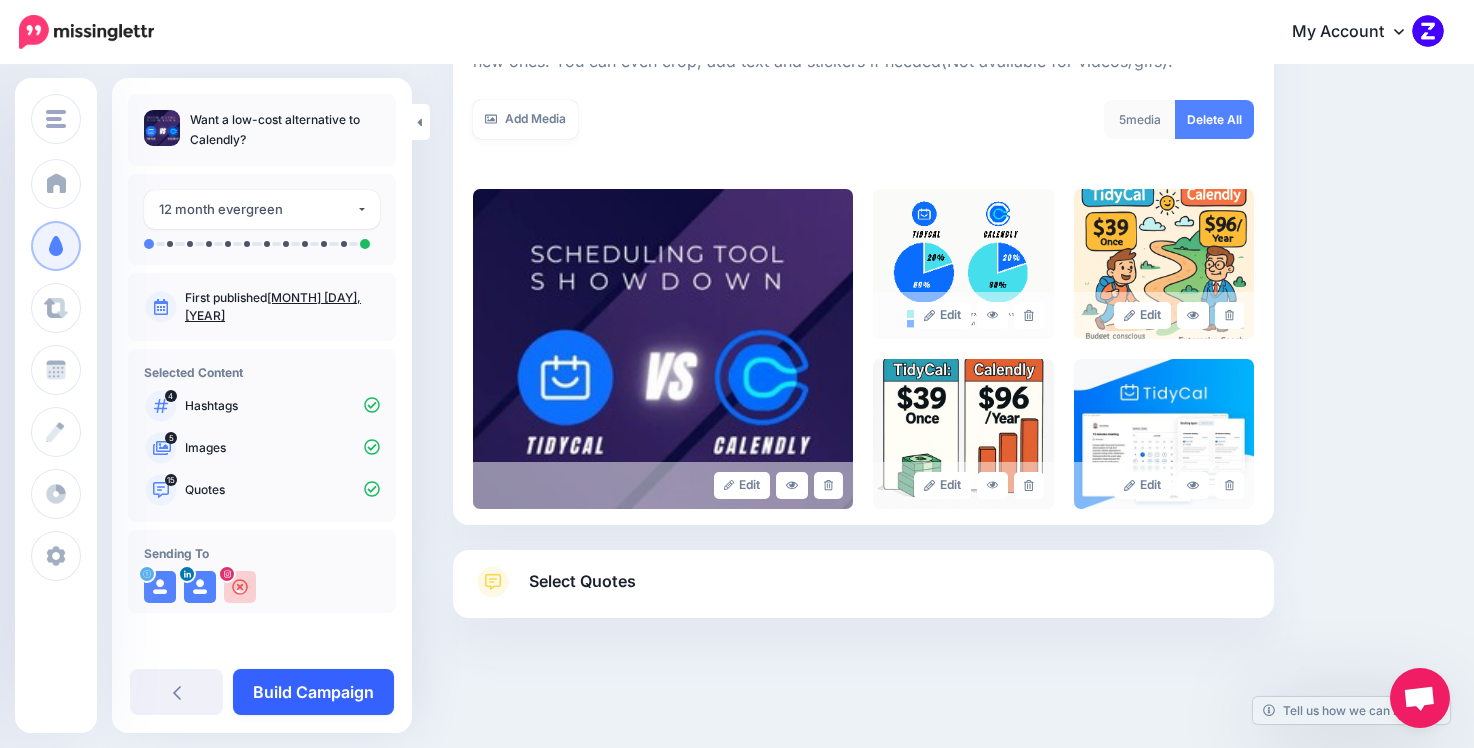 click on "Build Campaign" at bounding box center (313, 692) 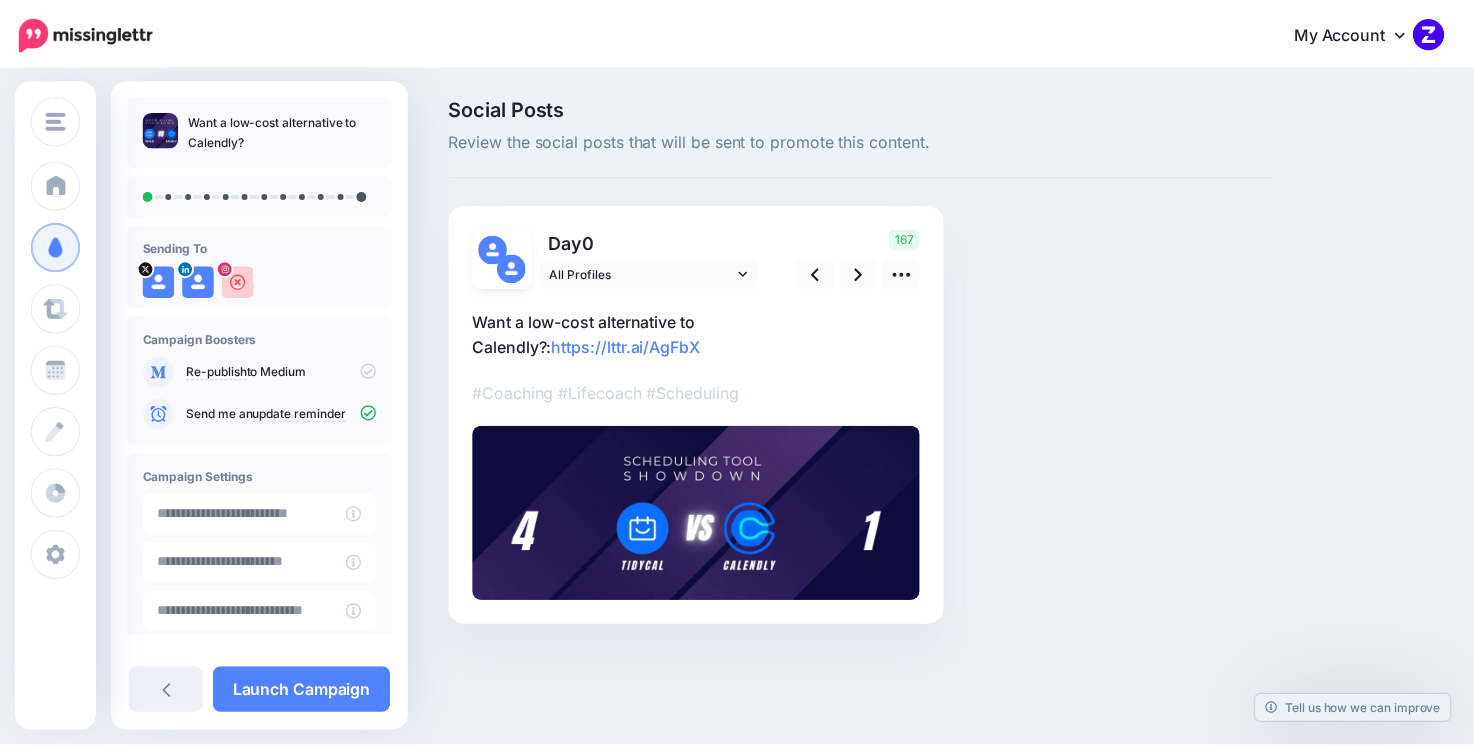 scroll, scrollTop: 0, scrollLeft: 0, axis: both 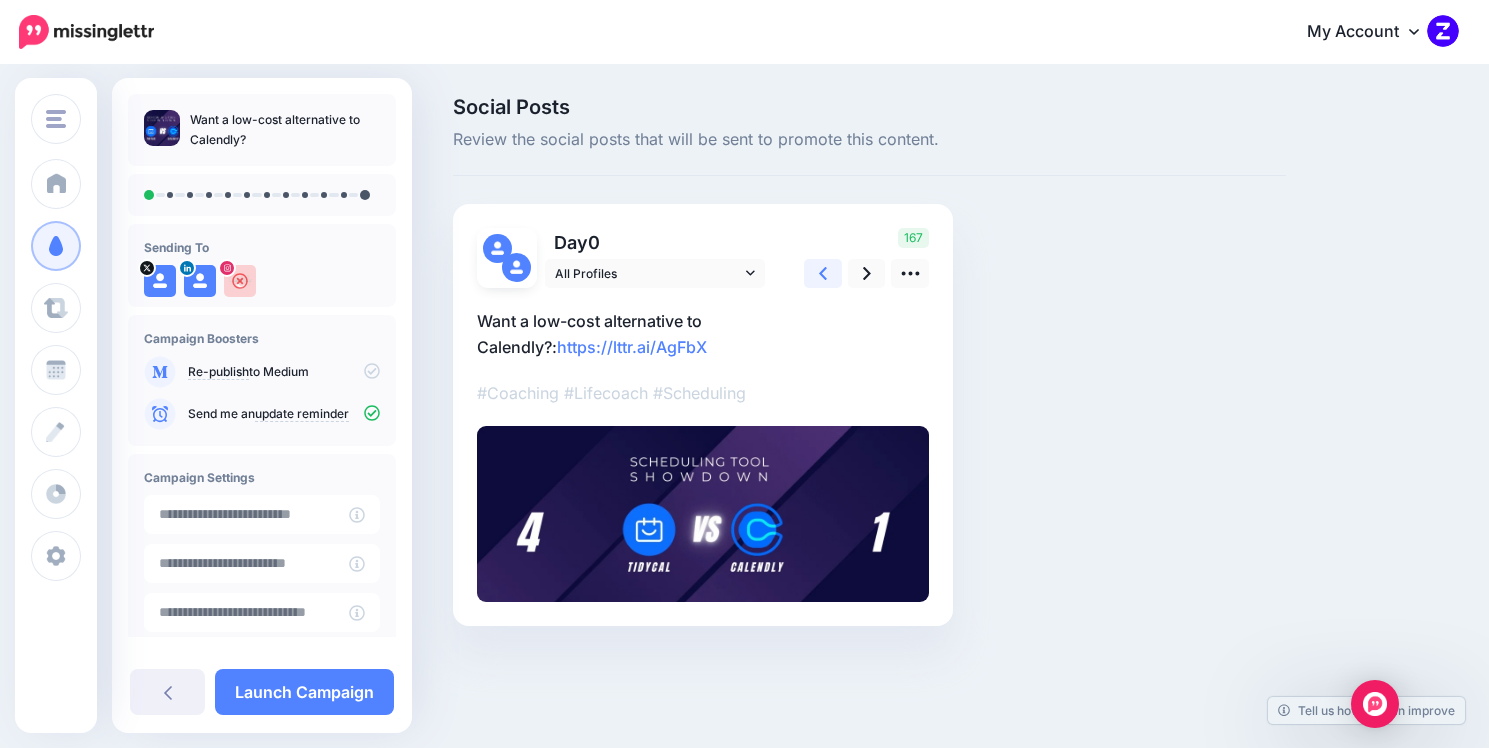 click 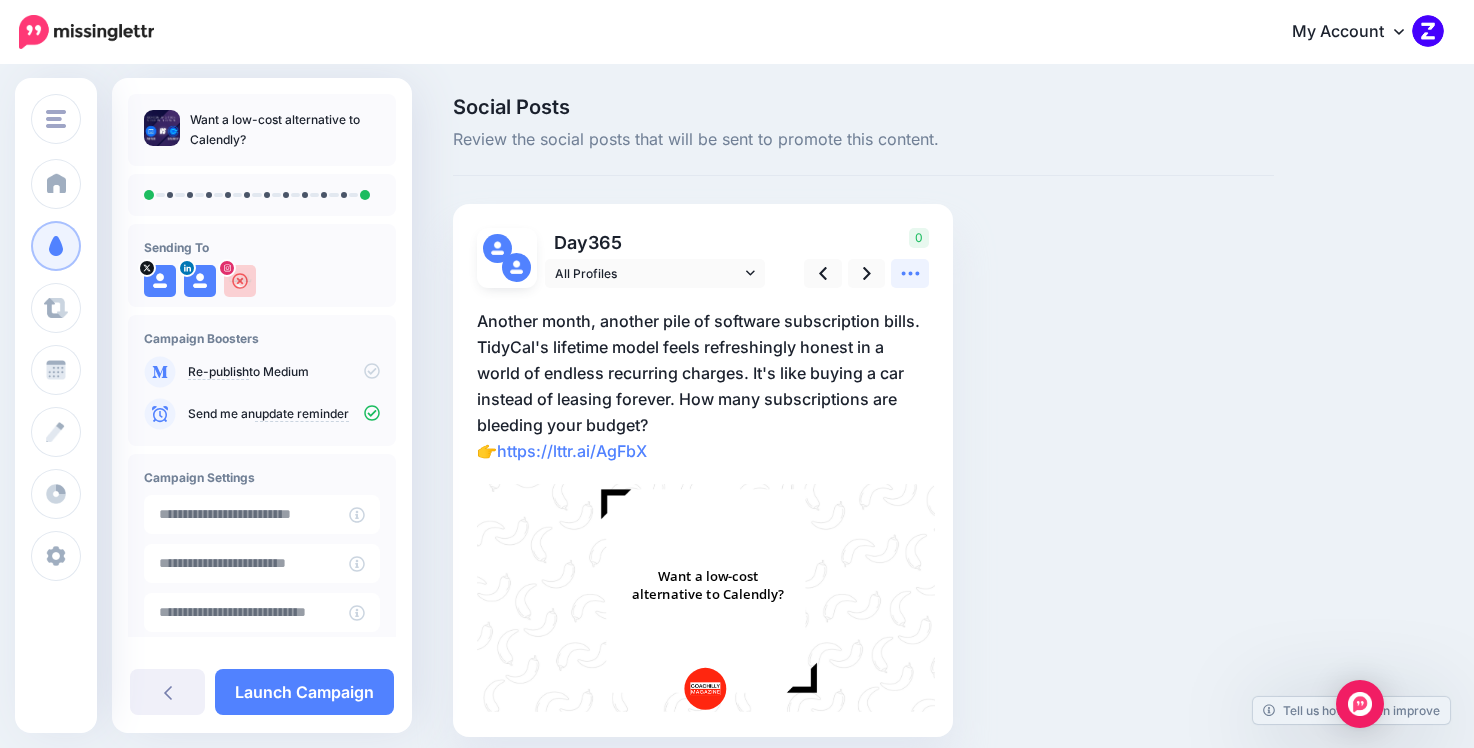 click 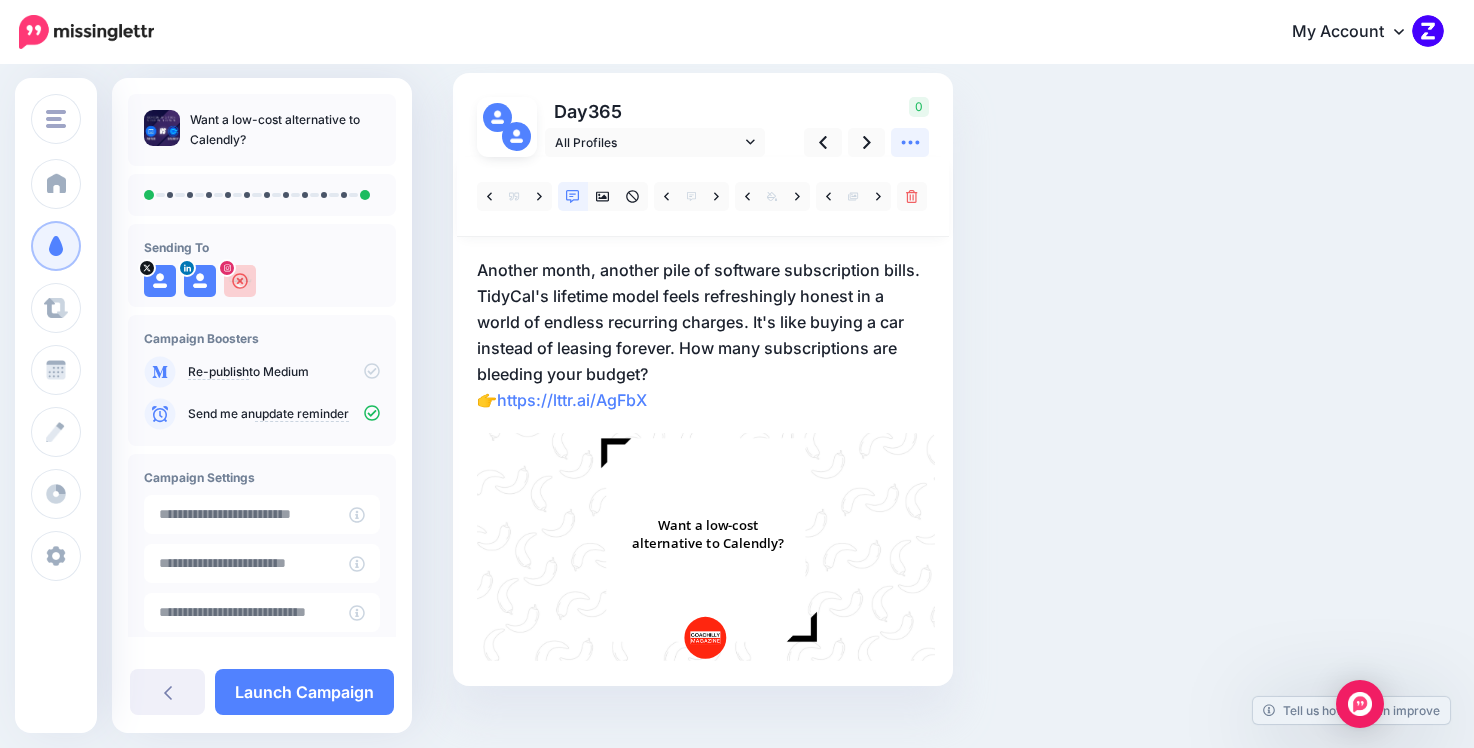 scroll, scrollTop: 151, scrollLeft: 0, axis: vertical 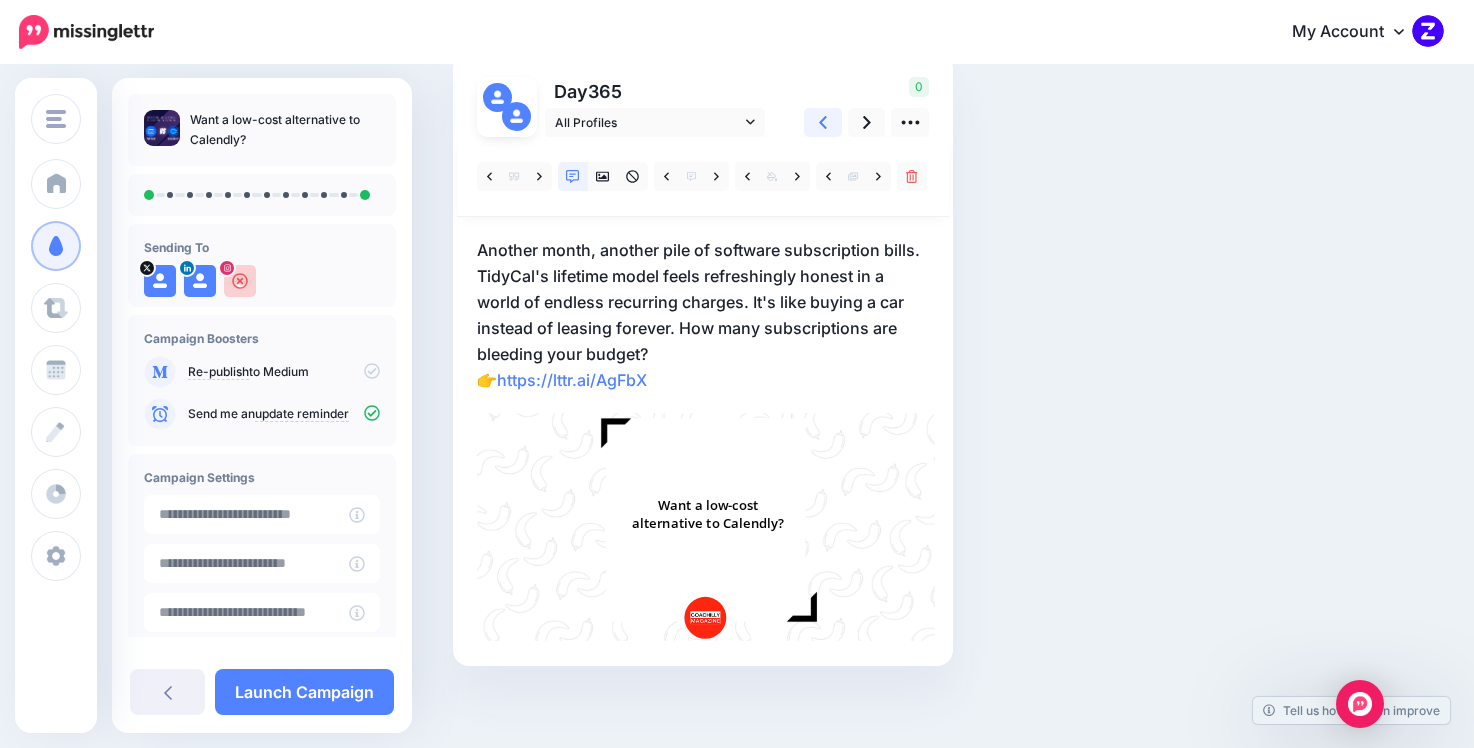 click 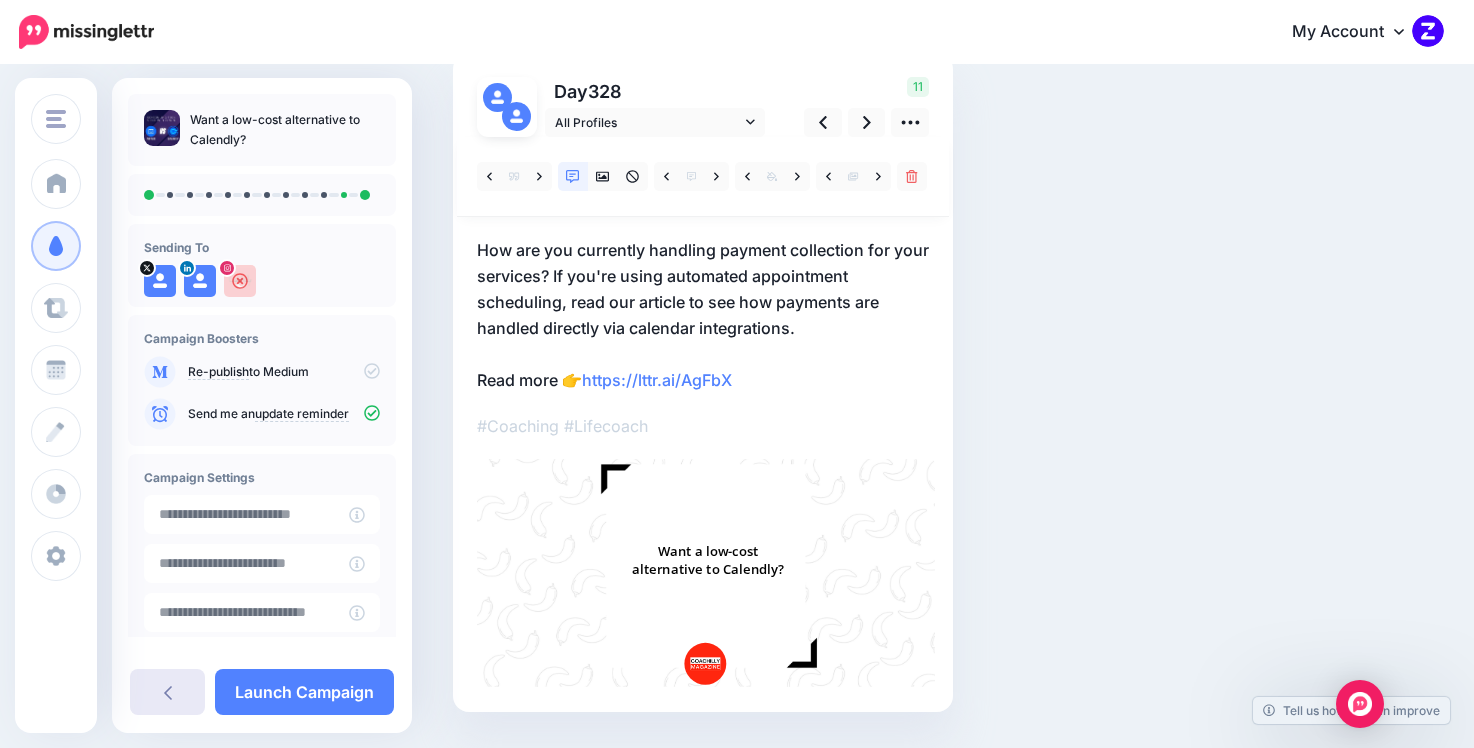 click at bounding box center [167, 692] 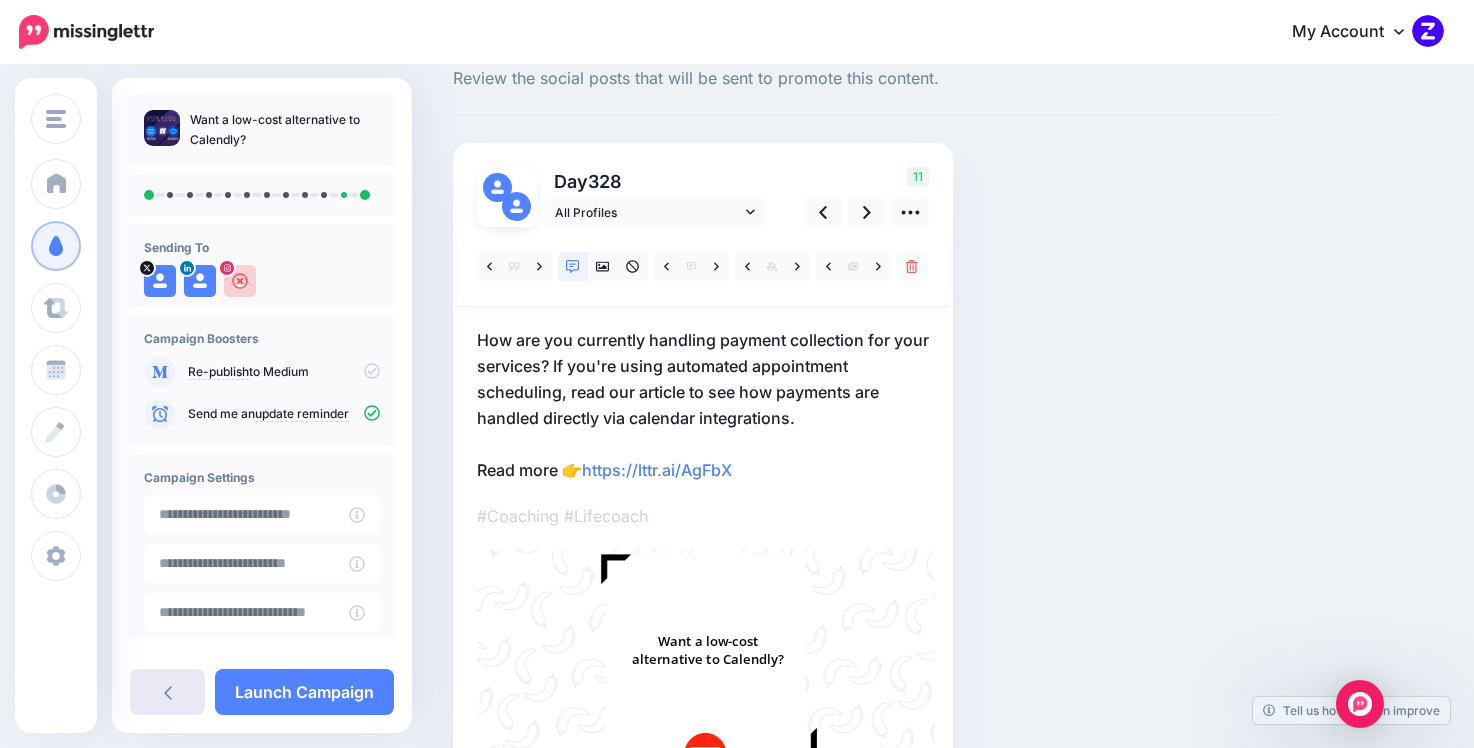 scroll, scrollTop: 0, scrollLeft: 0, axis: both 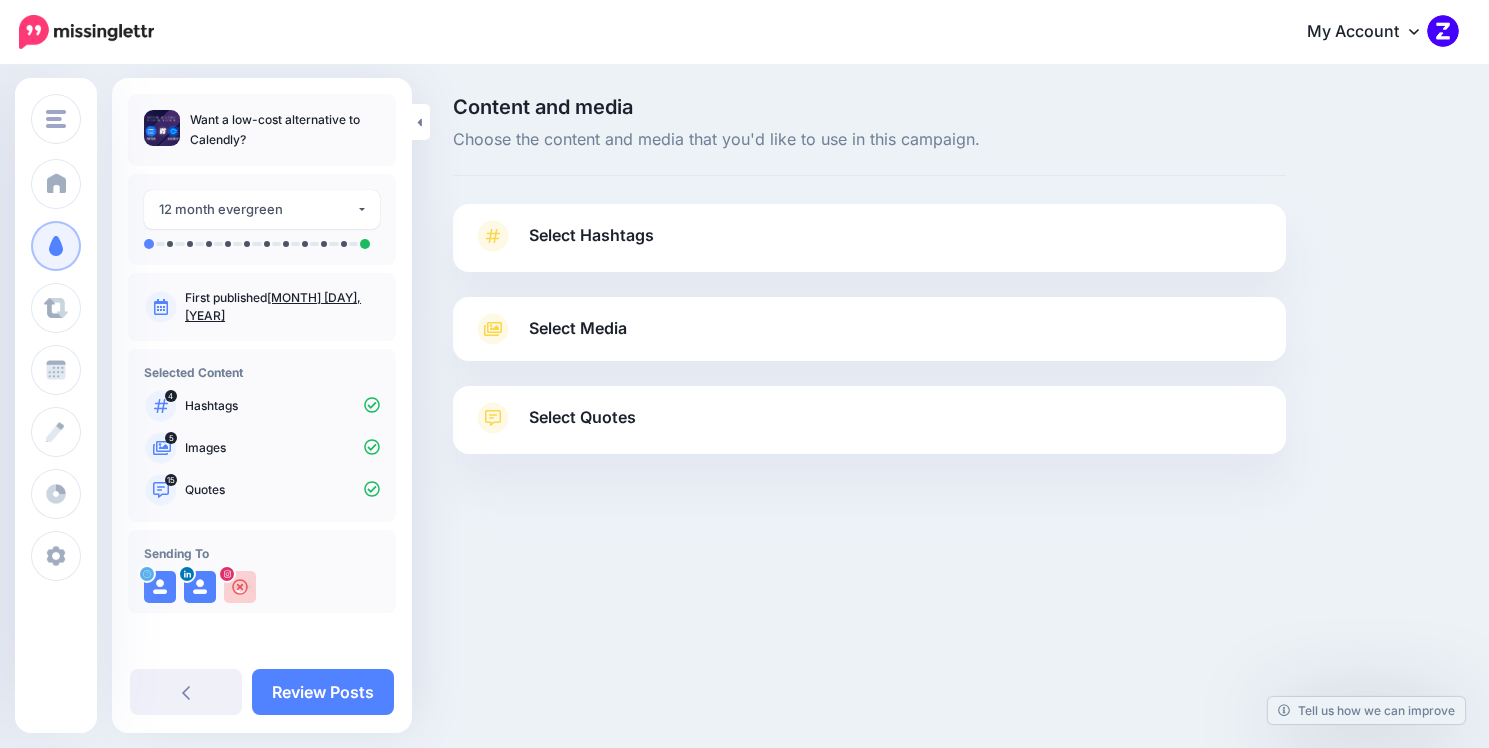 click on "Select Quotes" at bounding box center (869, 428) 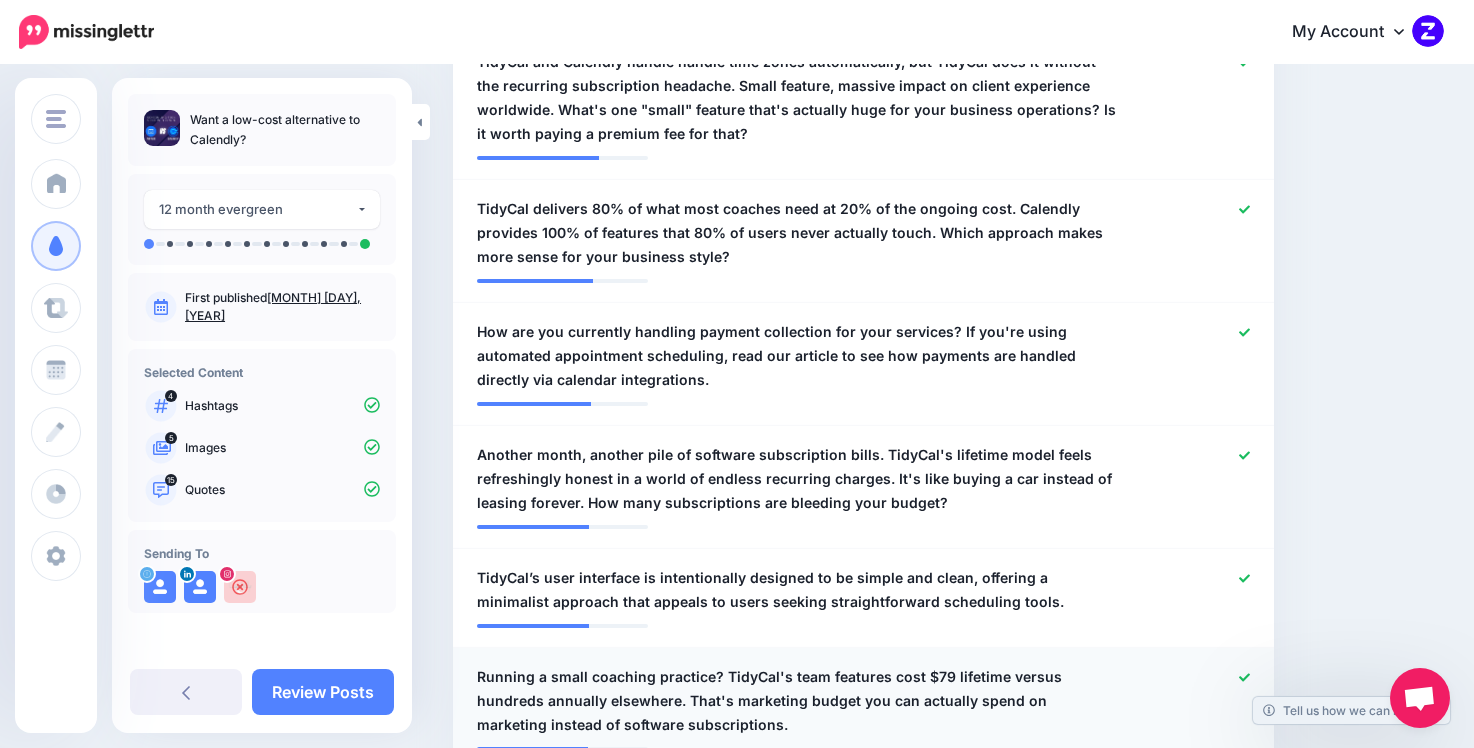 scroll, scrollTop: 1647, scrollLeft: 0, axis: vertical 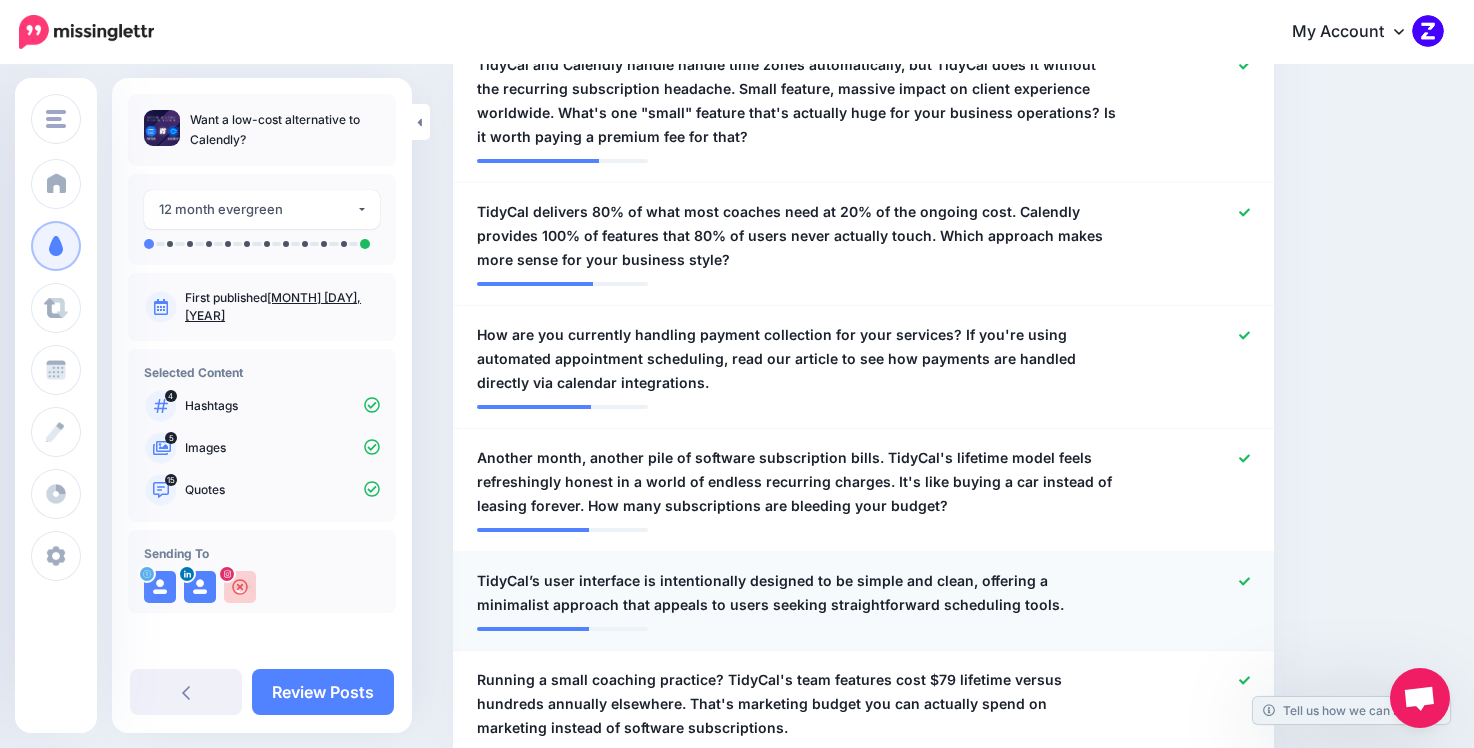 click 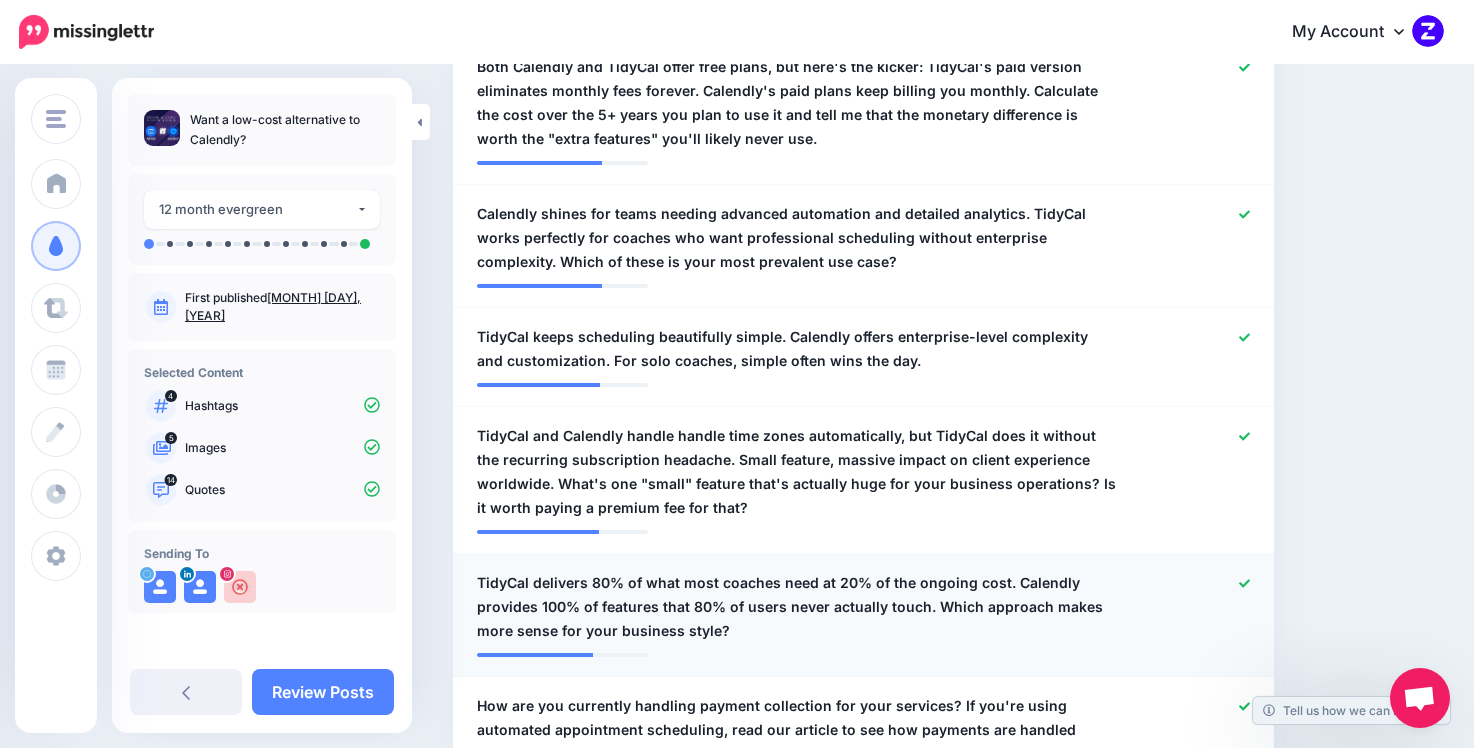 scroll, scrollTop: 1267, scrollLeft: 0, axis: vertical 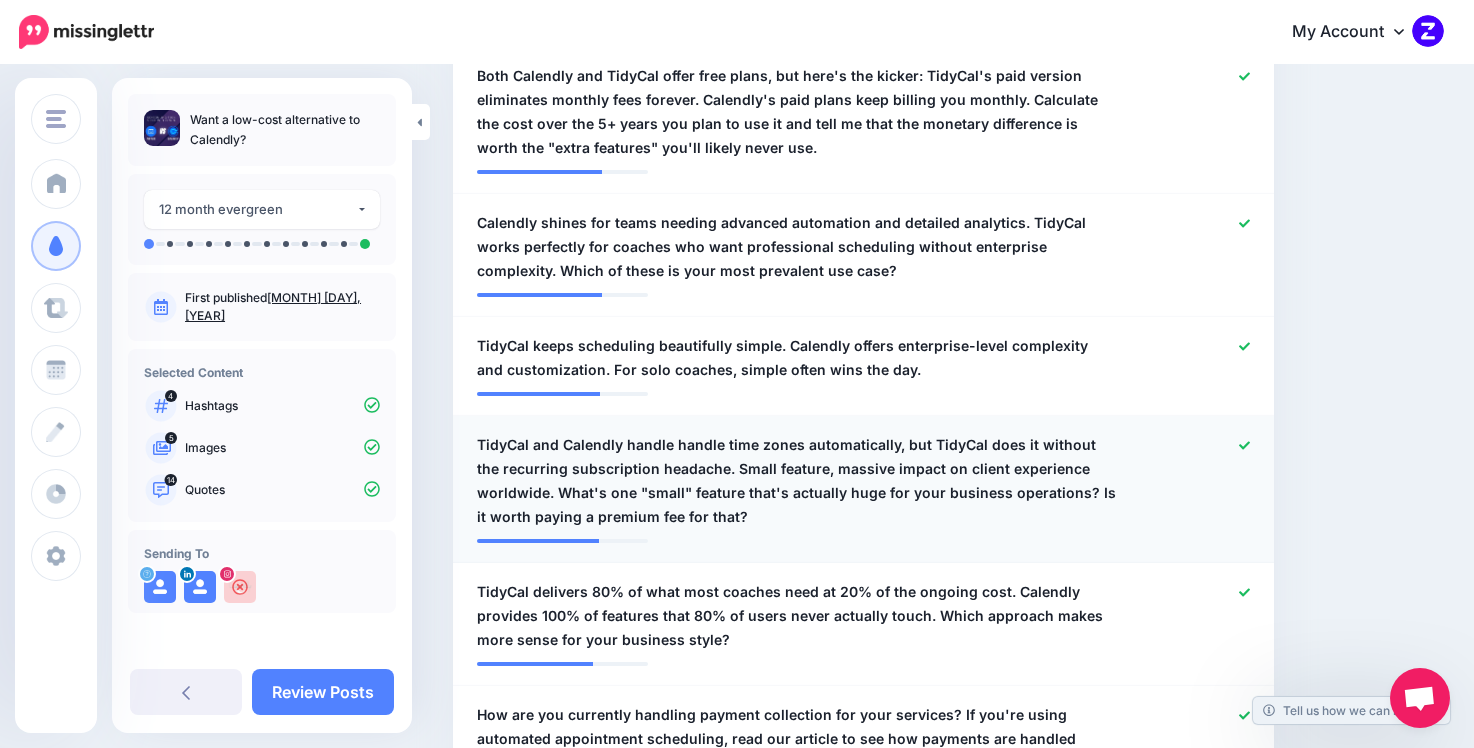 click 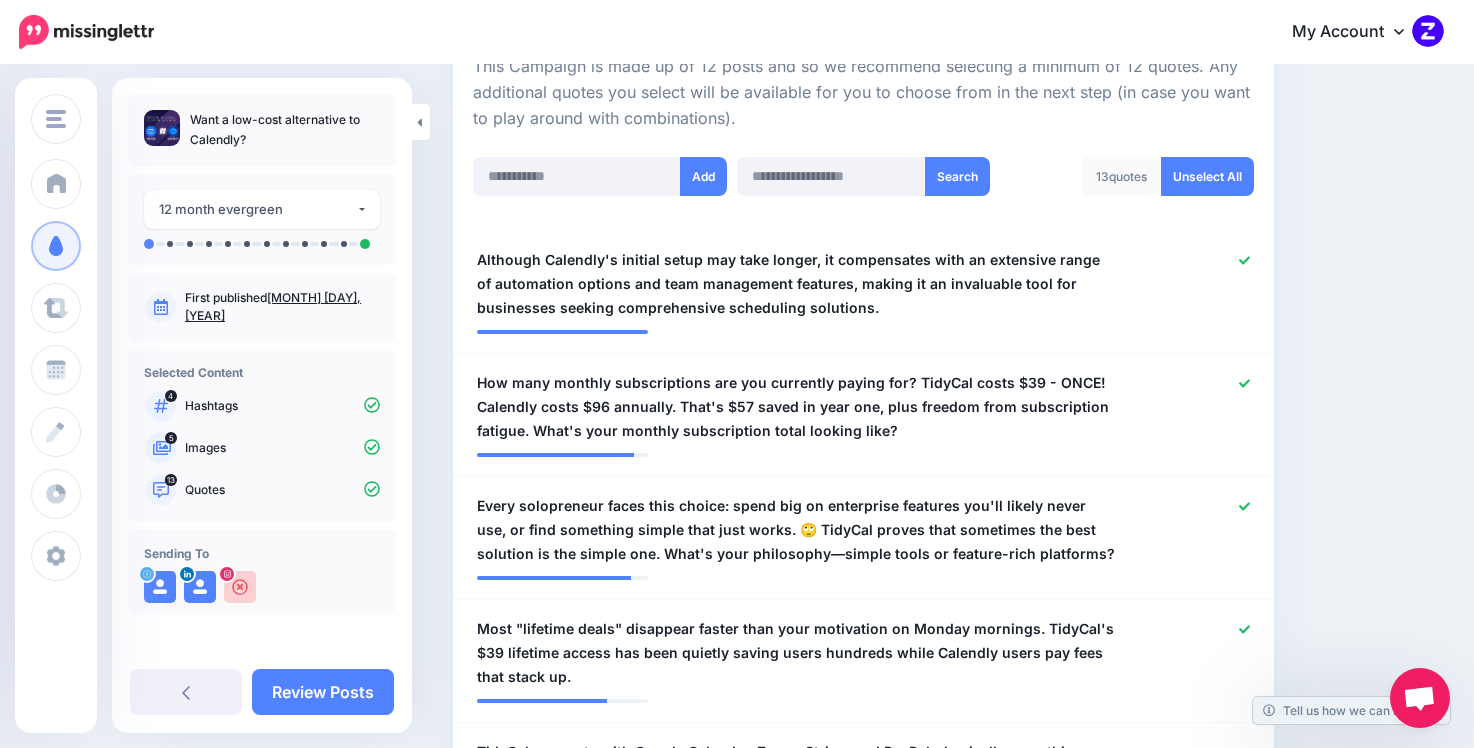 scroll, scrollTop: 469, scrollLeft: 0, axis: vertical 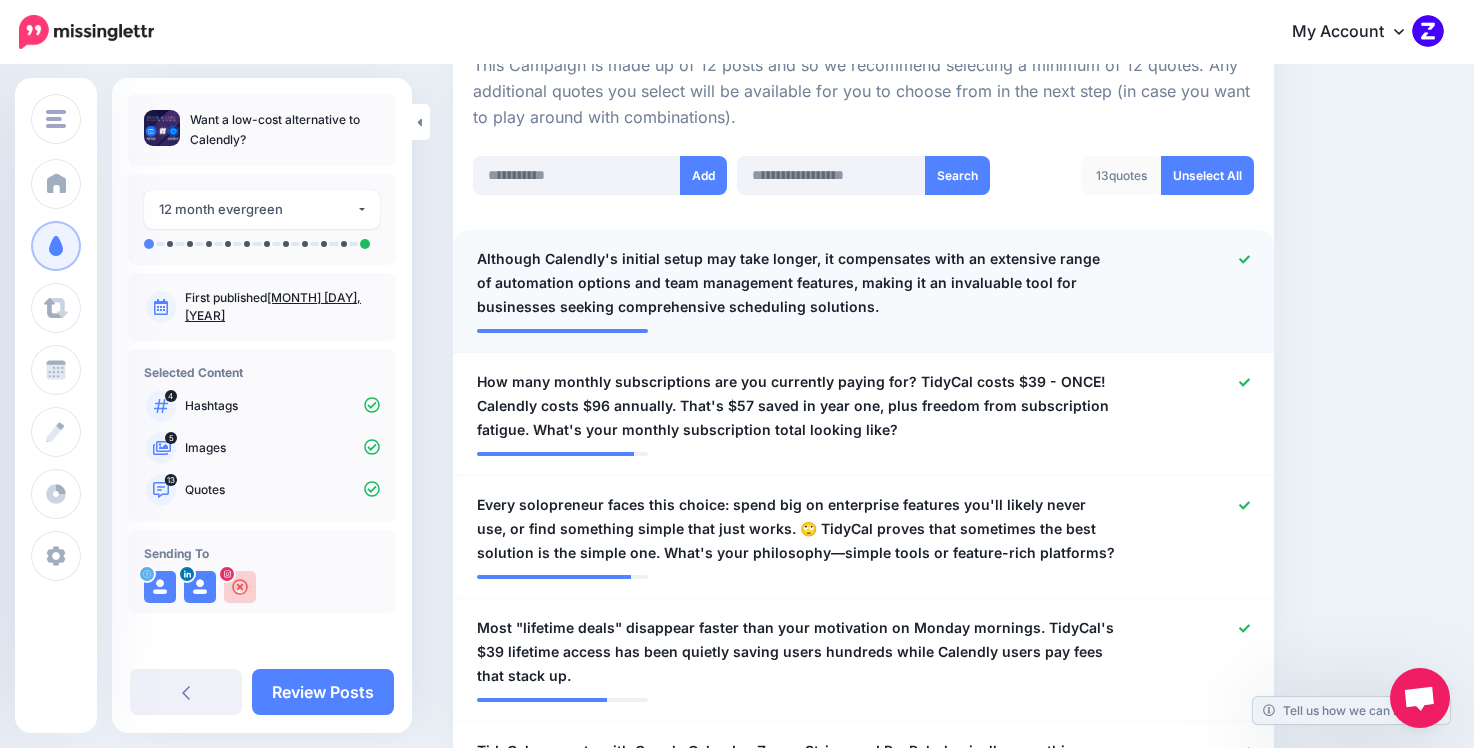 click 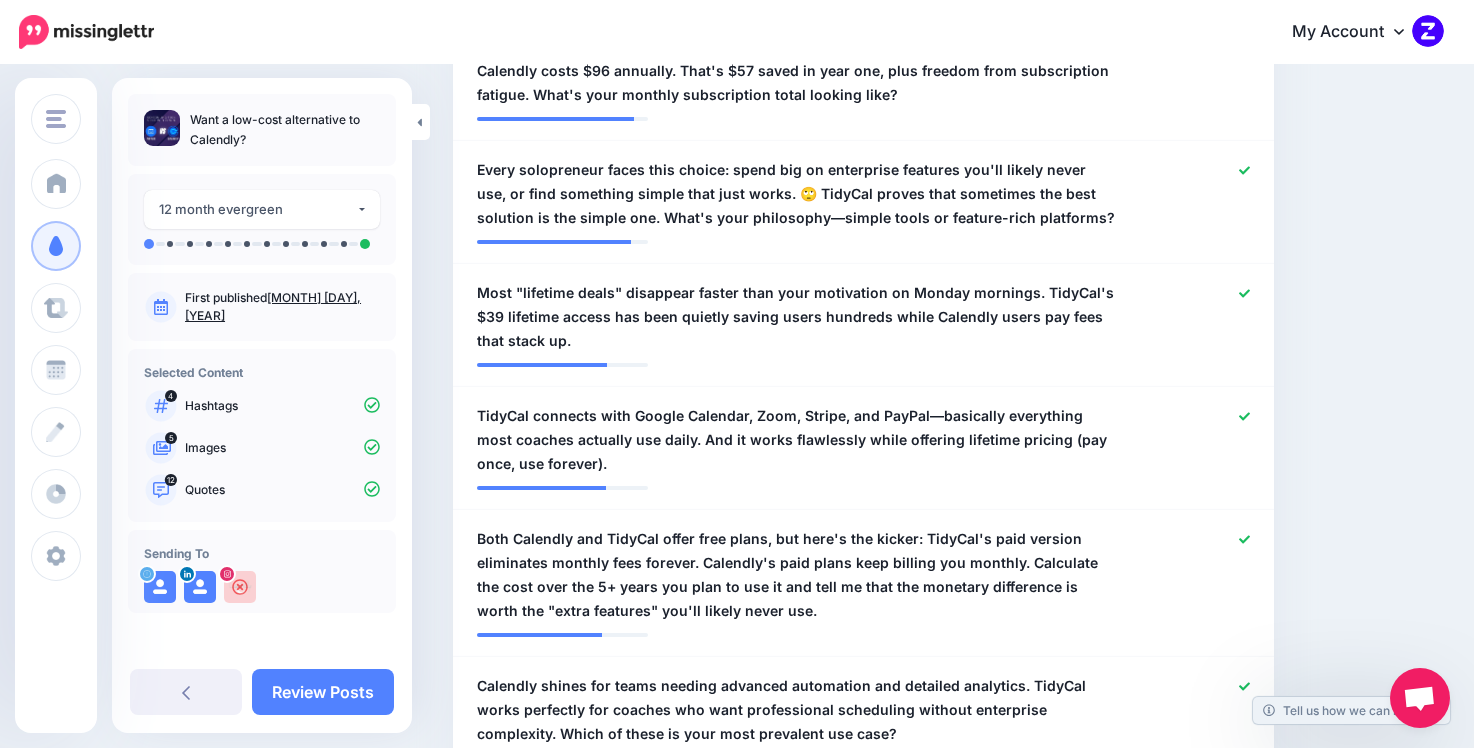 scroll, scrollTop: 814, scrollLeft: 0, axis: vertical 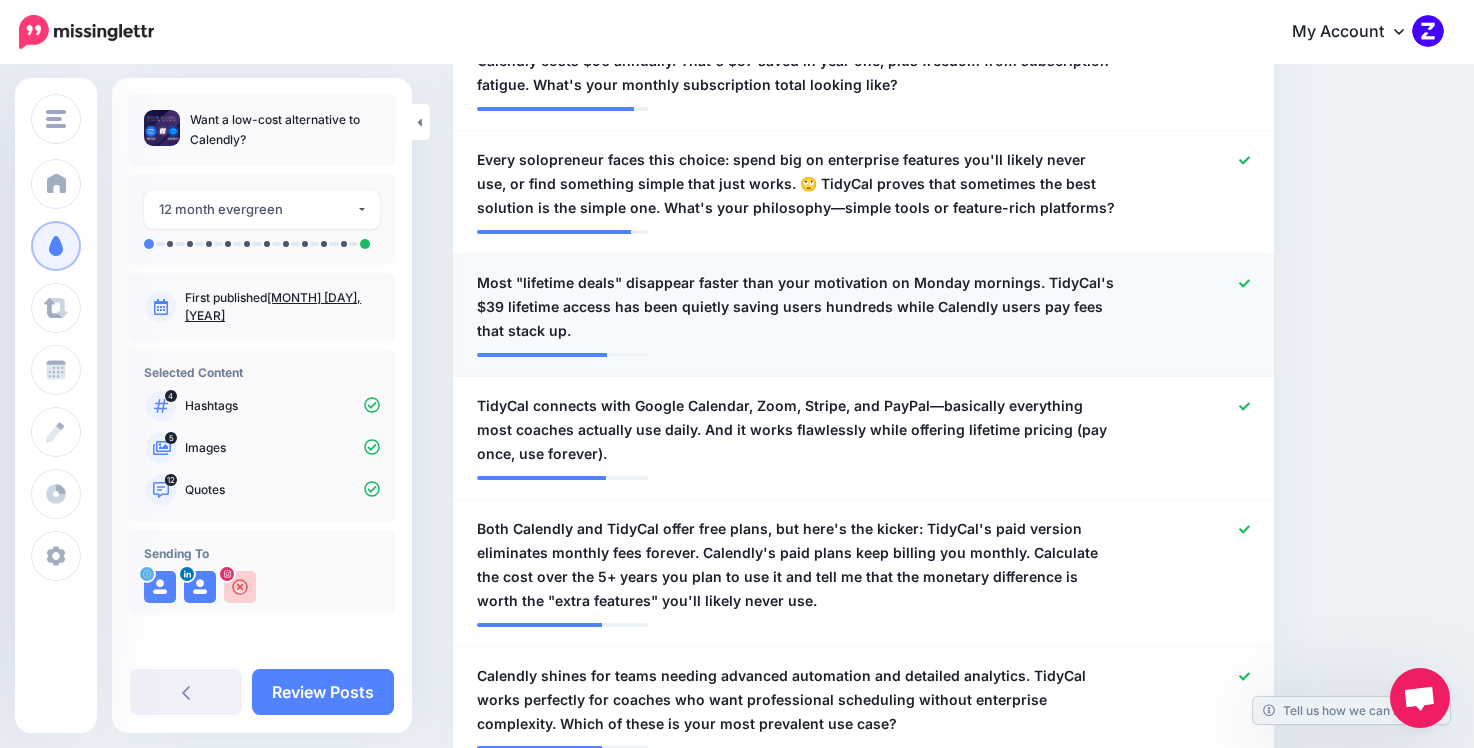 click on "**********" at bounding box center (863, 315) 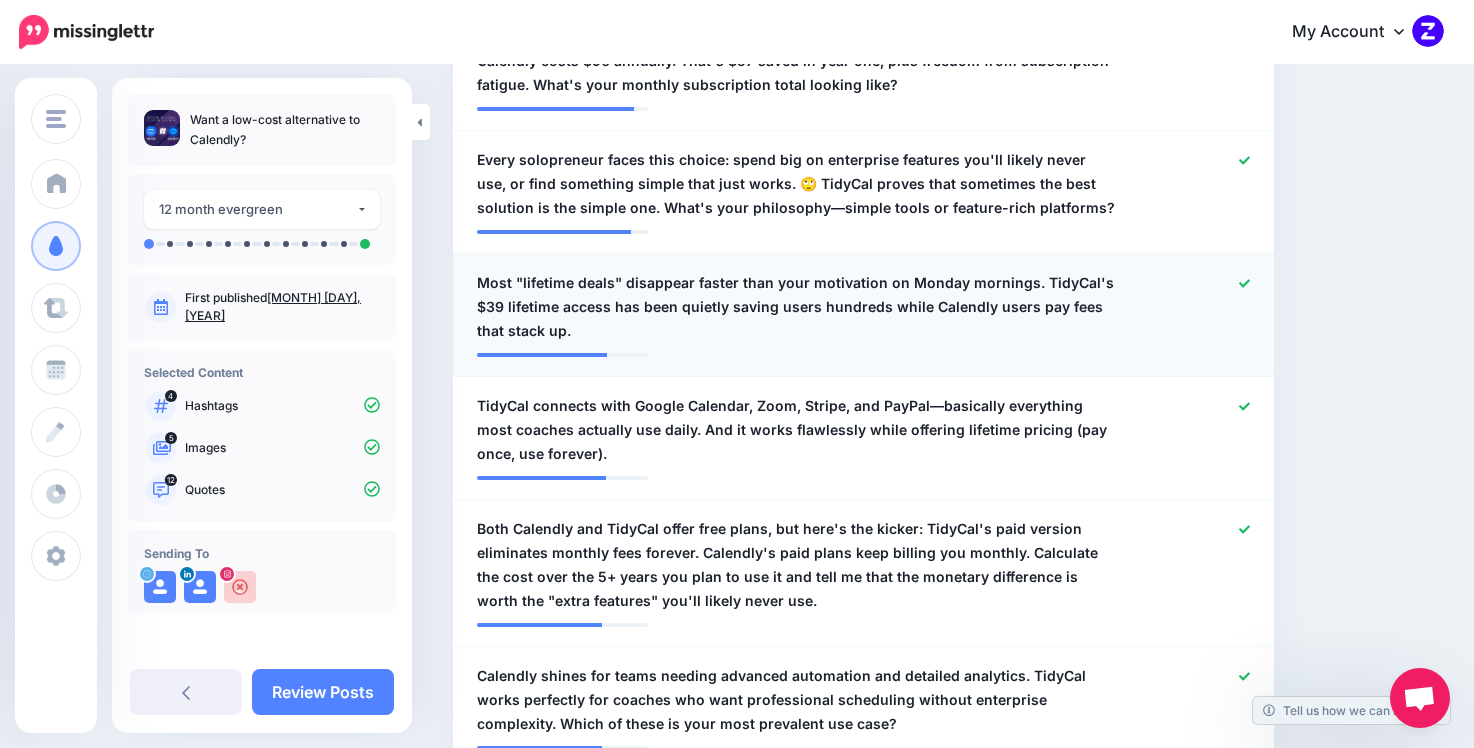 click on "Most "lifetime deals" disappear faster than your motivation on Monday mornings. TidyCal's $39 lifetime access has been quietly saving users hundreds while Calendly users pay fees that stack up." at bounding box center [796, 307] 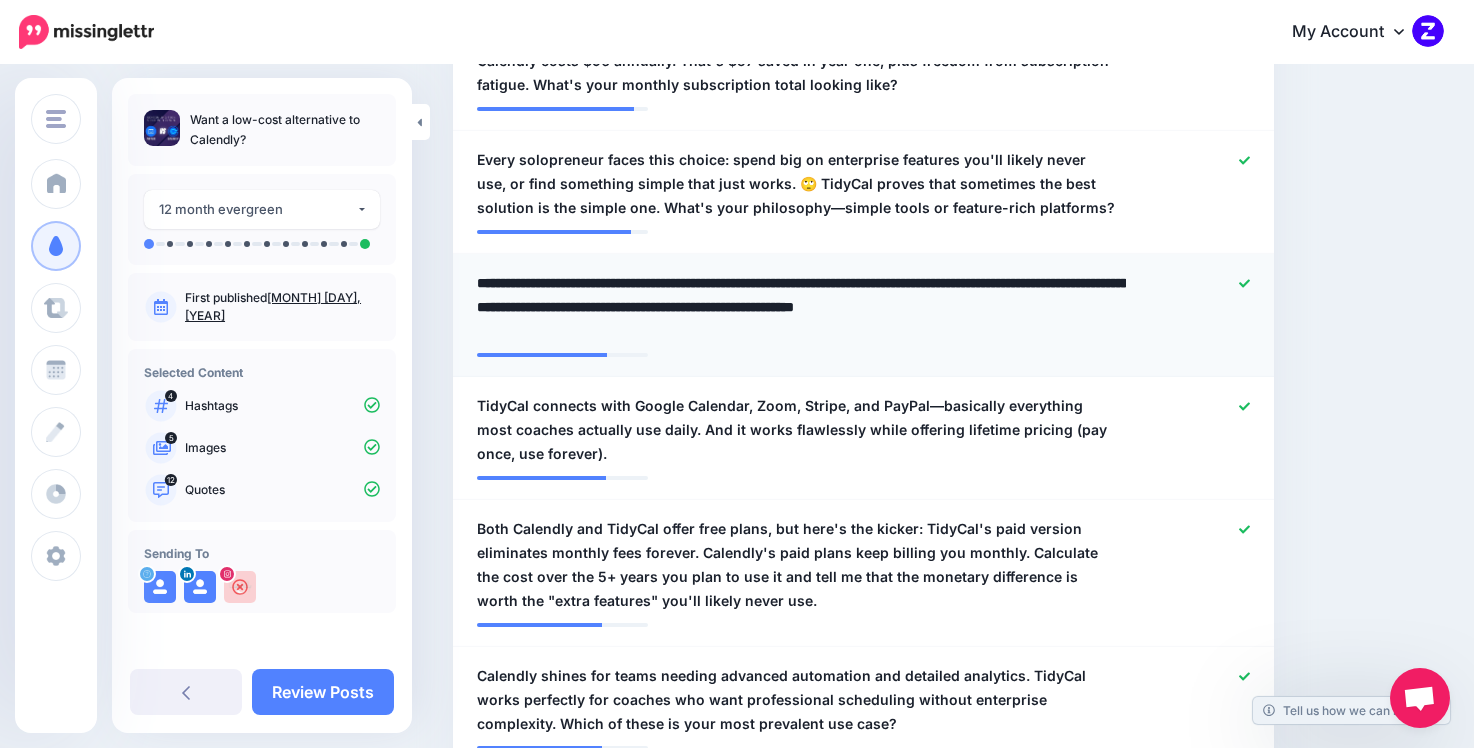 click on "**********" at bounding box center [801, 307] 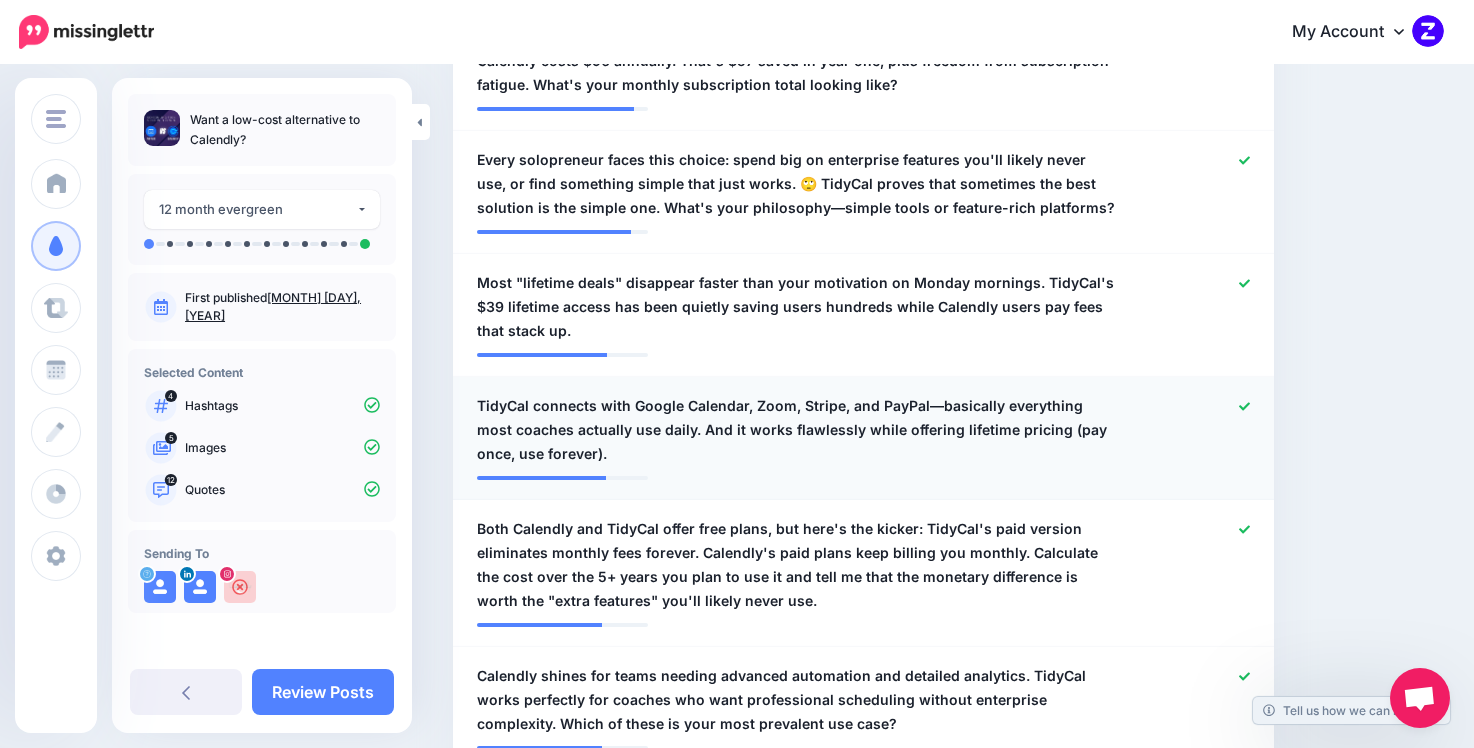 click on "TidyCal connects with Google Calendar, Zoom, Stripe, and PayPal—basically everything most coaches actually use daily. And it works flawlessly while offering lifetime pricing (pay once, use forever)." at bounding box center [796, 430] 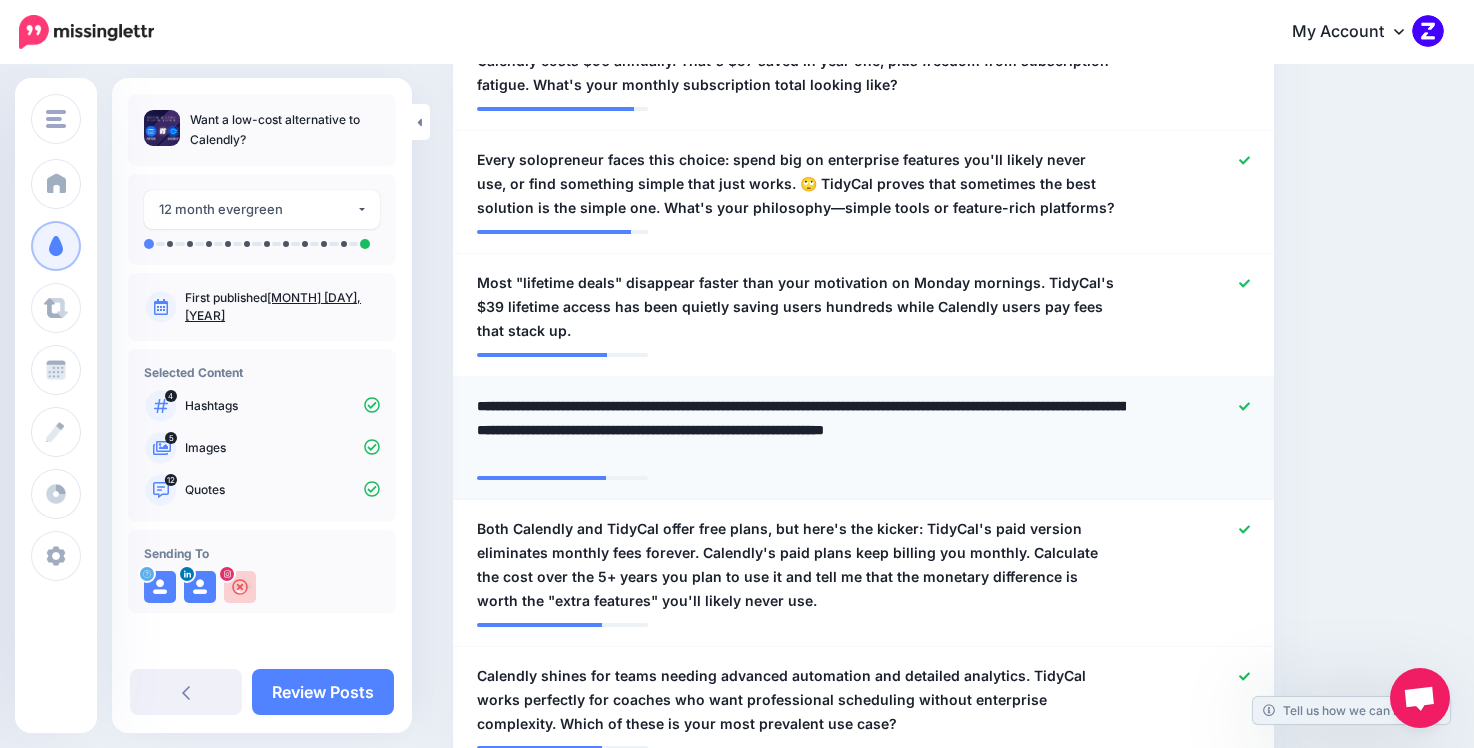 drag, startPoint x: 1018, startPoint y: 431, endPoint x: 528, endPoint y: 448, distance: 490.2948 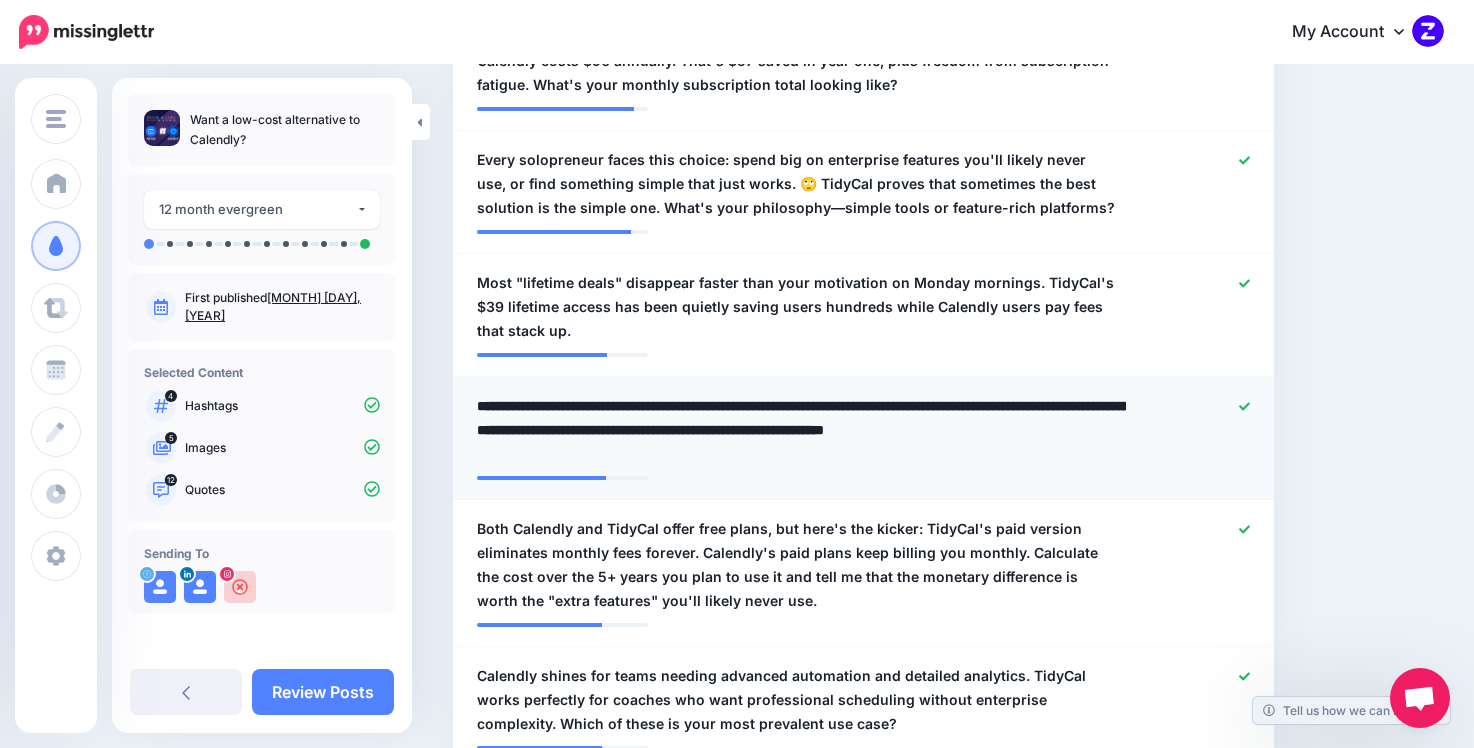 click on "**********" at bounding box center (801, 430) 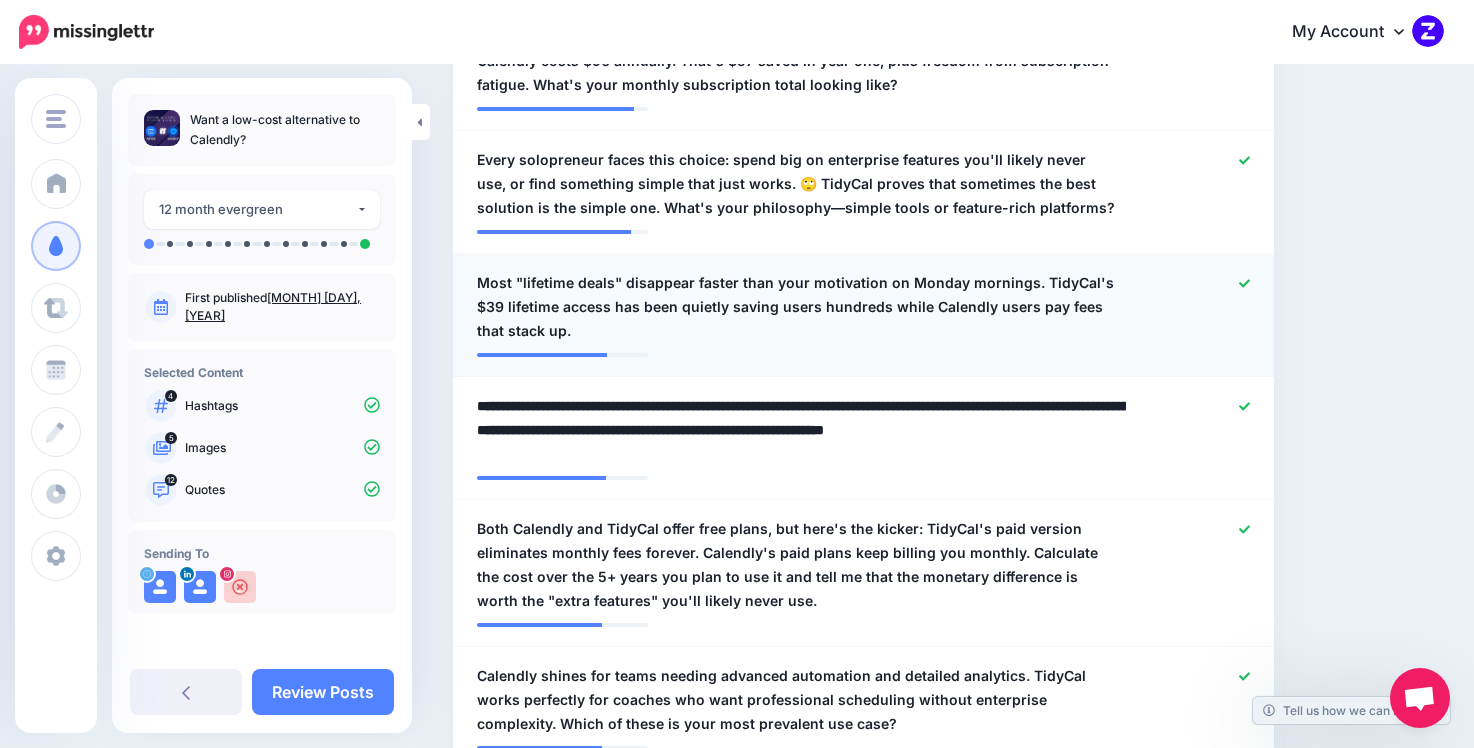 click on "Most "lifetime deals" disappear faster than your motivation on Monday mornings. TidyCal's $39 lifetime access has been quietly saving users hundreds while Calendly users pay fees that stack up." at bounding box center (796, 307) 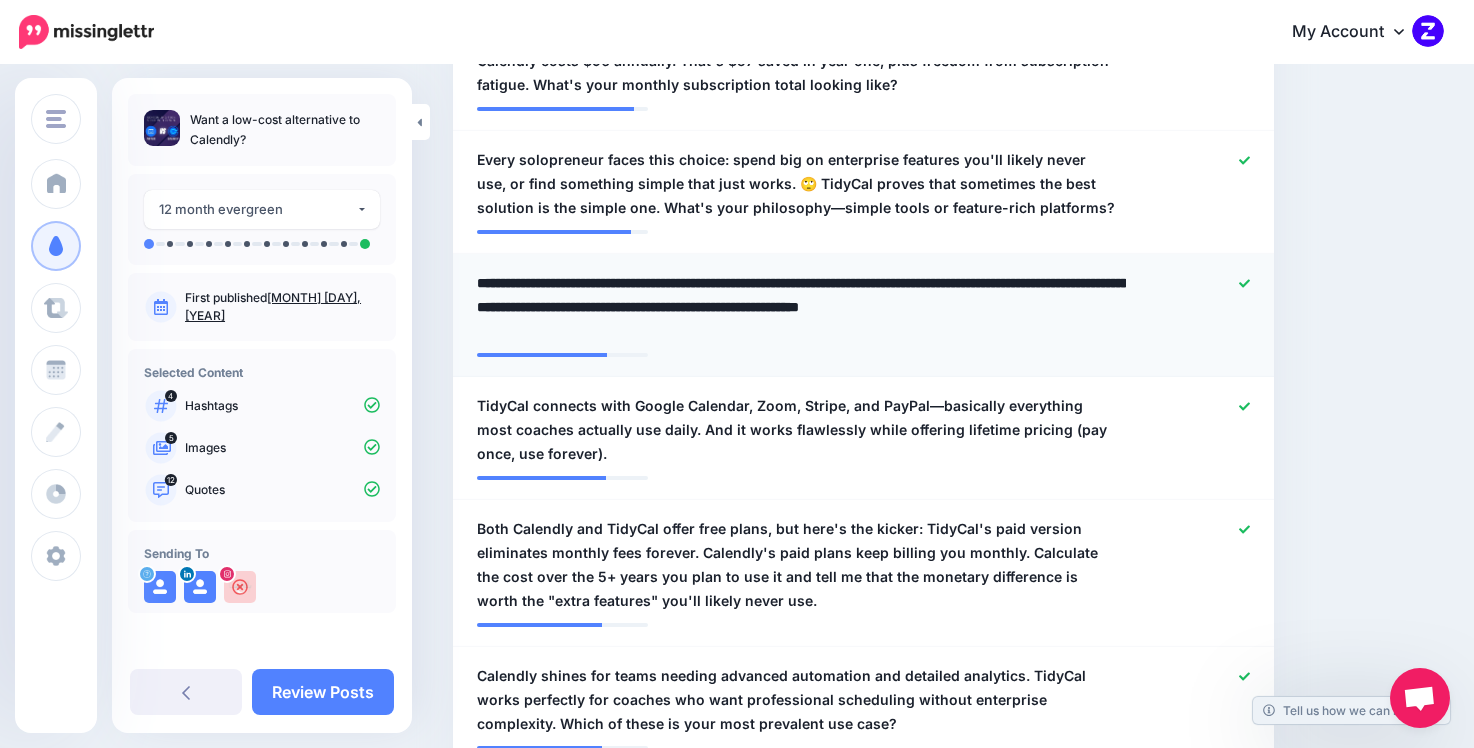 paste on "**********" 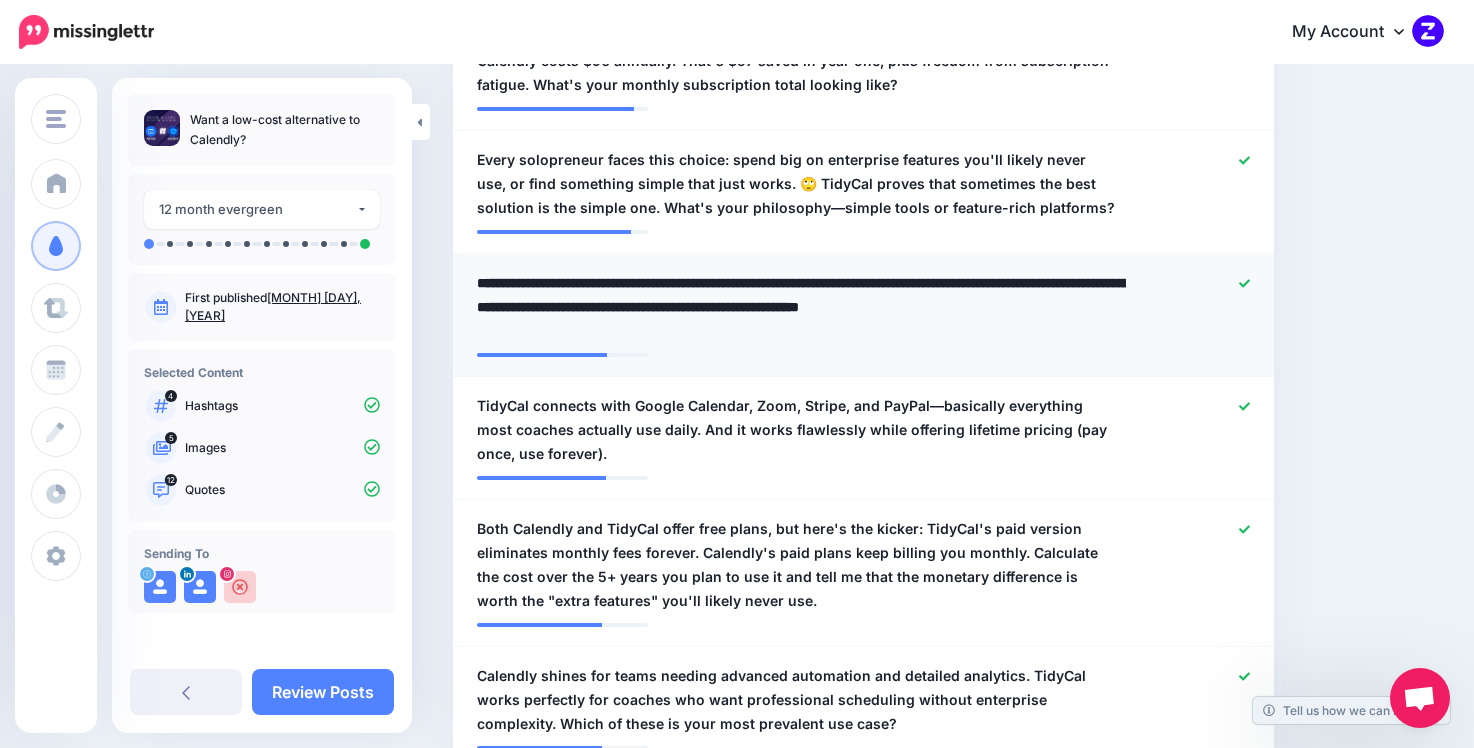 type on "**********" 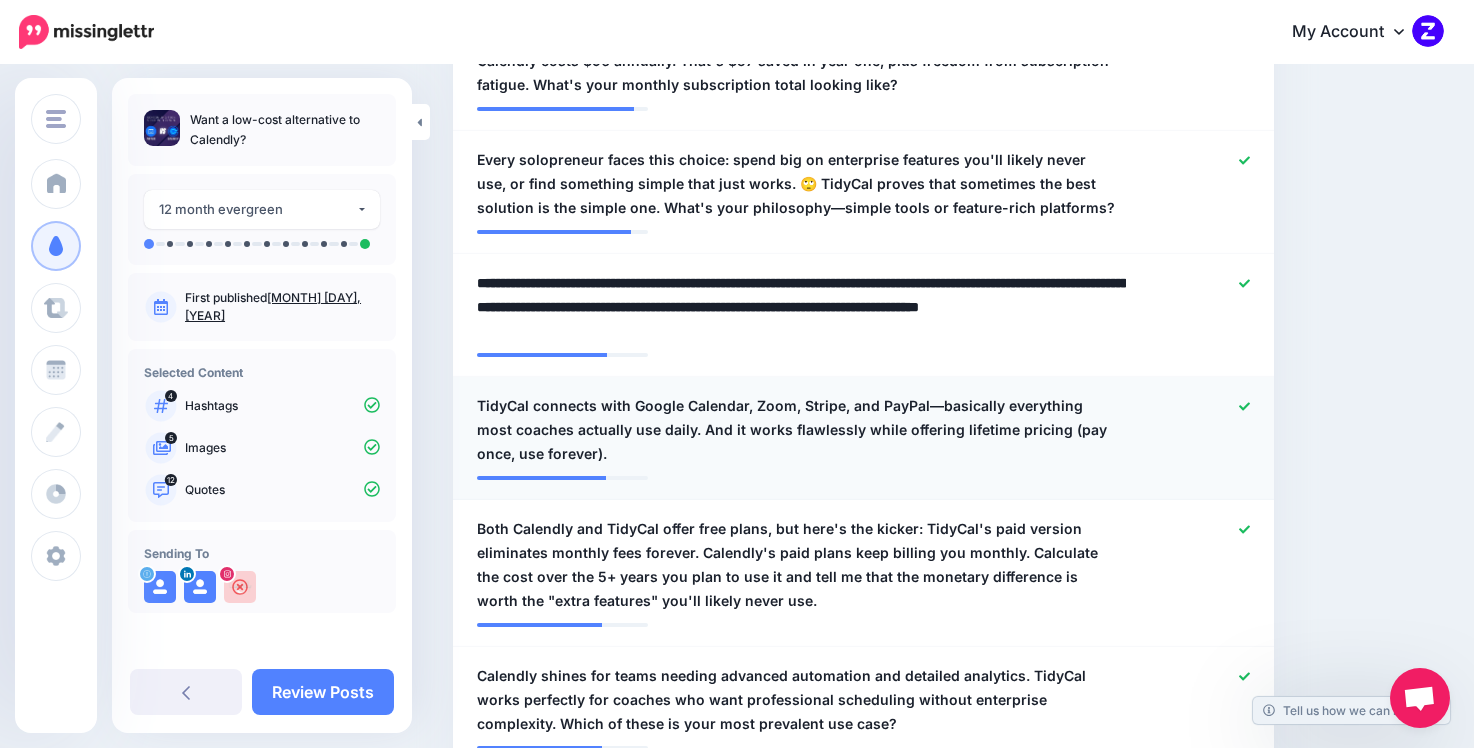 click 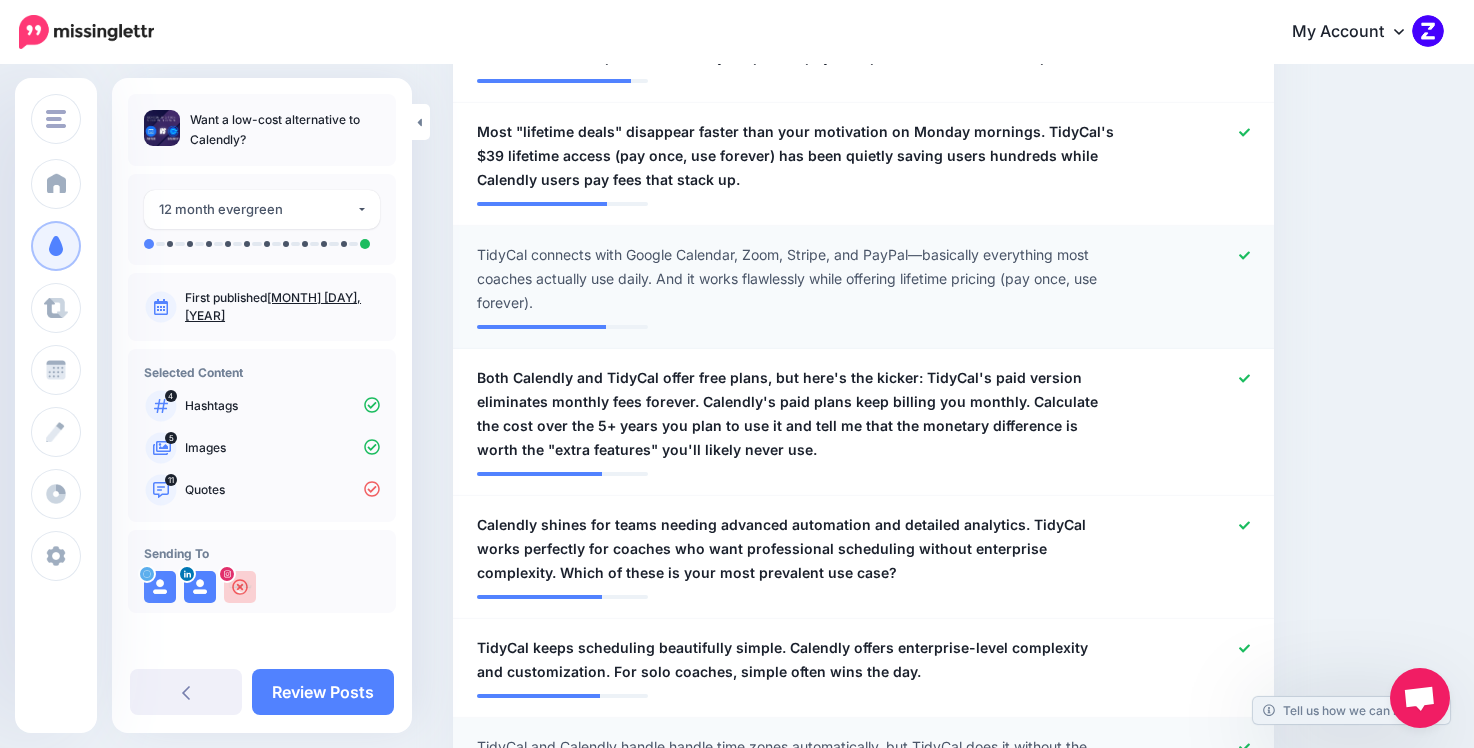 scroll, scrollTop: 1081, scrollLeft: 0, axis: vertical 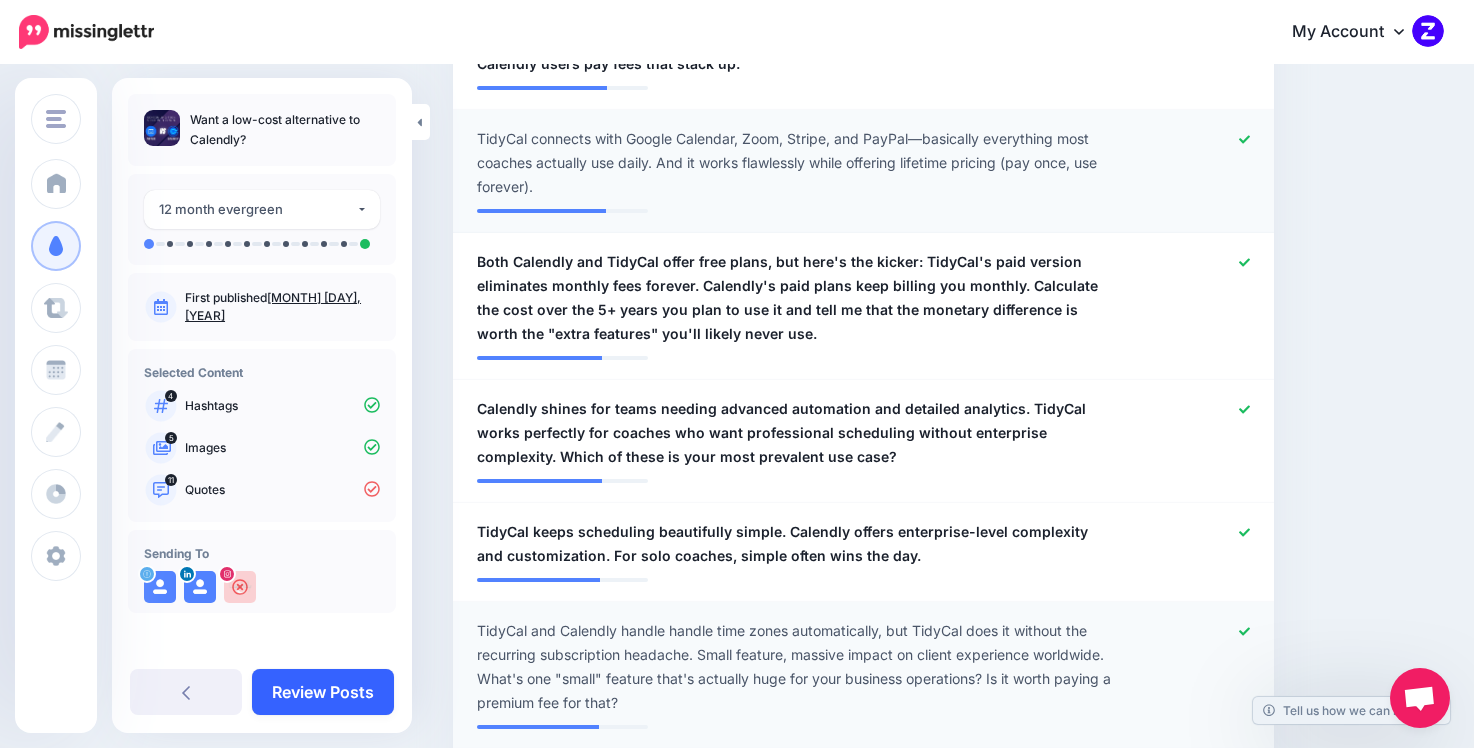 click on "Review Posts" at bounding box center [323, 692] 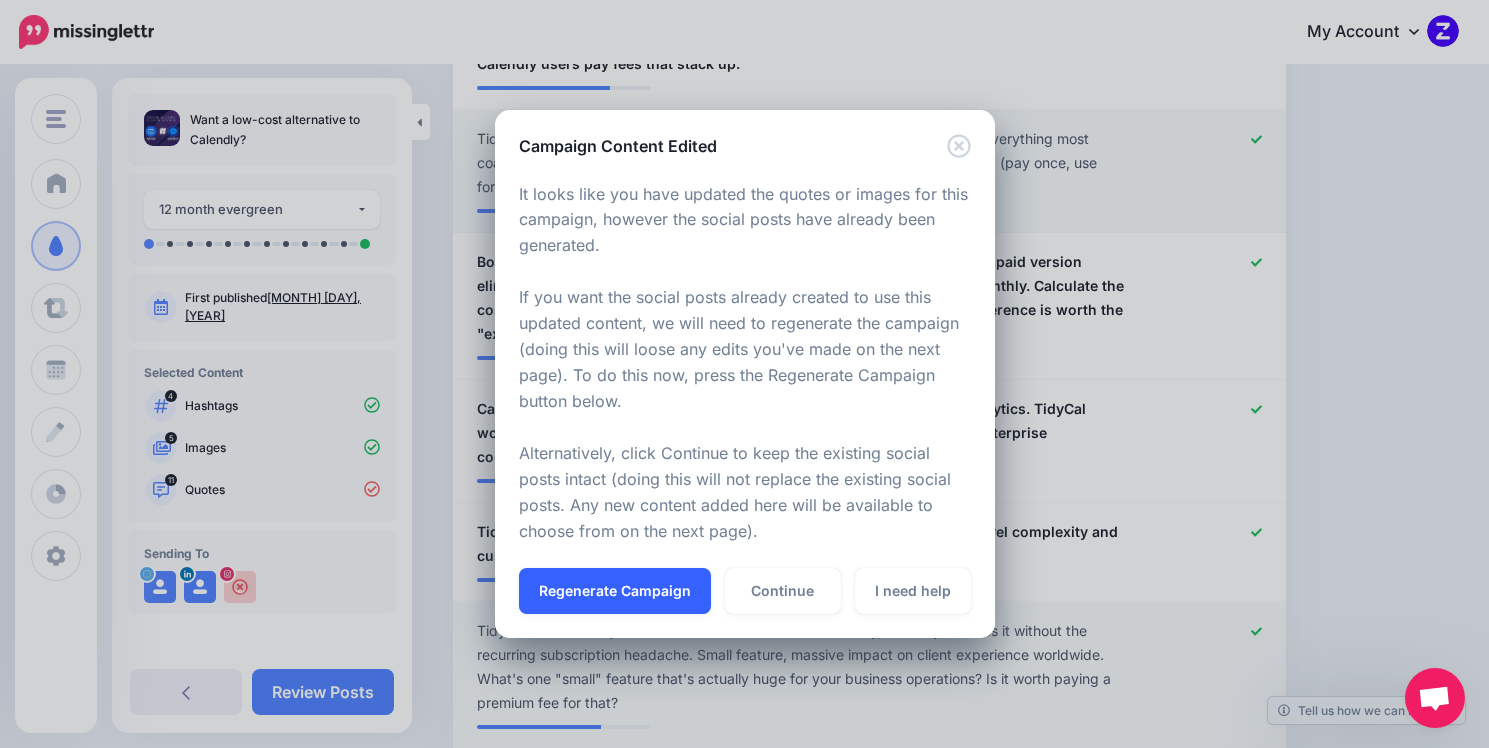 click on "Regenerate Campaign" at bounding box center [615, 591] 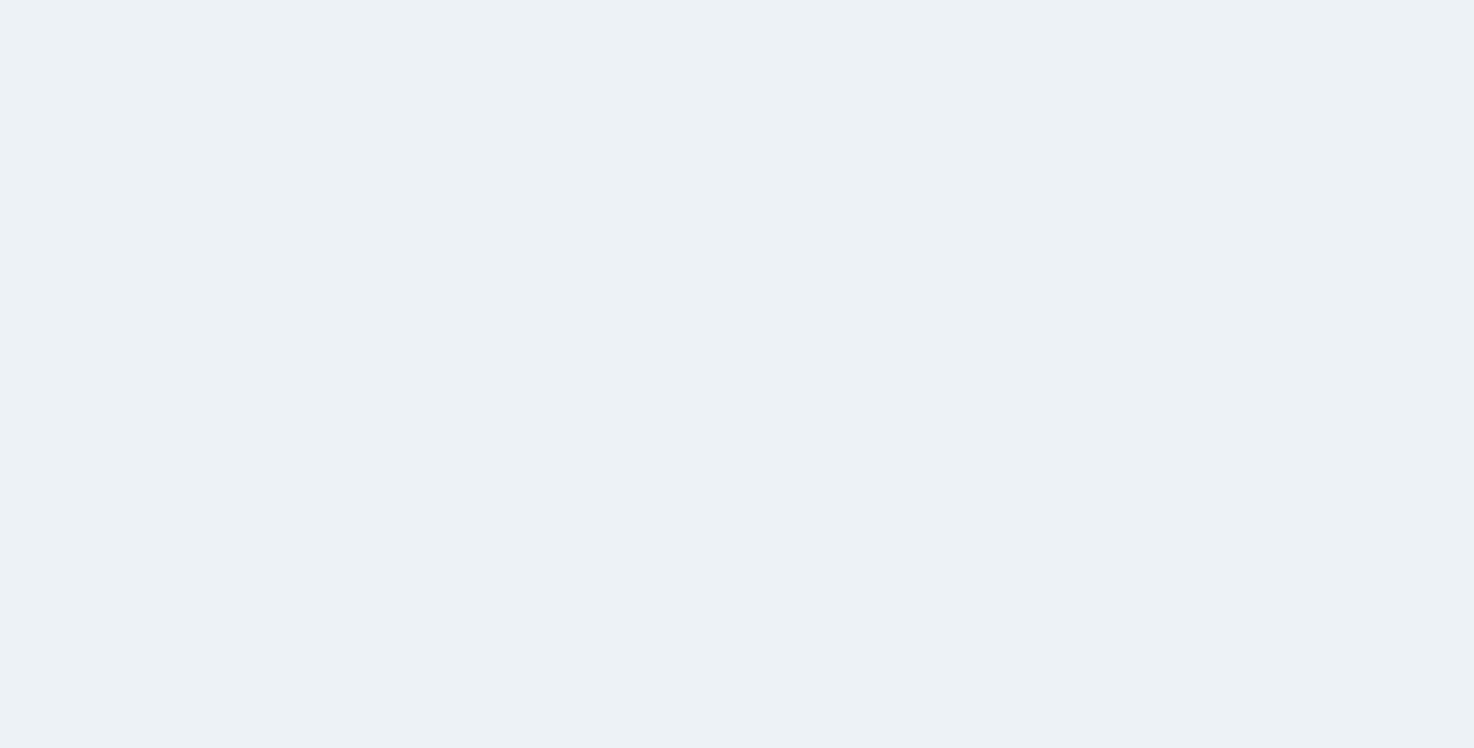 scroll, scrollTop: 0, scrollLeft: 0, axis: both 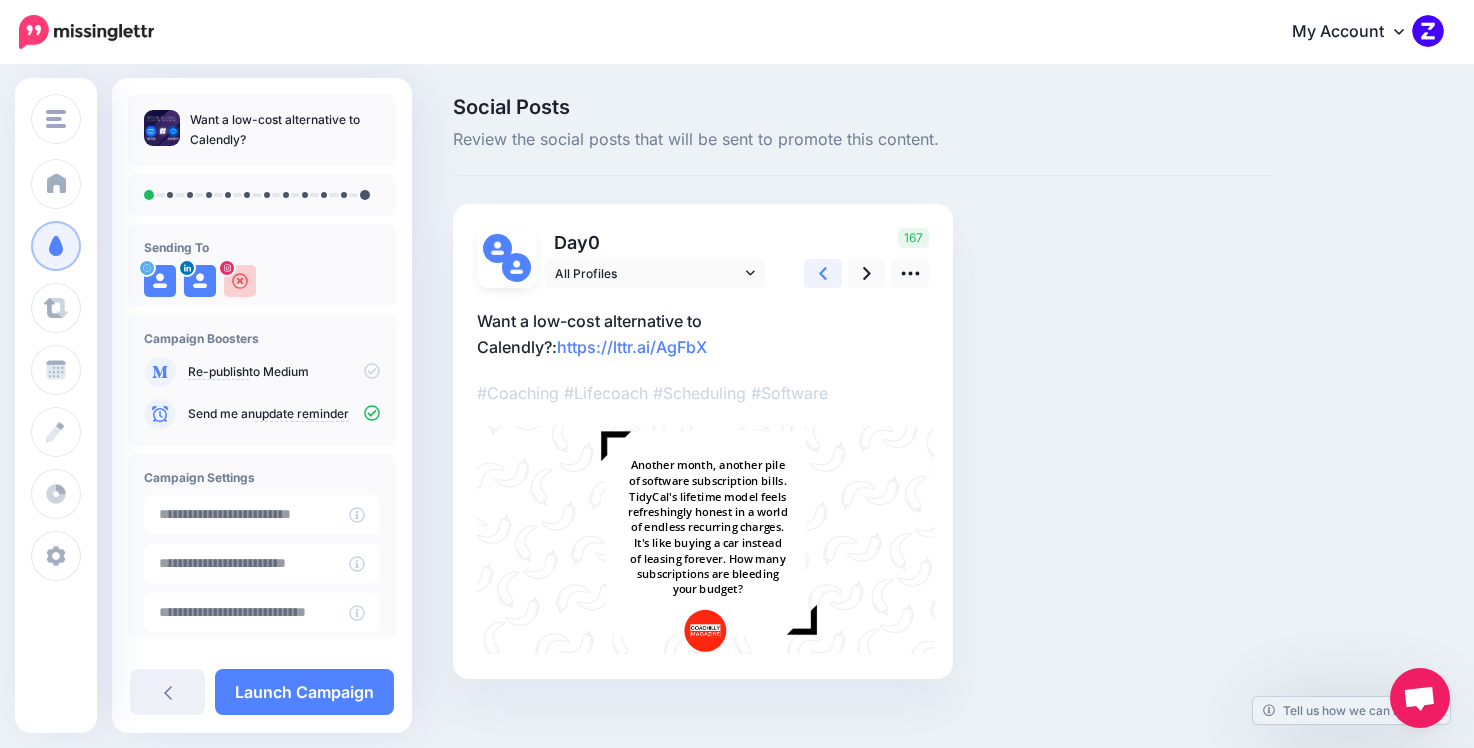 click at bounding box center (823, 273) 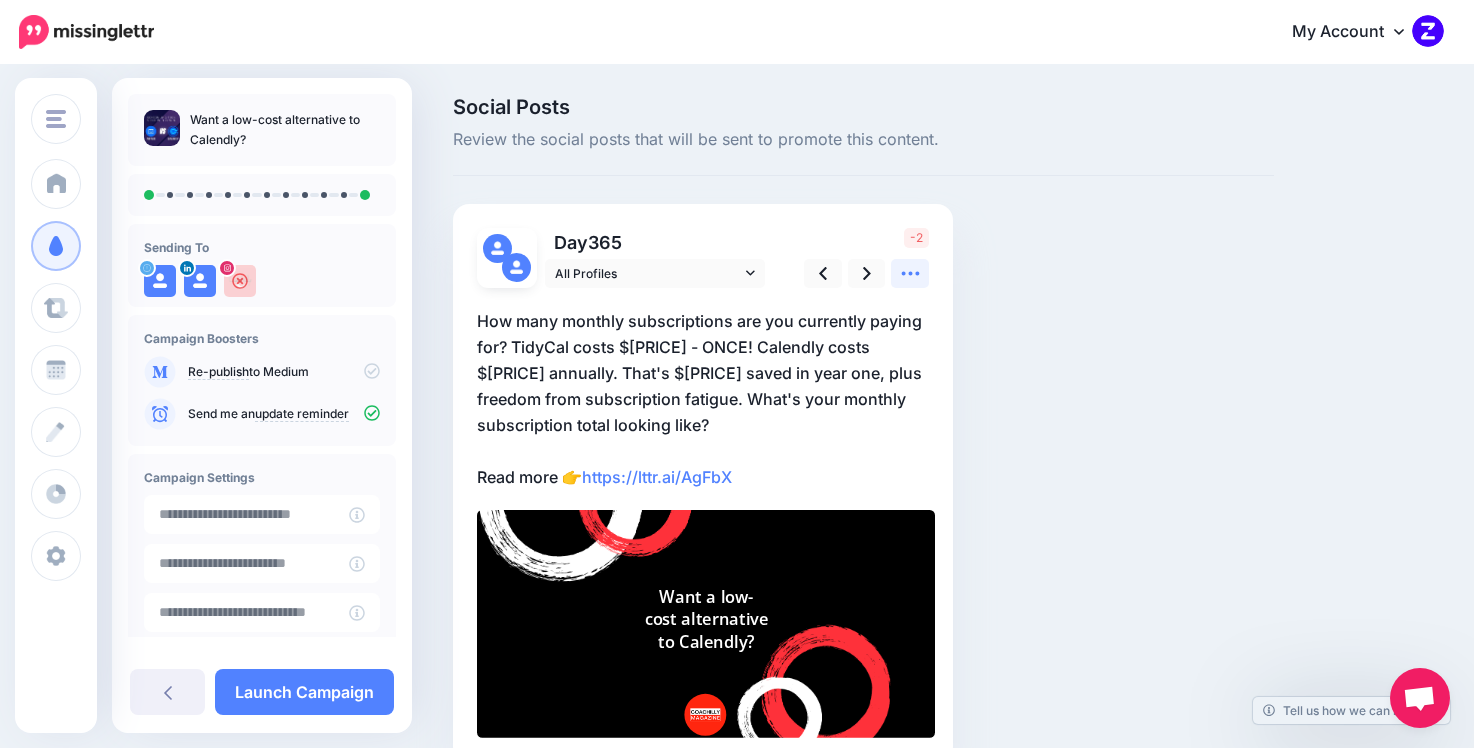 click 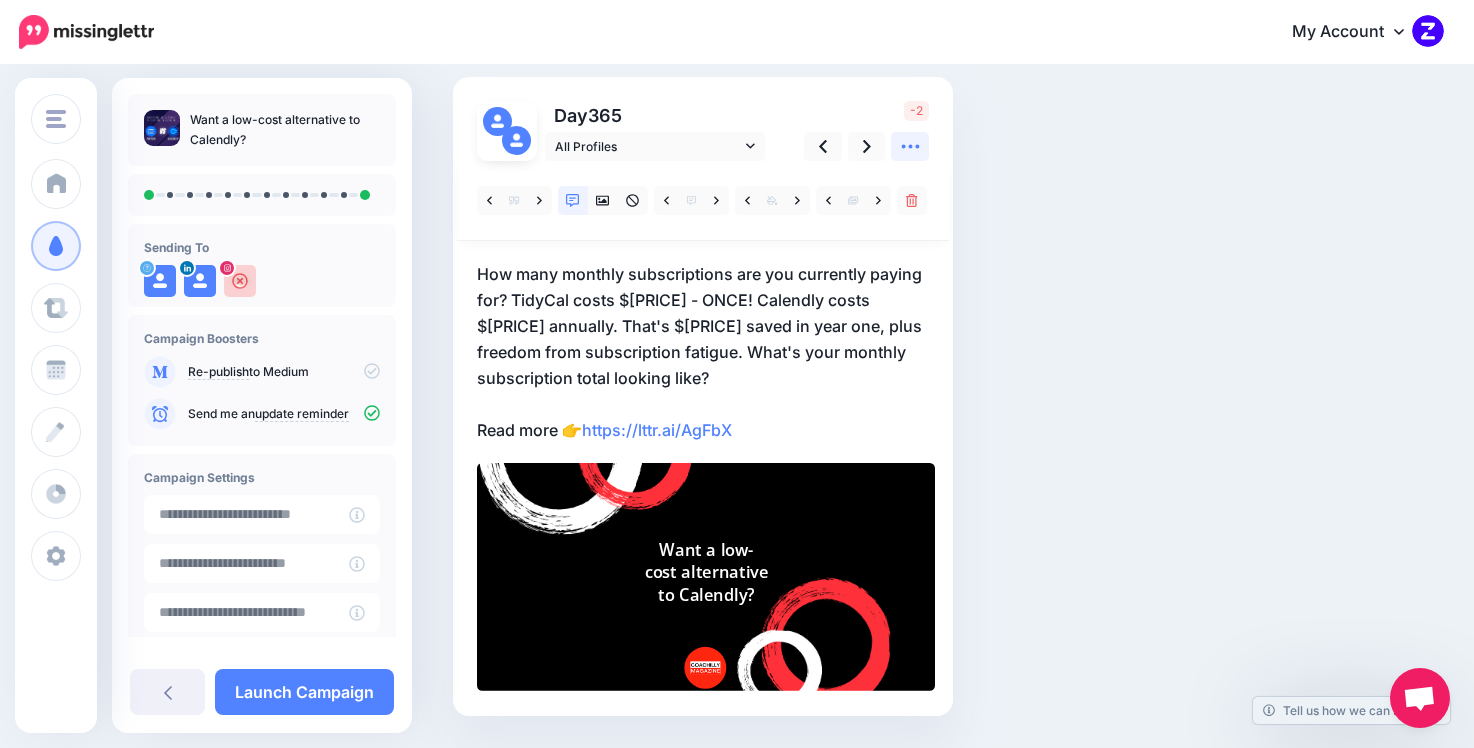 scroll, scrollTop: 144, scrollLeft: 0, axis: vertical 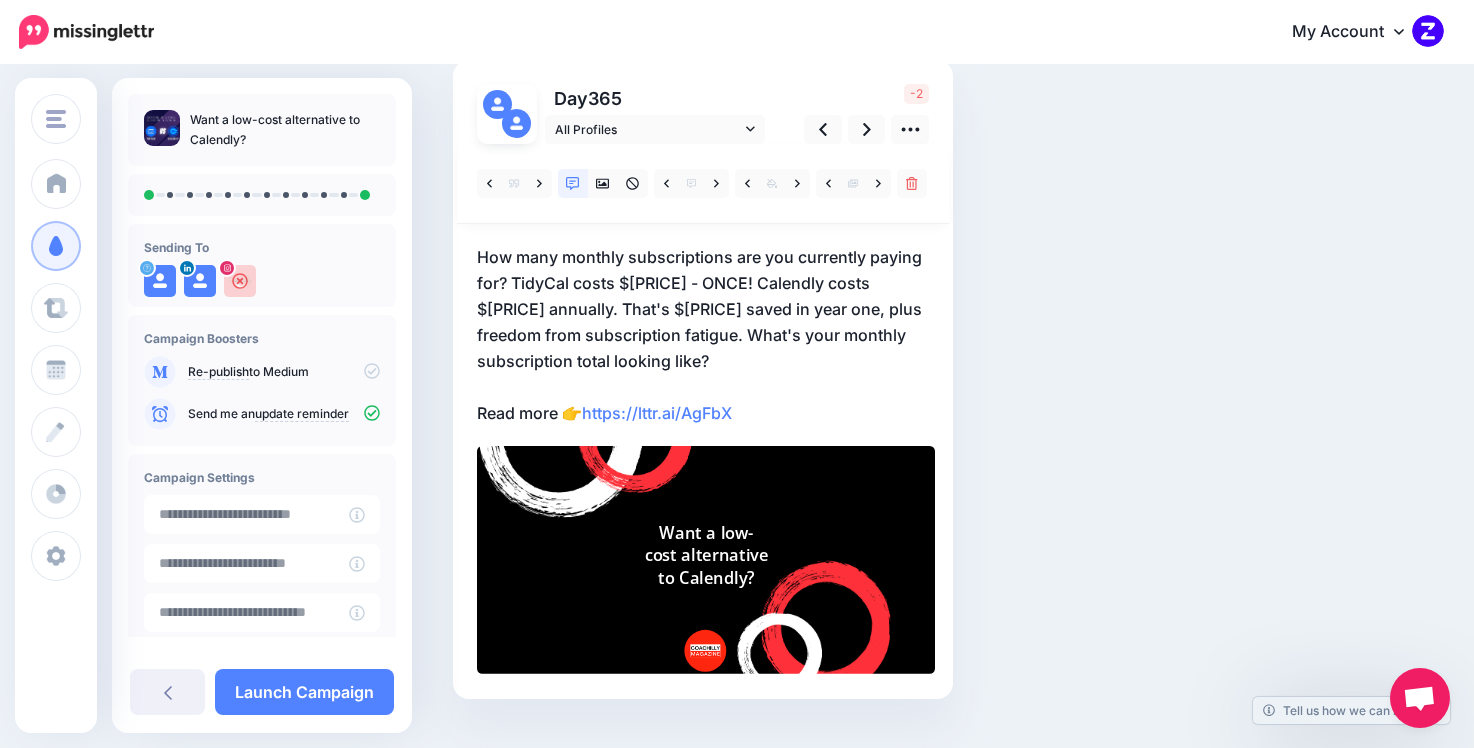click on "How many monthly subscriptions are you currently paying for? TidyCal costs $39 - ONCE! Calendly costs $96 annually. That's $57 saved in year one, plus freedom from subscription fatigue. What's your monthly subscription total looking like? Read more 👉  https://lttr.ai/AgFbX" at bounding box center (703, 335) 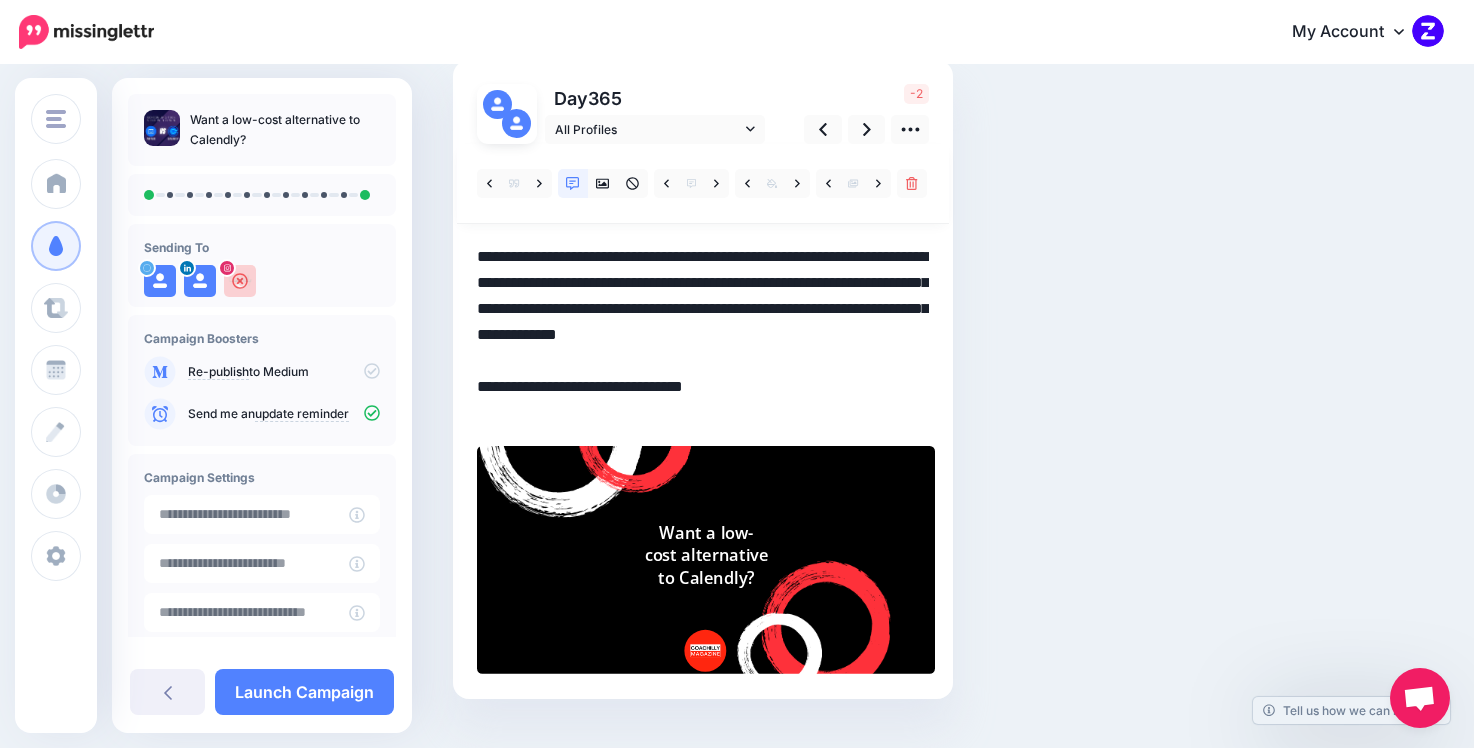 scroll, scrollTop: 42, scrollLeft: 0, axis: vertical 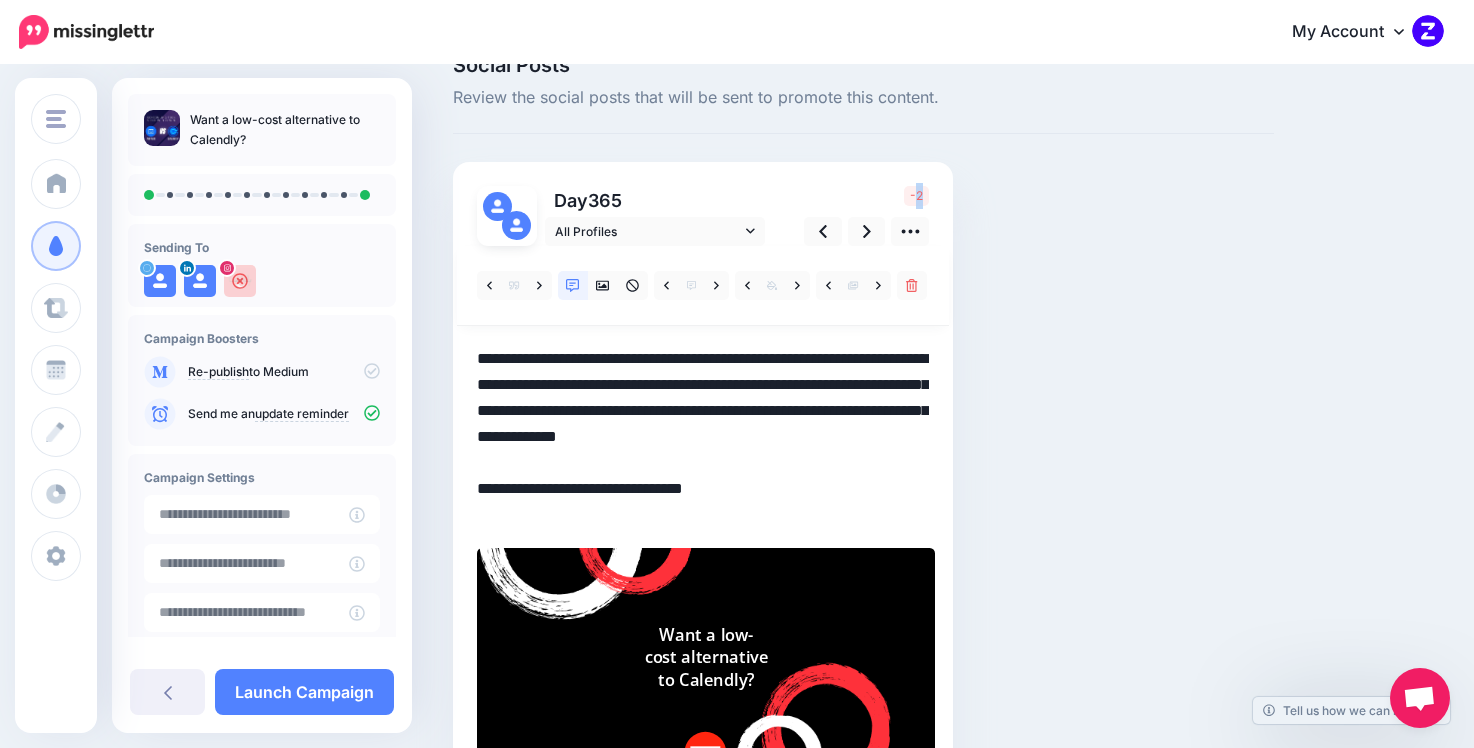 click at bounding box center (703, 286) 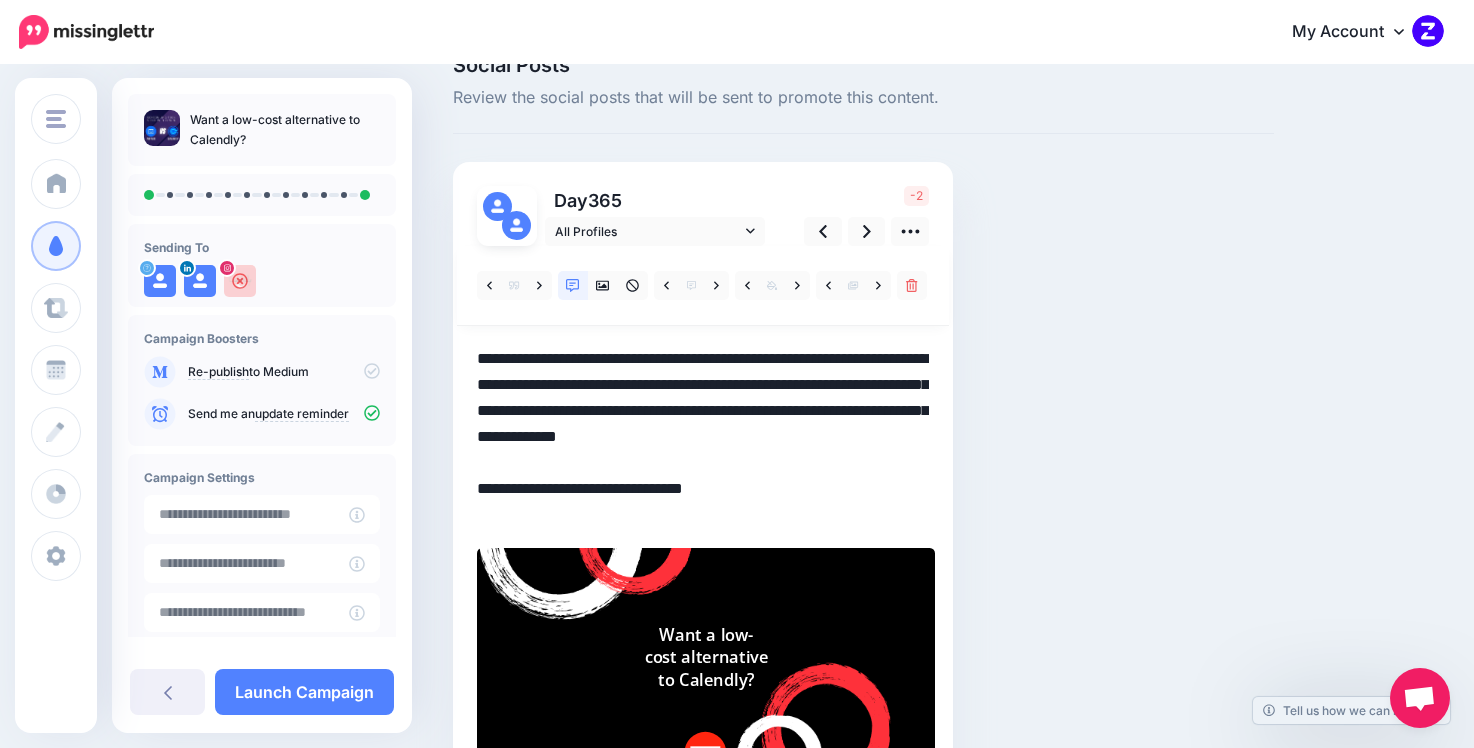 click on "**********" at bounding box center [703, 437] 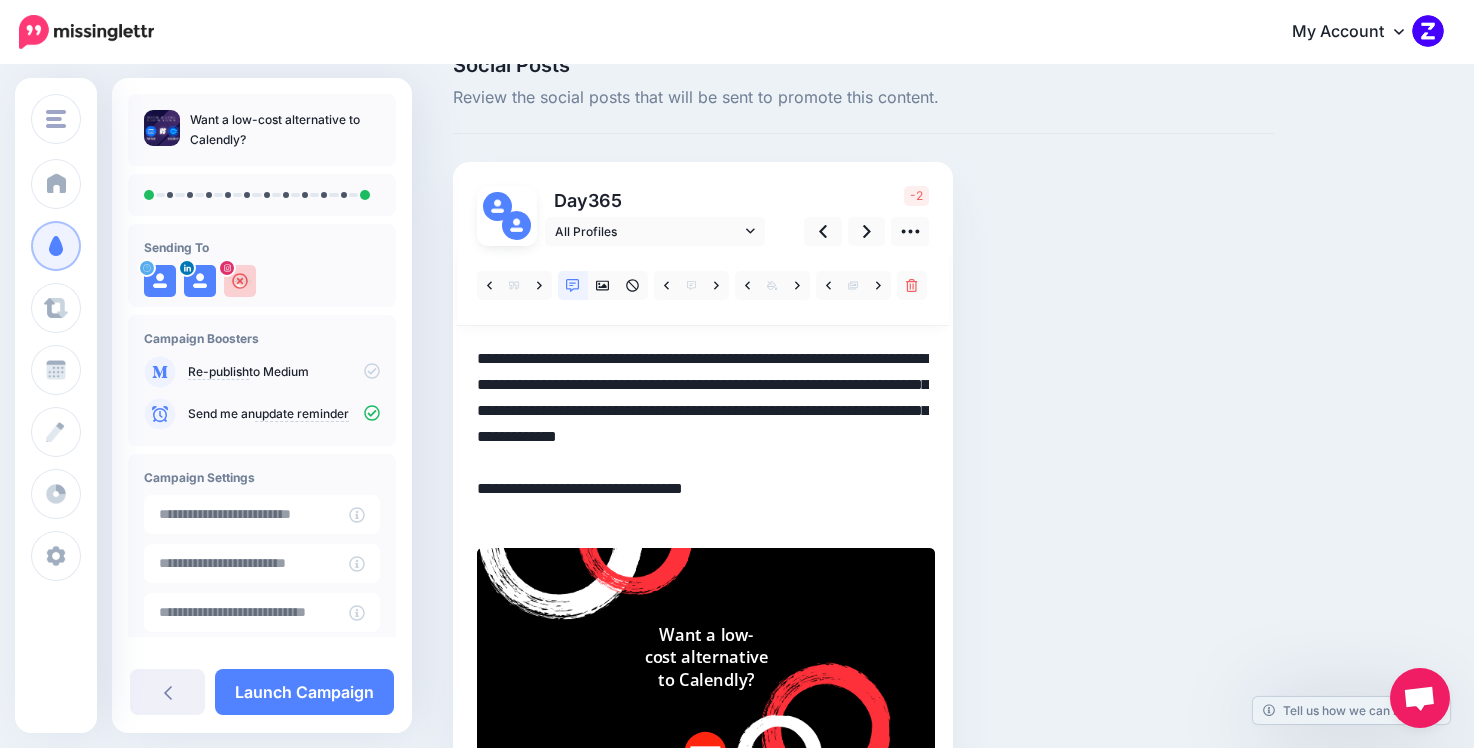 click on "**********" at bounding box center (703, 437) 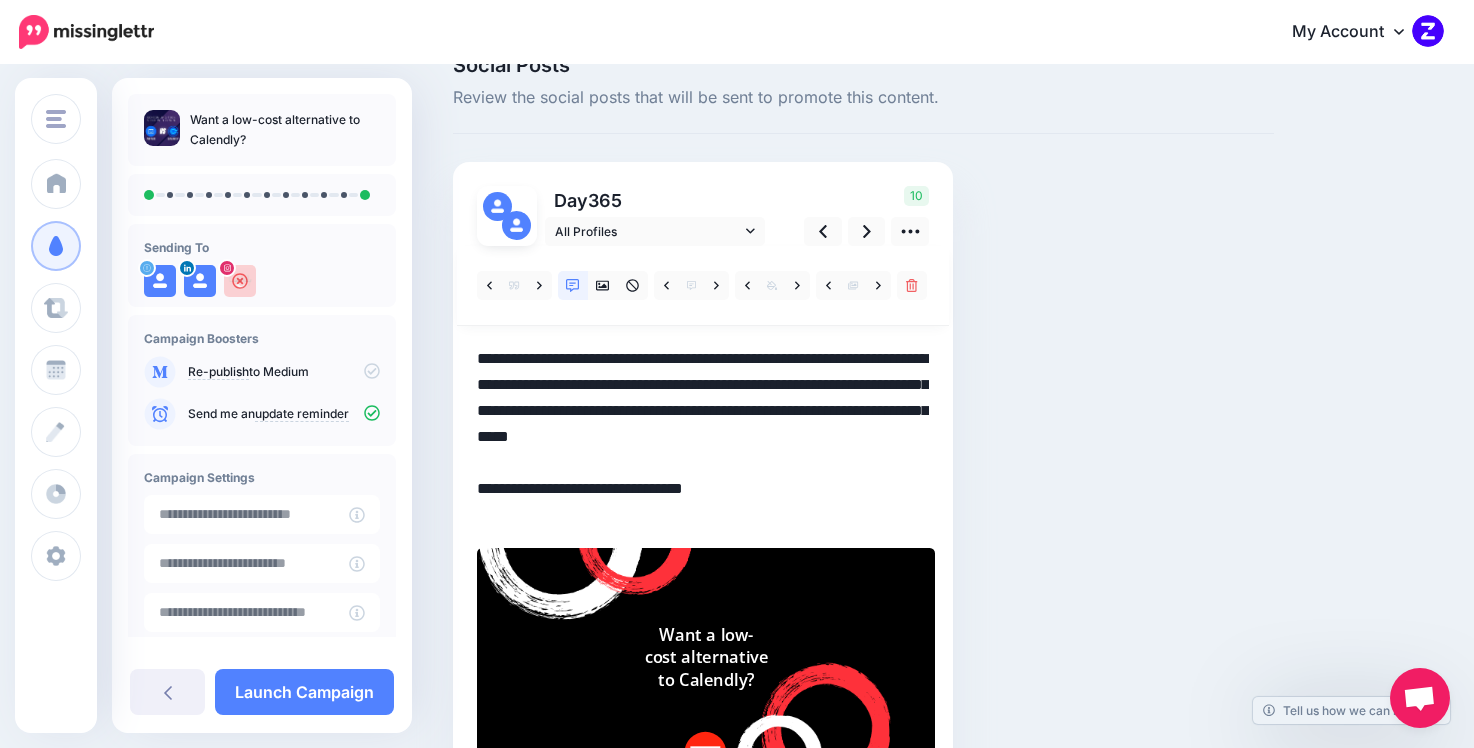click on "Social Posts
Review the social posts that will be sent to promote this content.
Day  365
10" at bounding box center [863, 458] 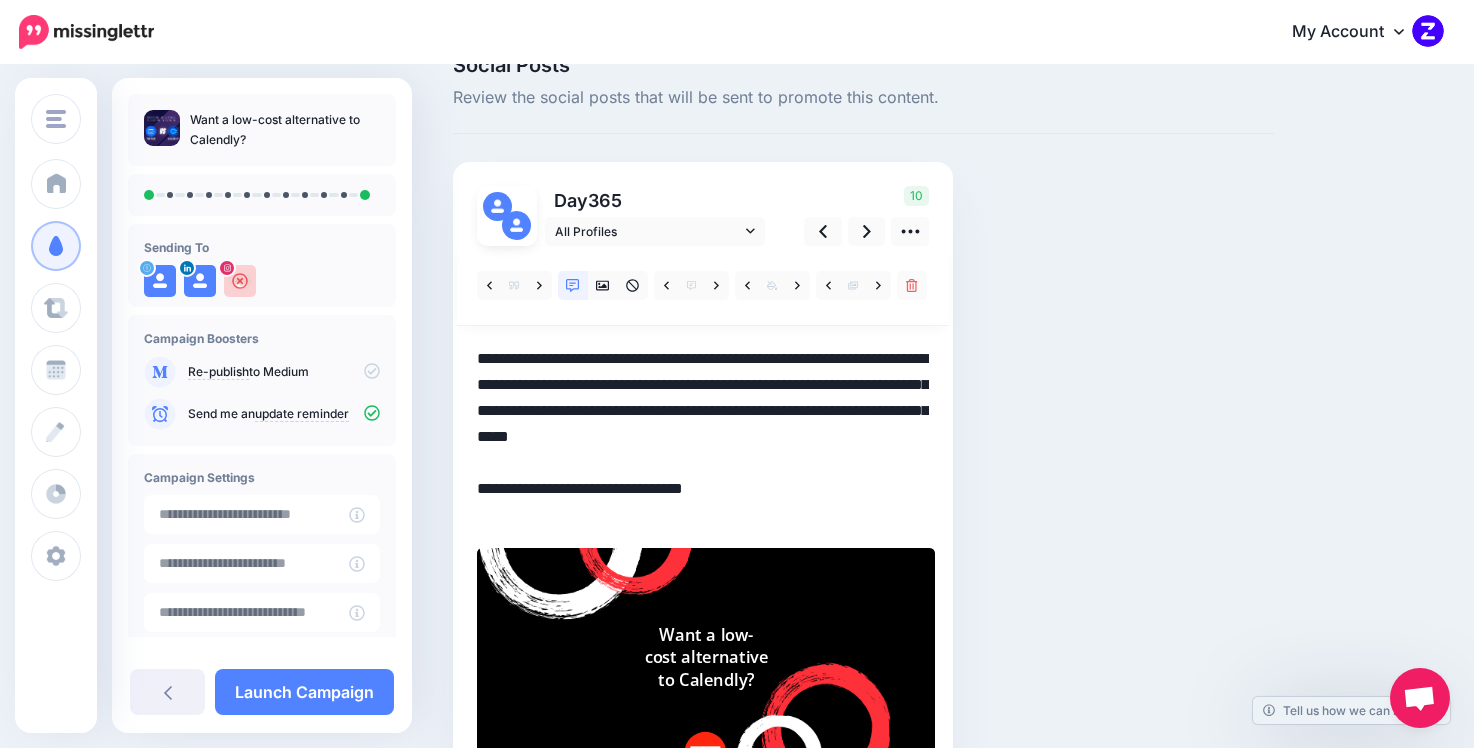 click on "**********" at bounding box center (703, 437) 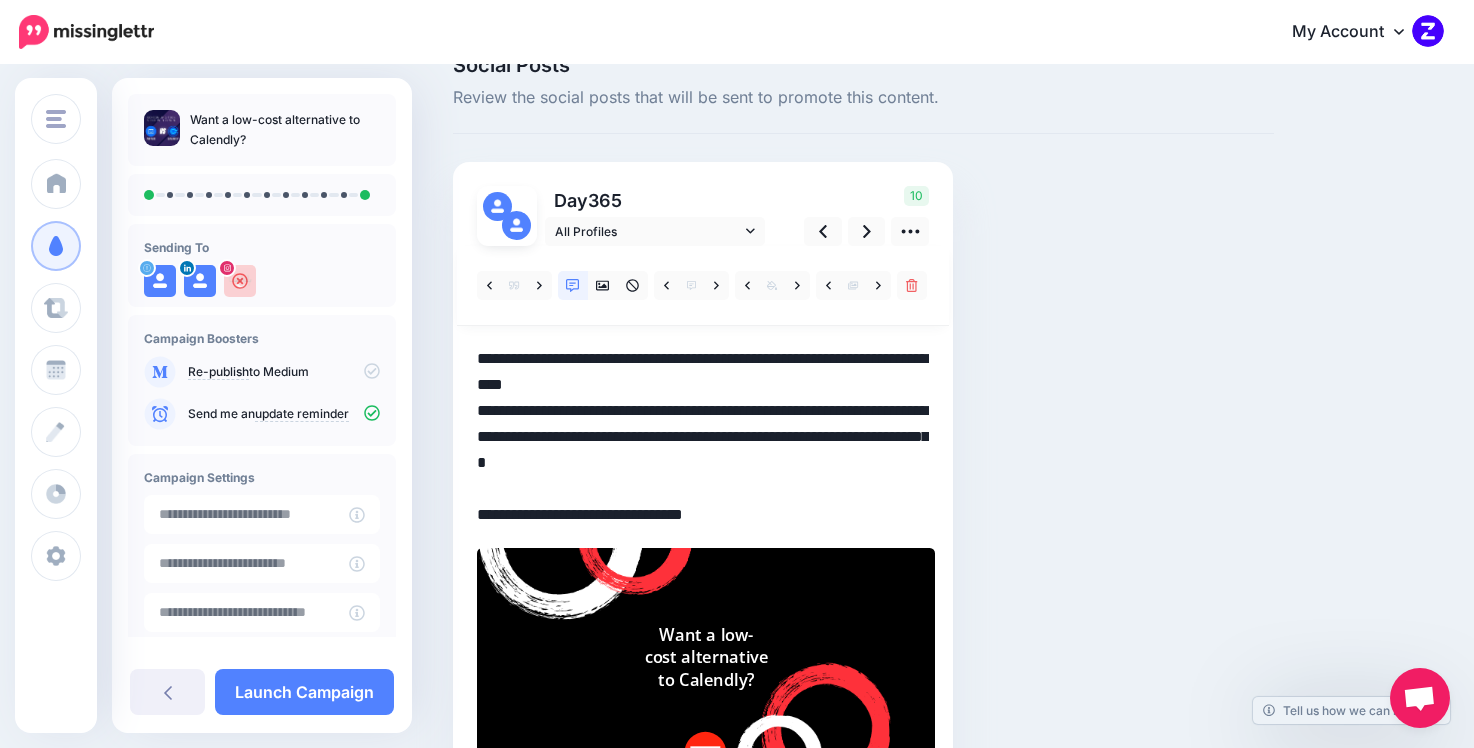 click on "**********" at bounding box center (703, 437) 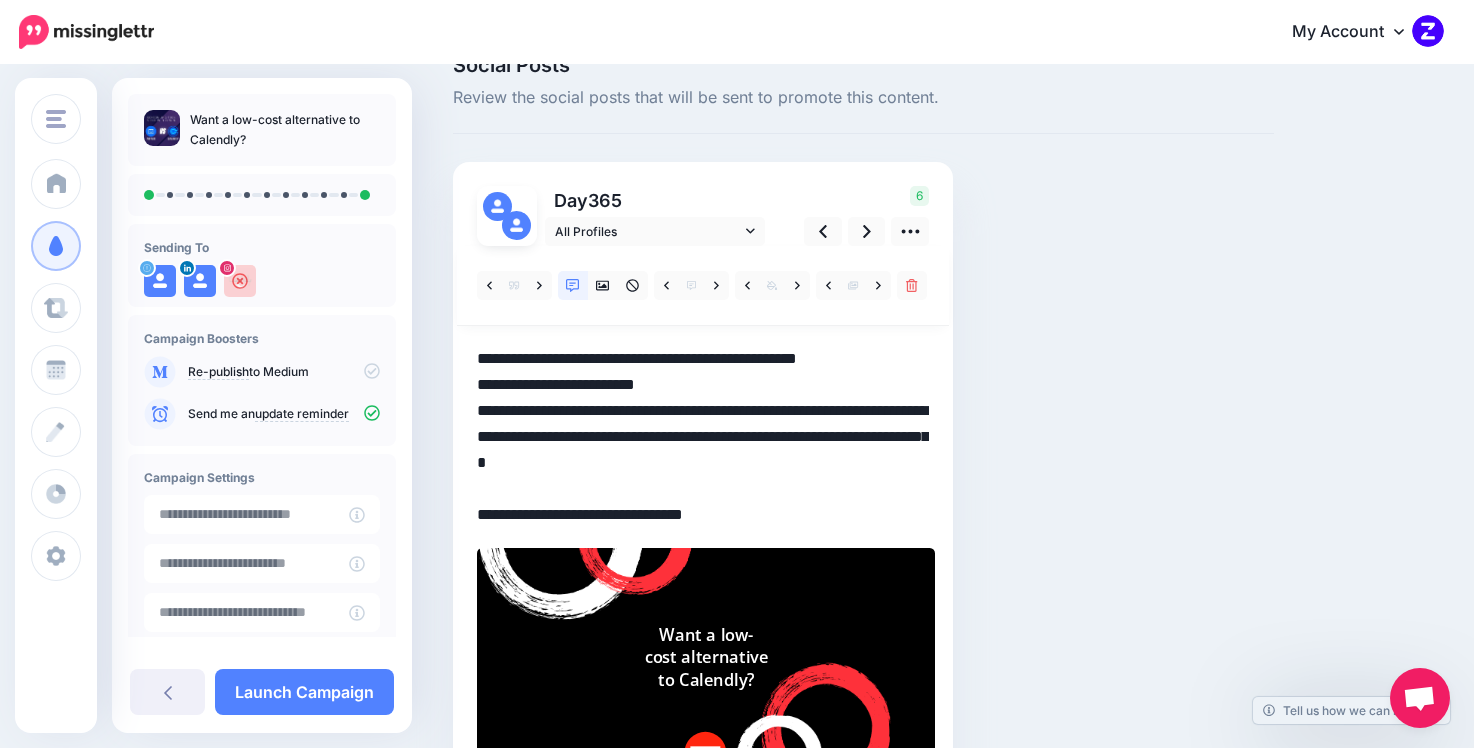 click on "**********" at bounding box center [703, 437] 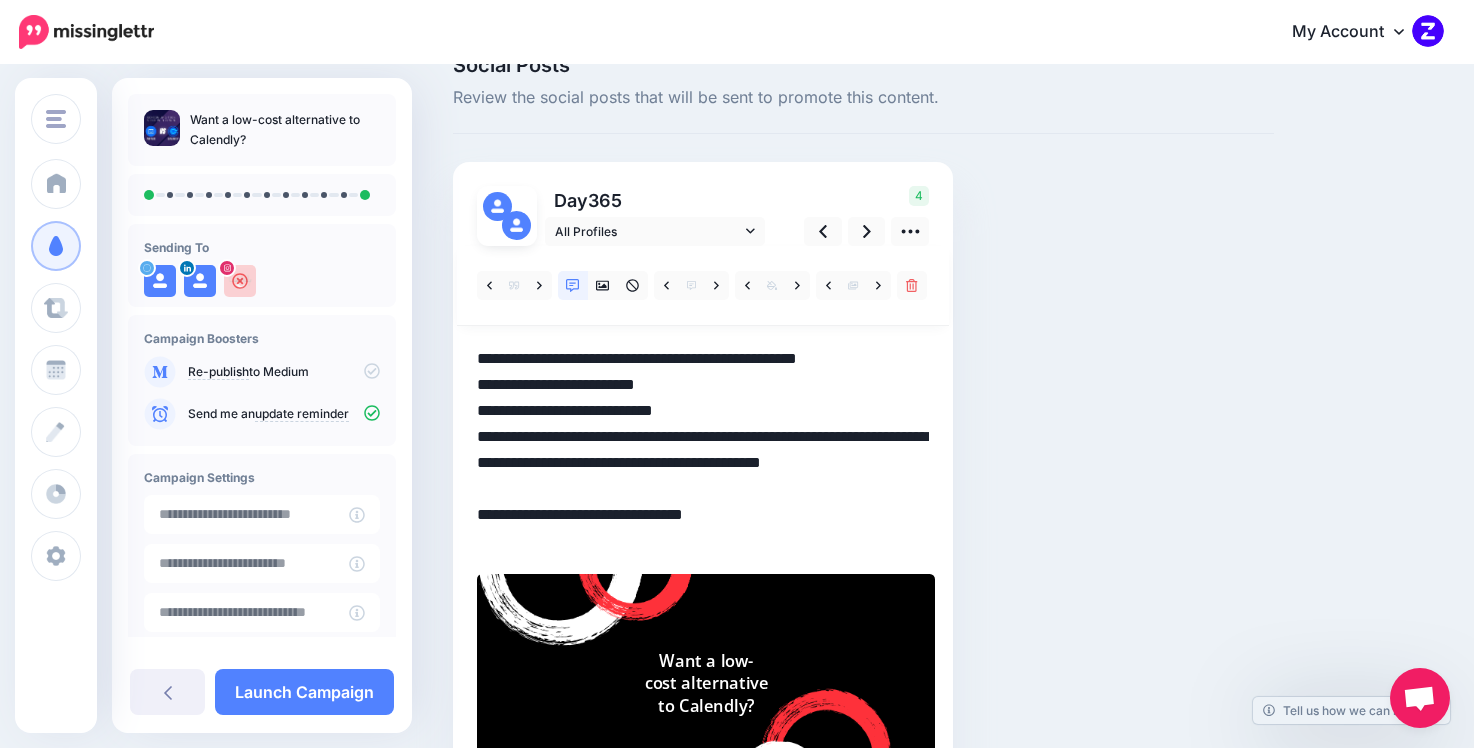 click on "**********" at bounding box center [703, 450] 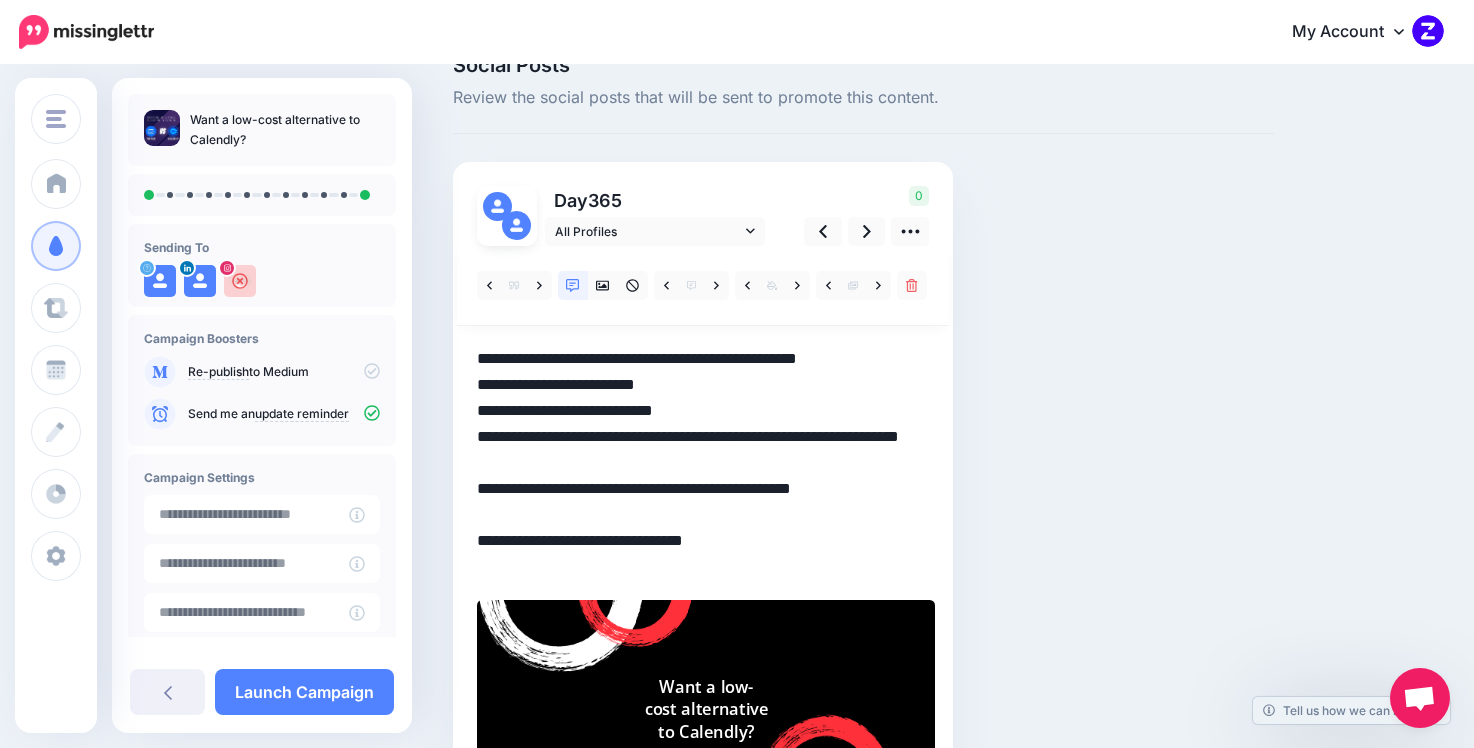 click on "Day  365
All
Profiles
0" at bounding box center [703, 507] 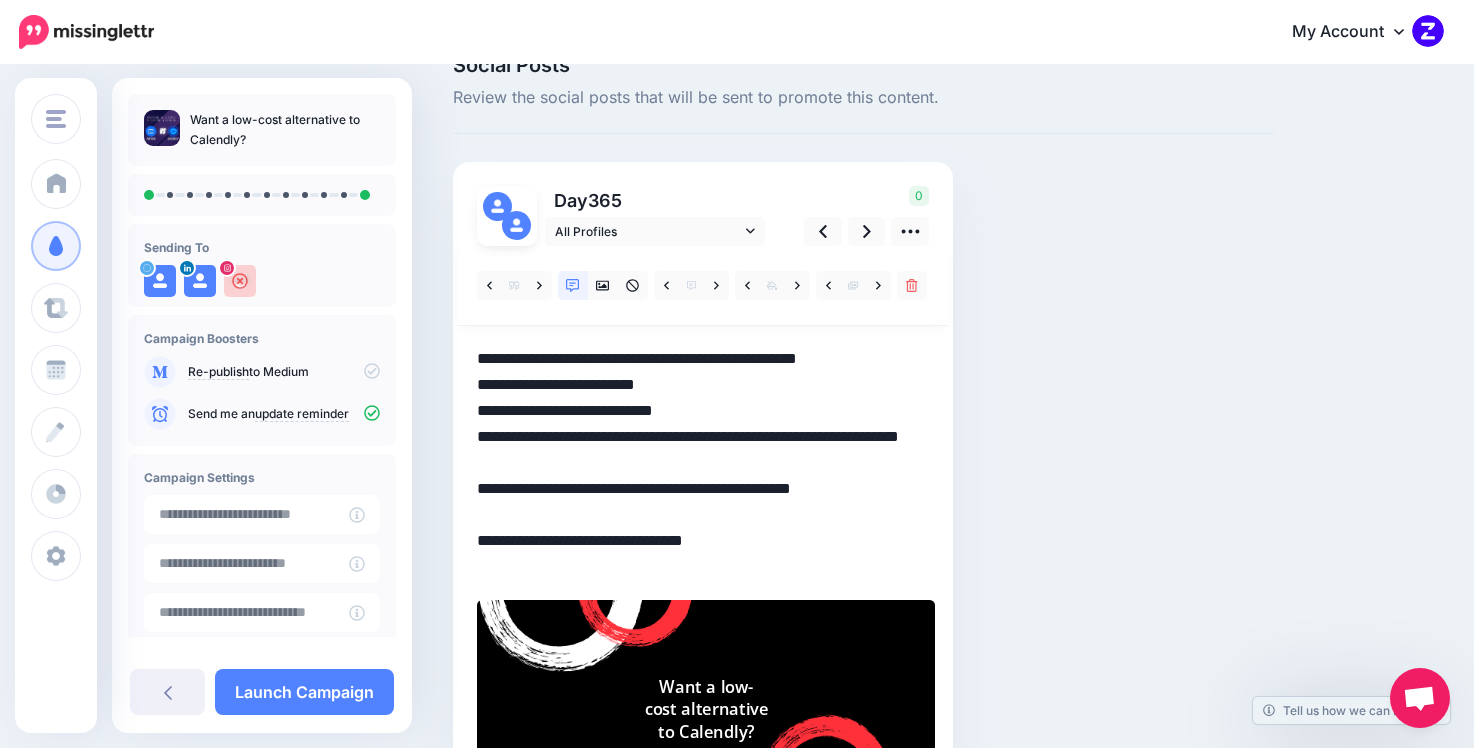 click on "**********" at bounding box center [703, 463] 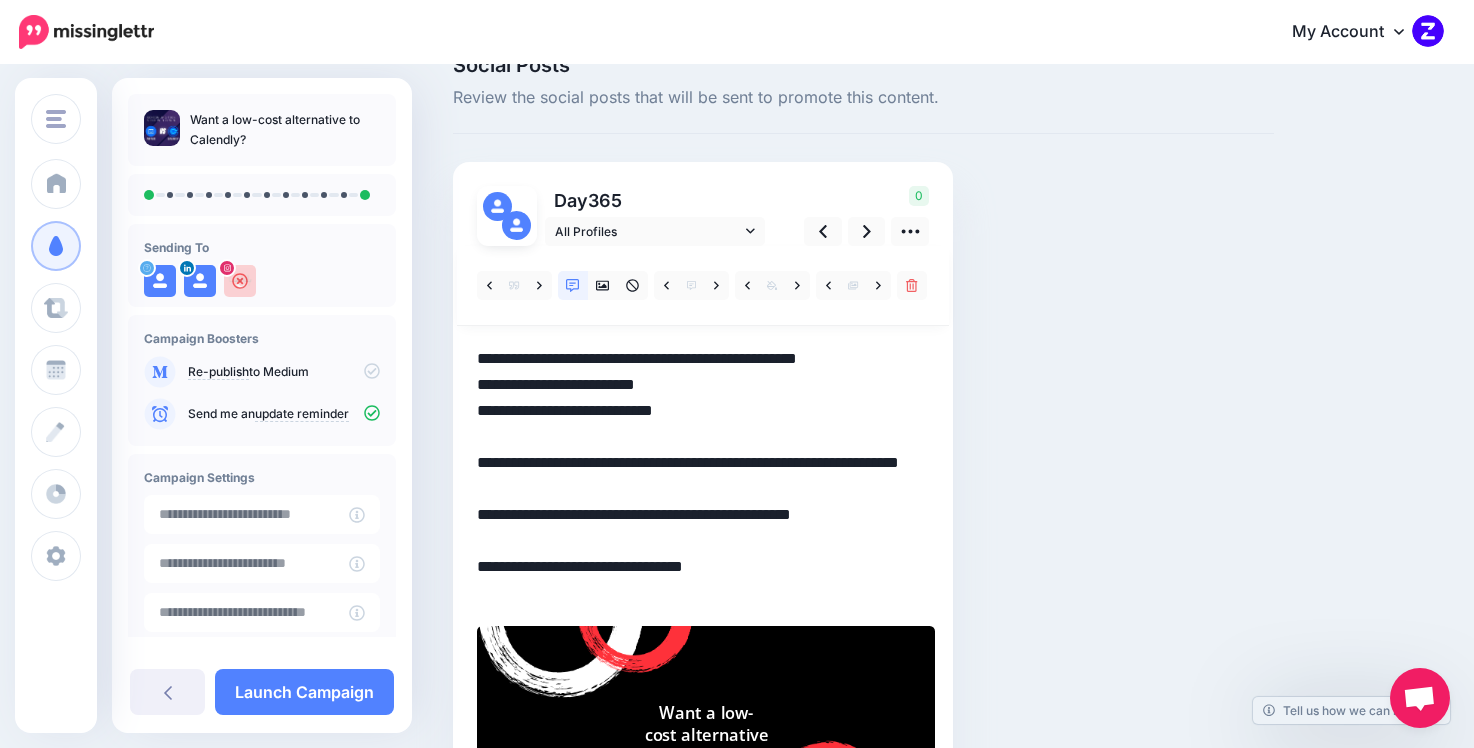 click on "**********" at bounding box center [703, 476] 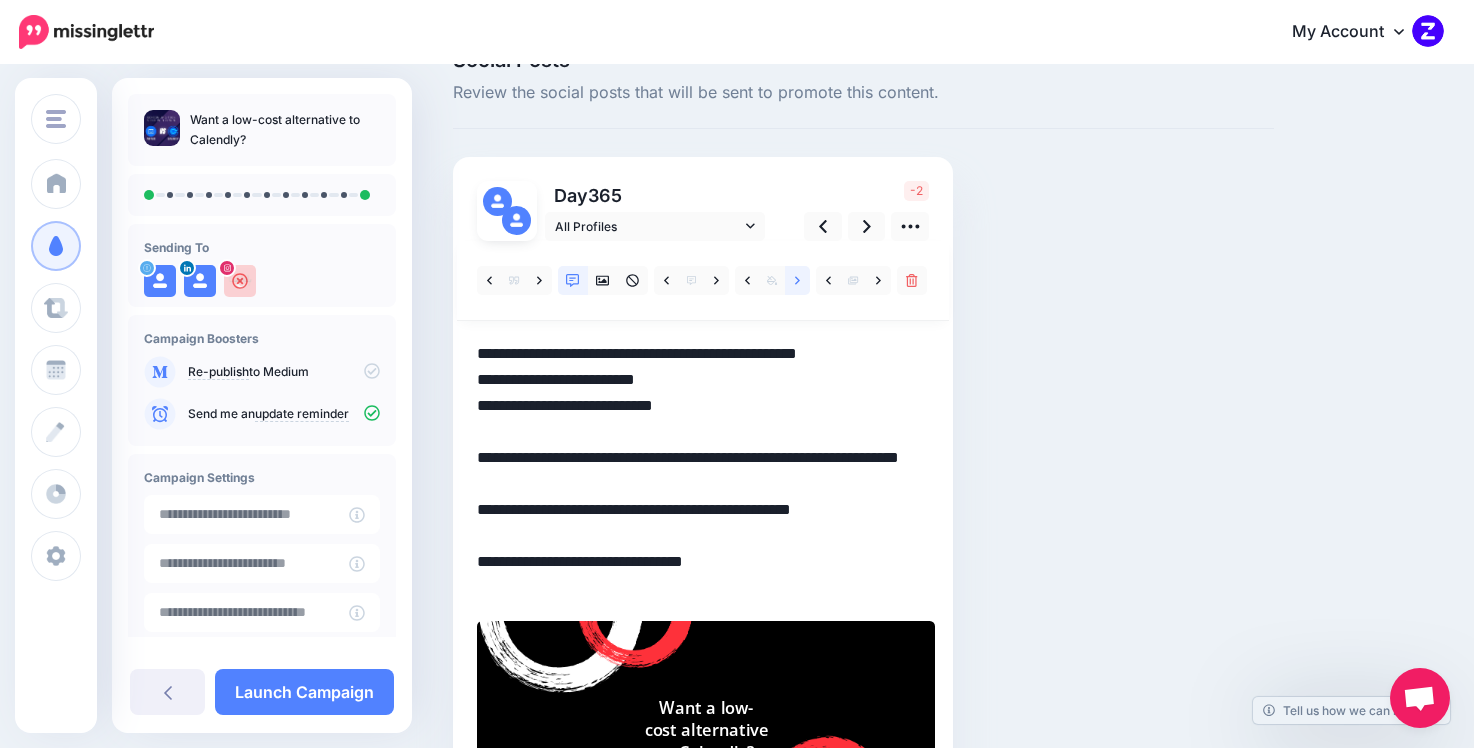 scroll, scrollTop: 49, scrollLeft: 0, axis: vertical 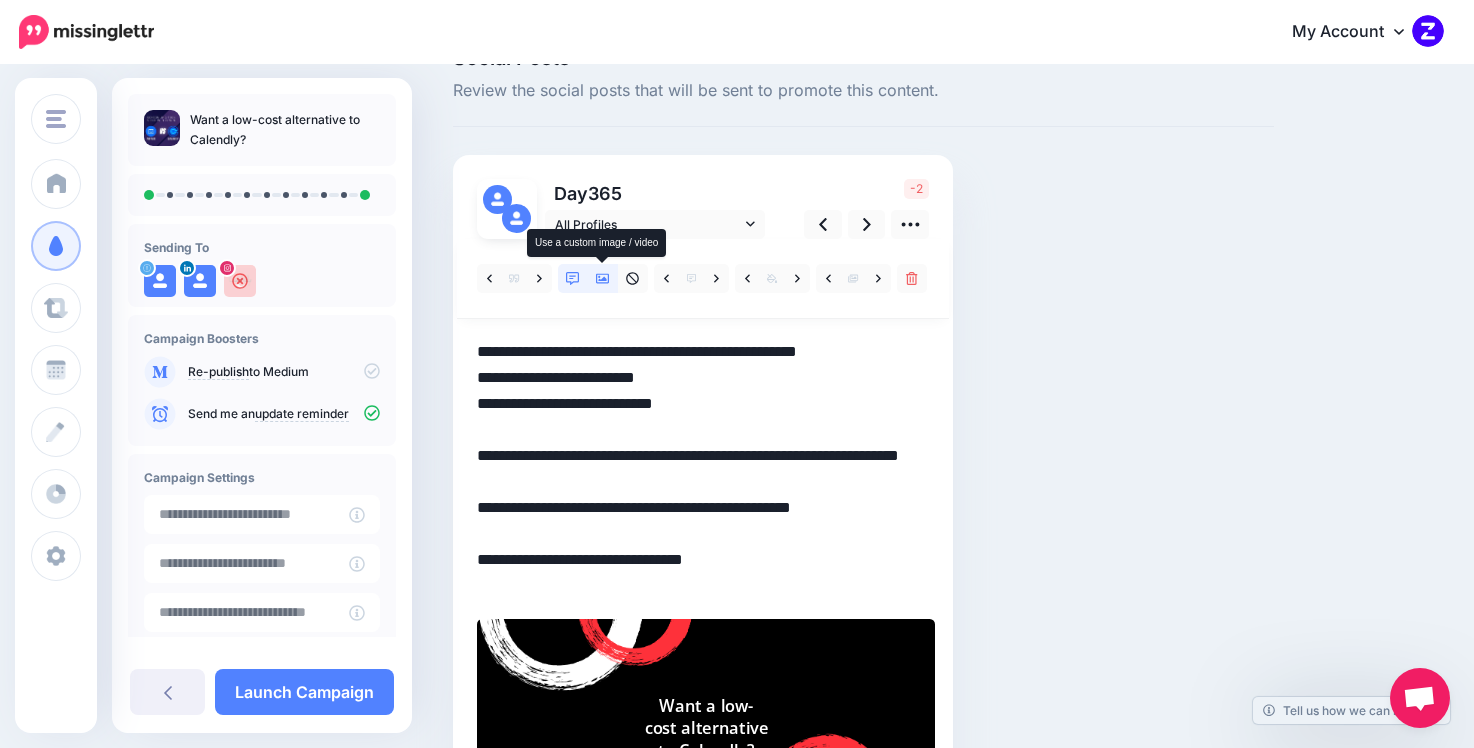 click 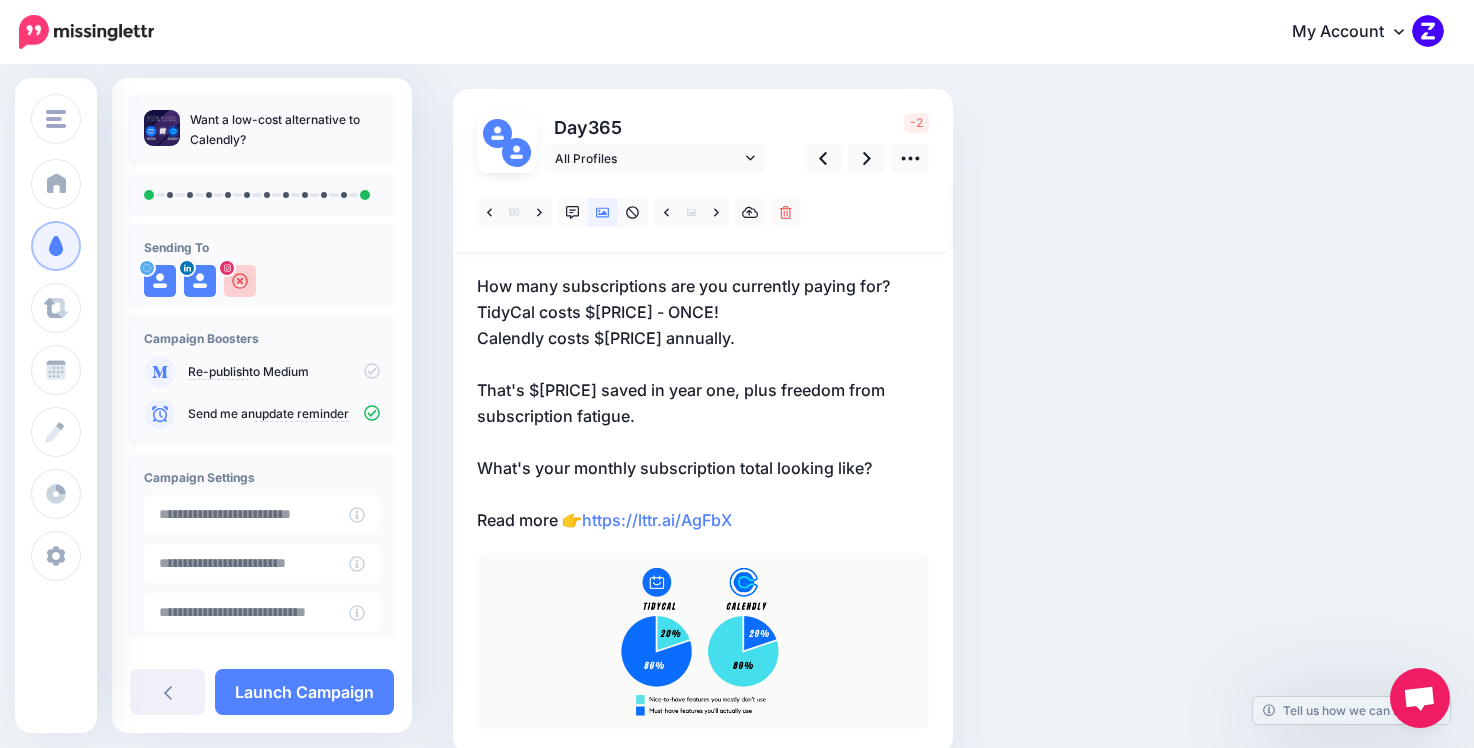 scroll, scrollTop: 122, scrollLeft: 0, axis: vertical 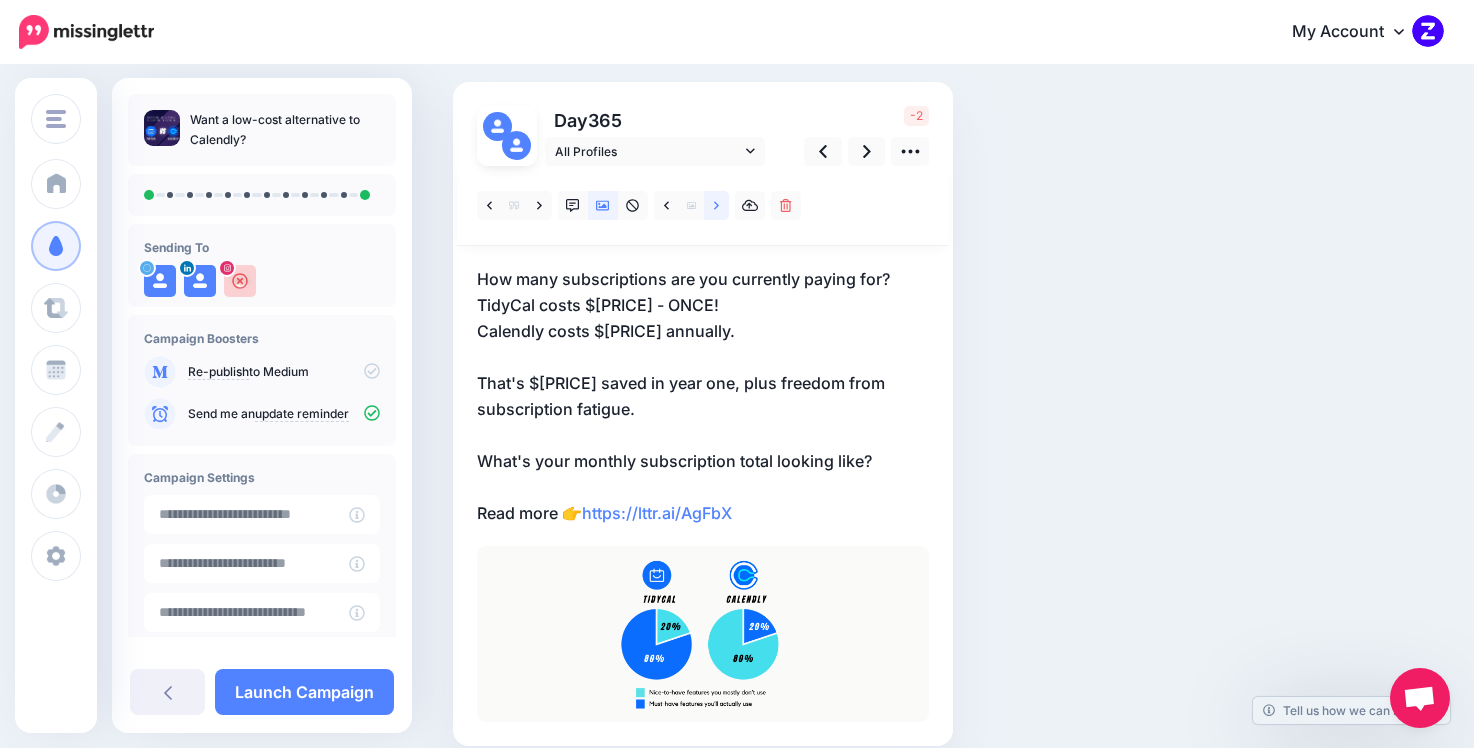 click at bounding box center [716, 205] 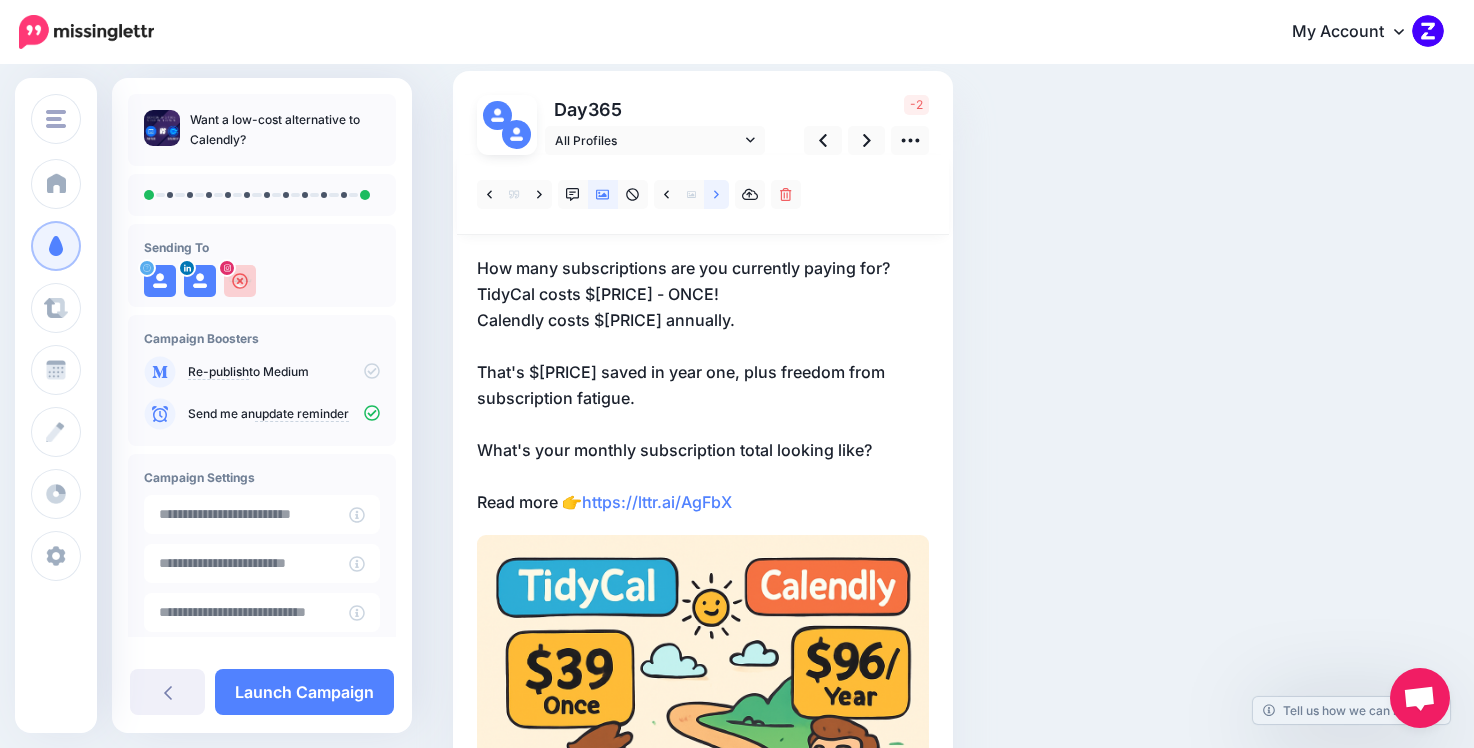 scroll, scrollTop: 102, scrollLeft: 0, axis: vertical 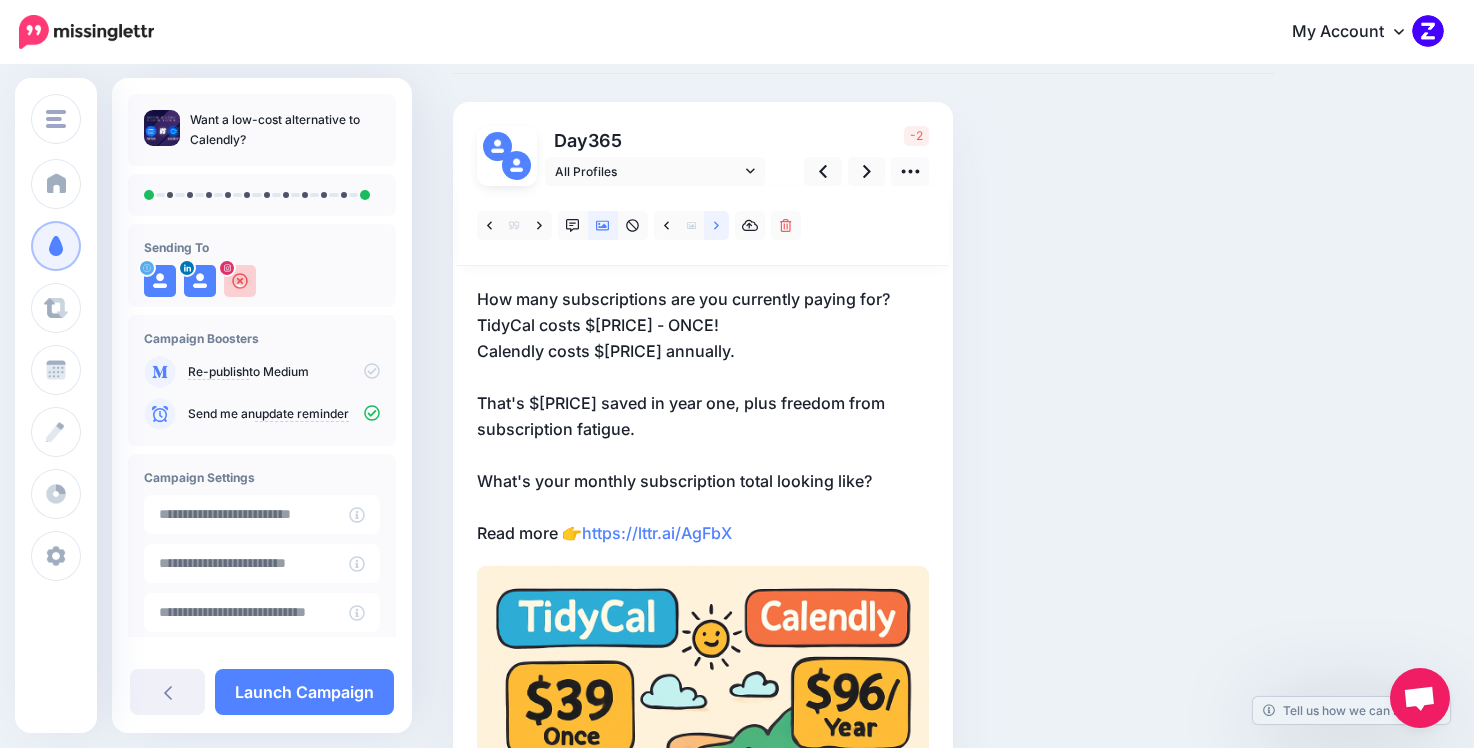 click at bounding box center (716, 225) 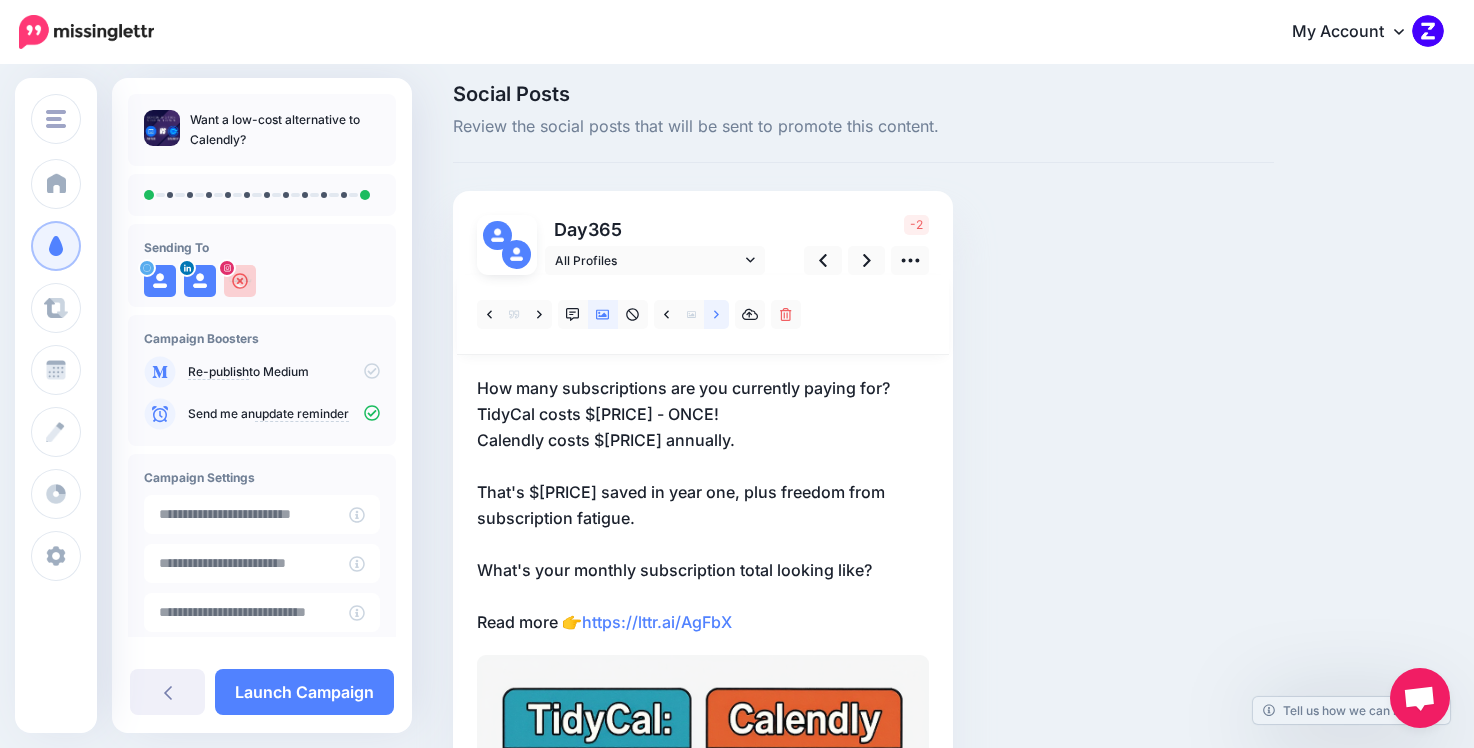scroll, scrollTop: 0, scrollLeft: 0, axis: both 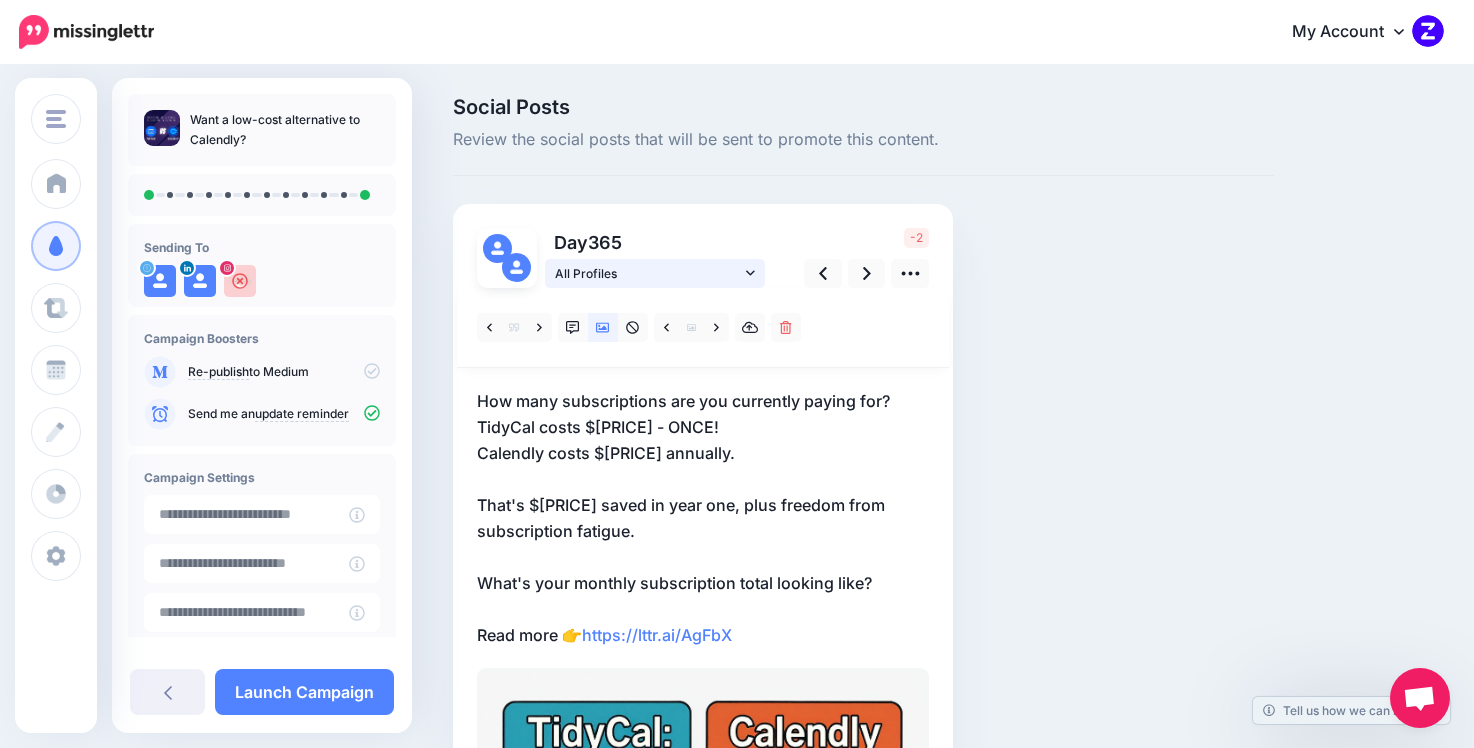click on "All
Profiles" at bounding box center [648, 273] 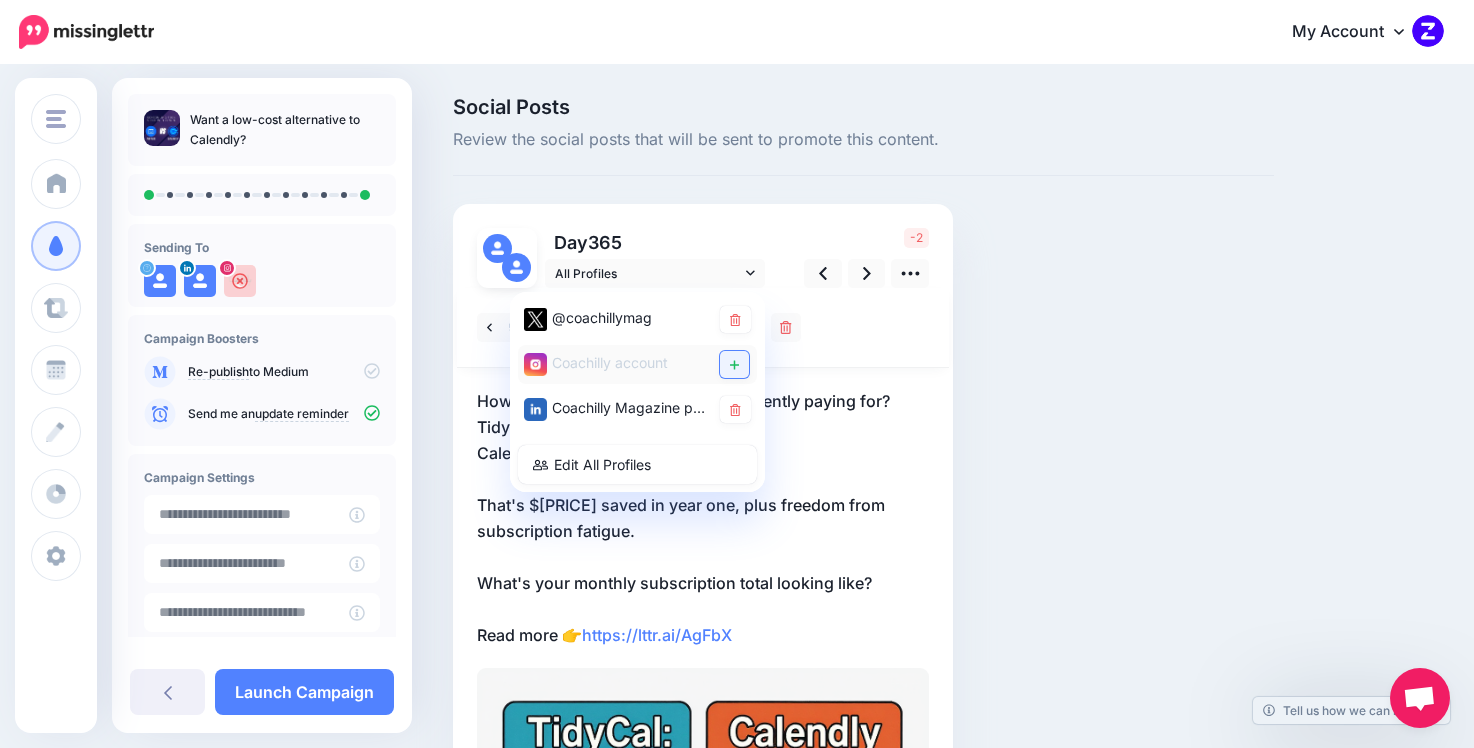 click at bounding box center (734, 364) 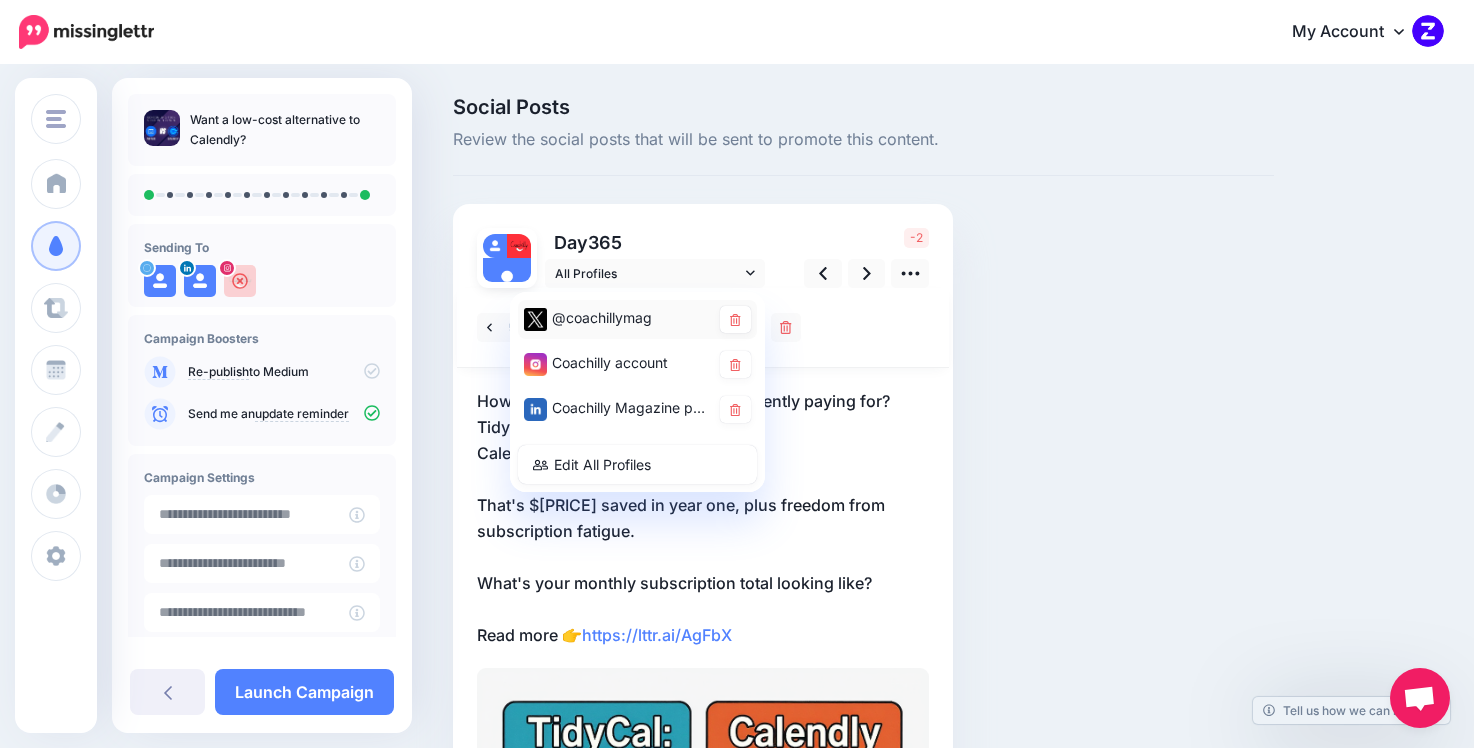 click on "@coachillymag" at bounding box center [617, 318] 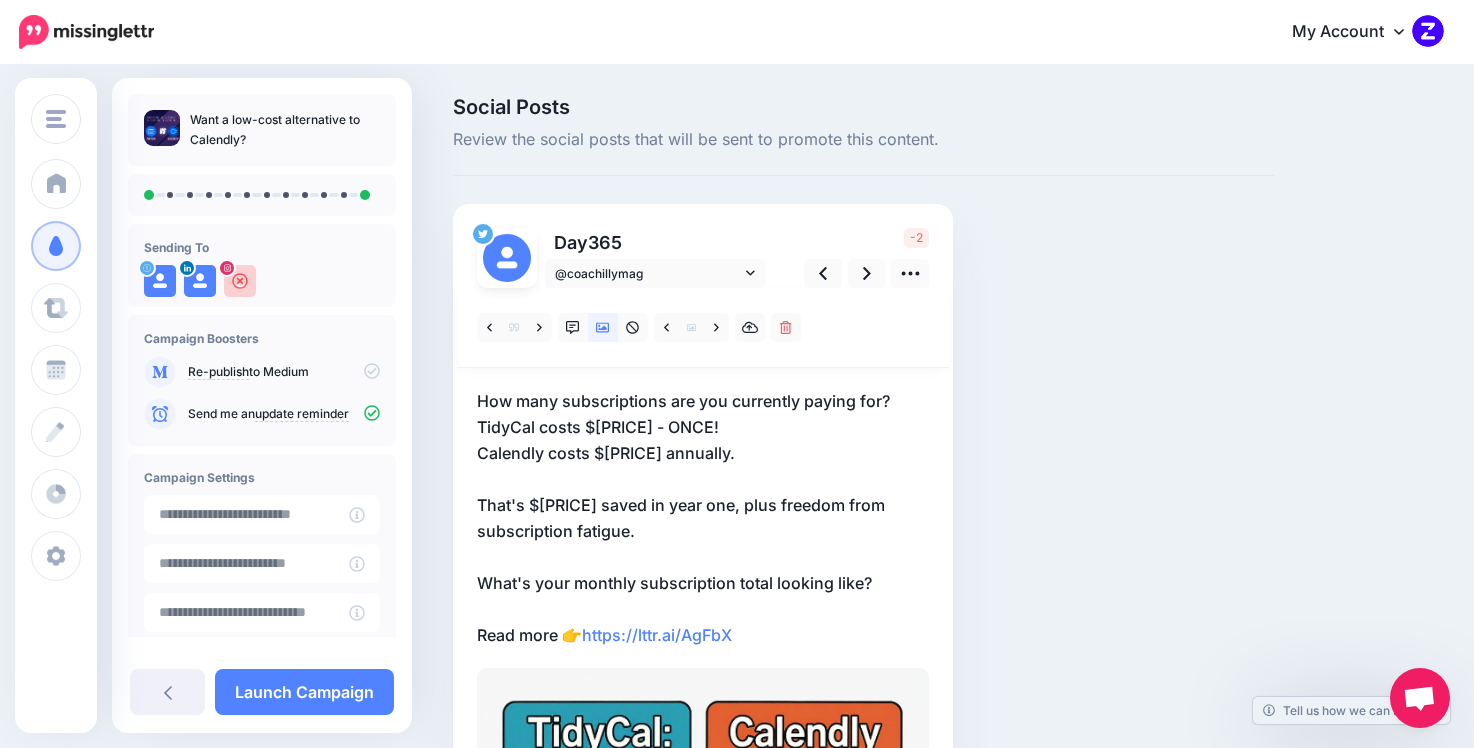 click on "How many subscriptions are you currently paying for?  TidyCal costs $39 - ONCE!  Calendly costs $96 annually.  That's $57 saved in year one, plus freedom from subscription fatigue.  What's your monthly subscription total looking like? Read more 👉  https://lttr.ai/AgFbX" at bounding box center (703, 518) 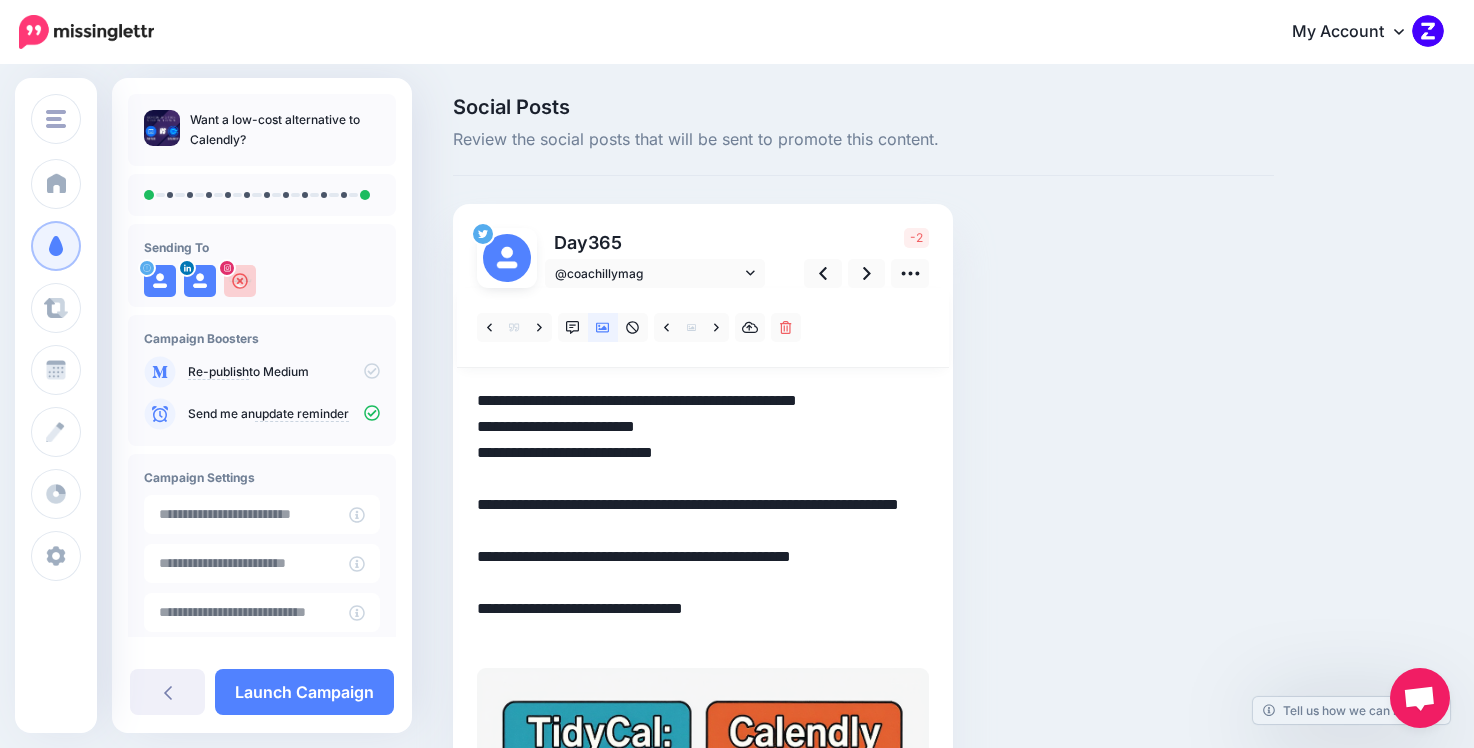 click on "**********" at bounding box center (703, 518) 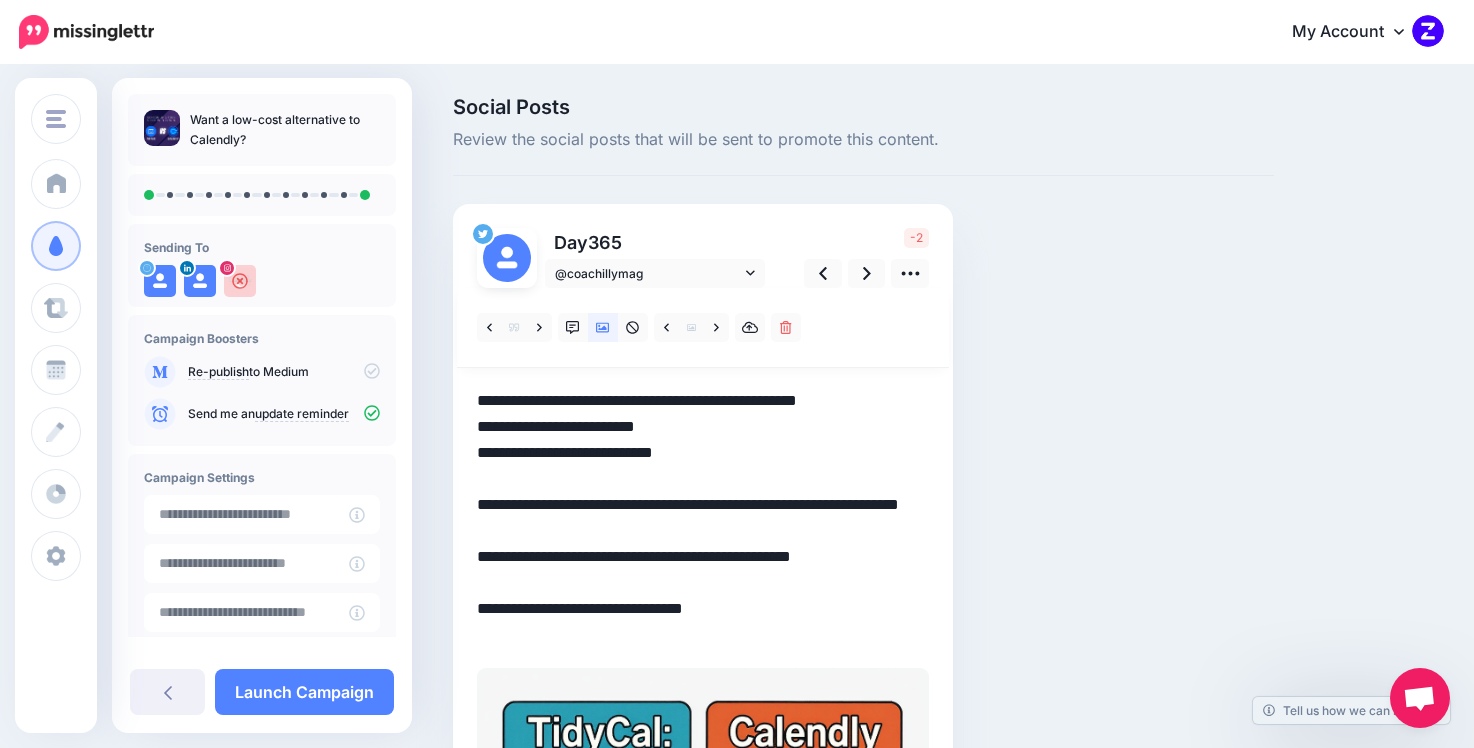 drag, startPoint x: 677, startPoint y: 400, endPoint x: 876, endPoint y: 403, distance: 199.02261 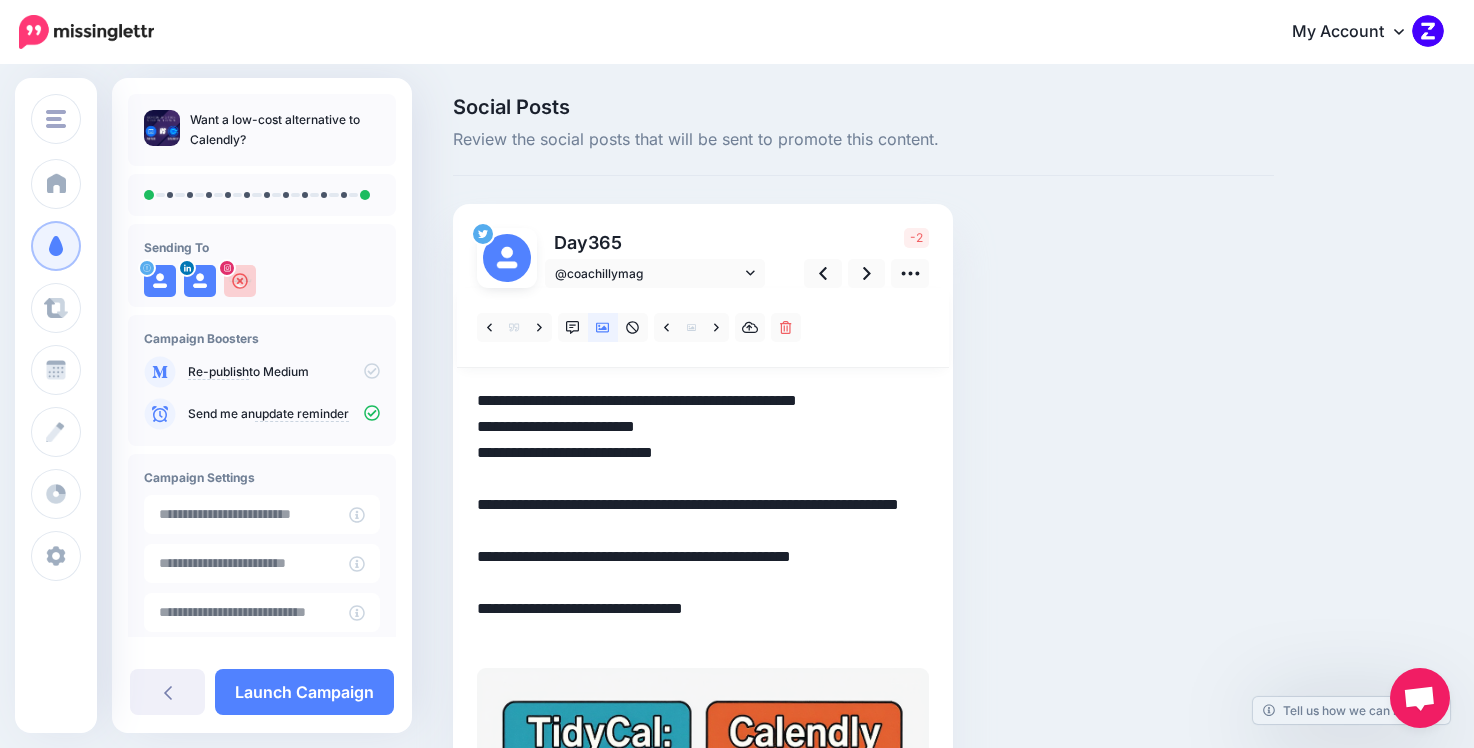 click on "**********" at bounding box center (703, 518) 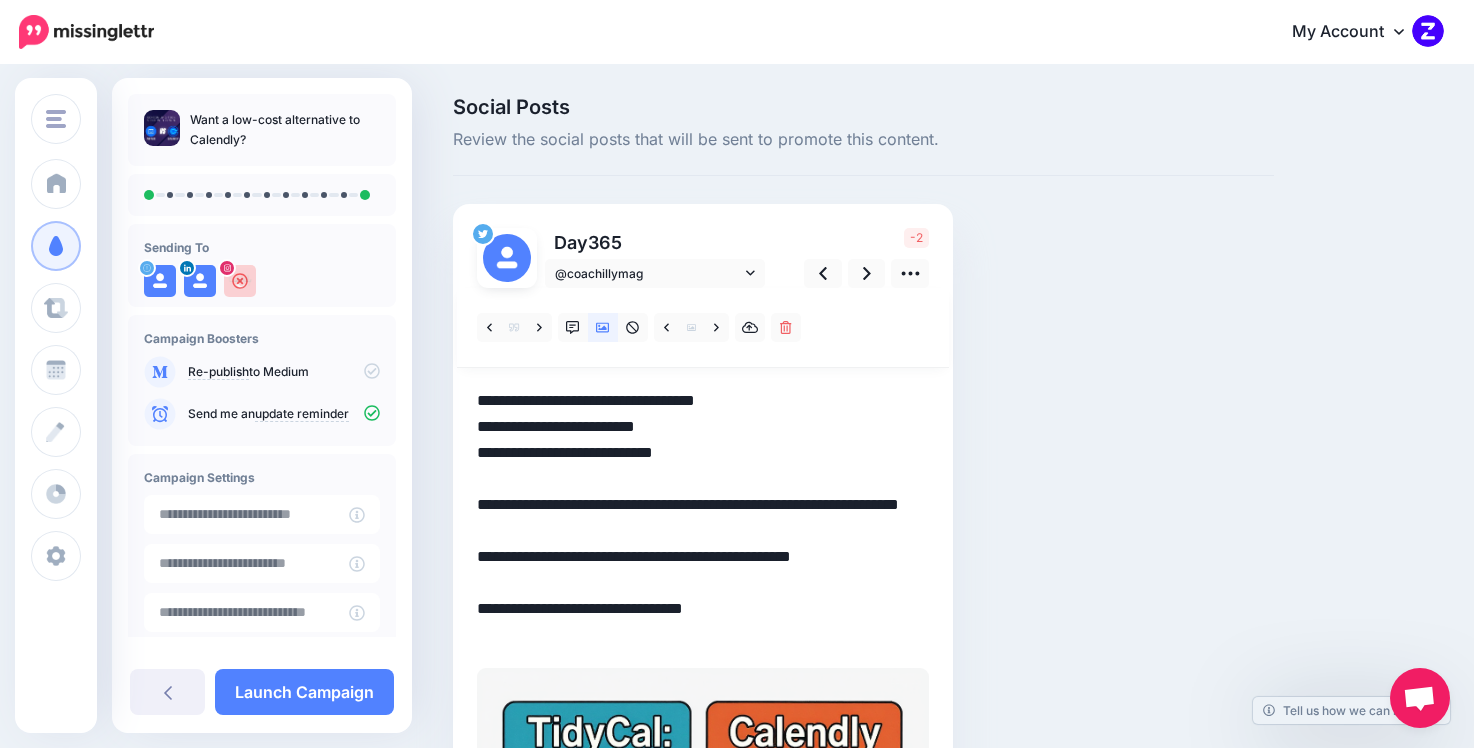 click on "Social Posts
Review the social posts that will be sent to promote this content.
Day  365
@coachillymag" at bounding box center [863, 650] 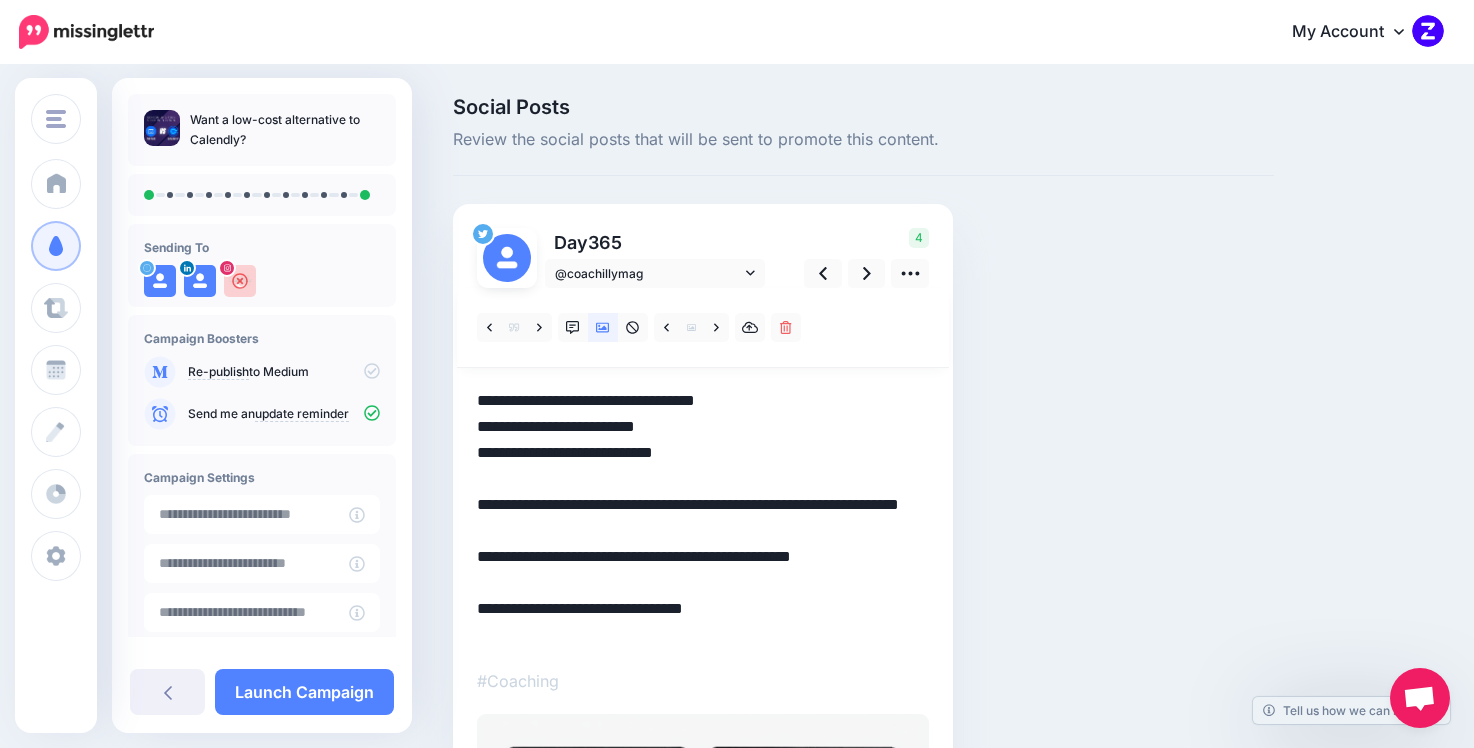 click on "**********" at bounding box center (703, 518) 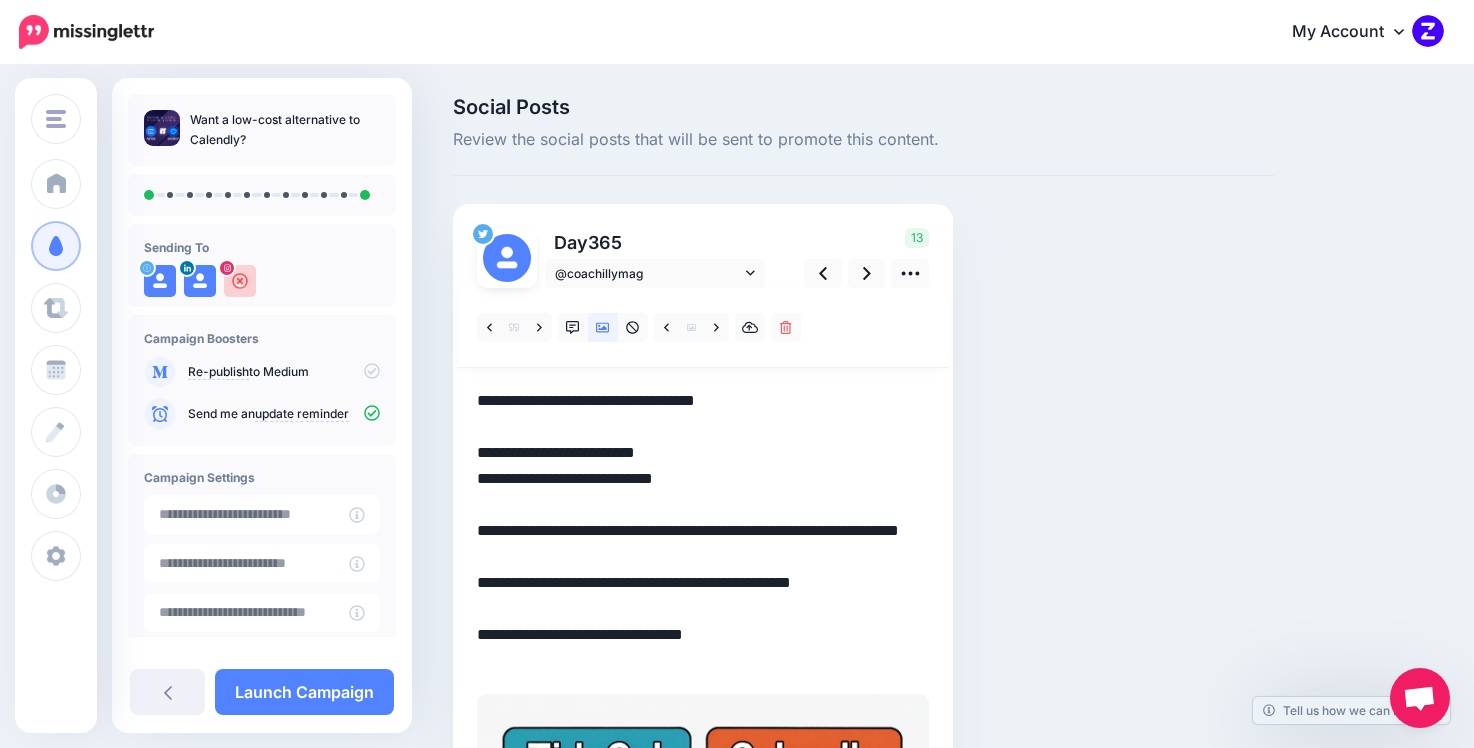 click on "Social Posts
Review the social posts that will be sent to promote this content.
Day  365
@coachillymag" at bounding box center [863, 663] 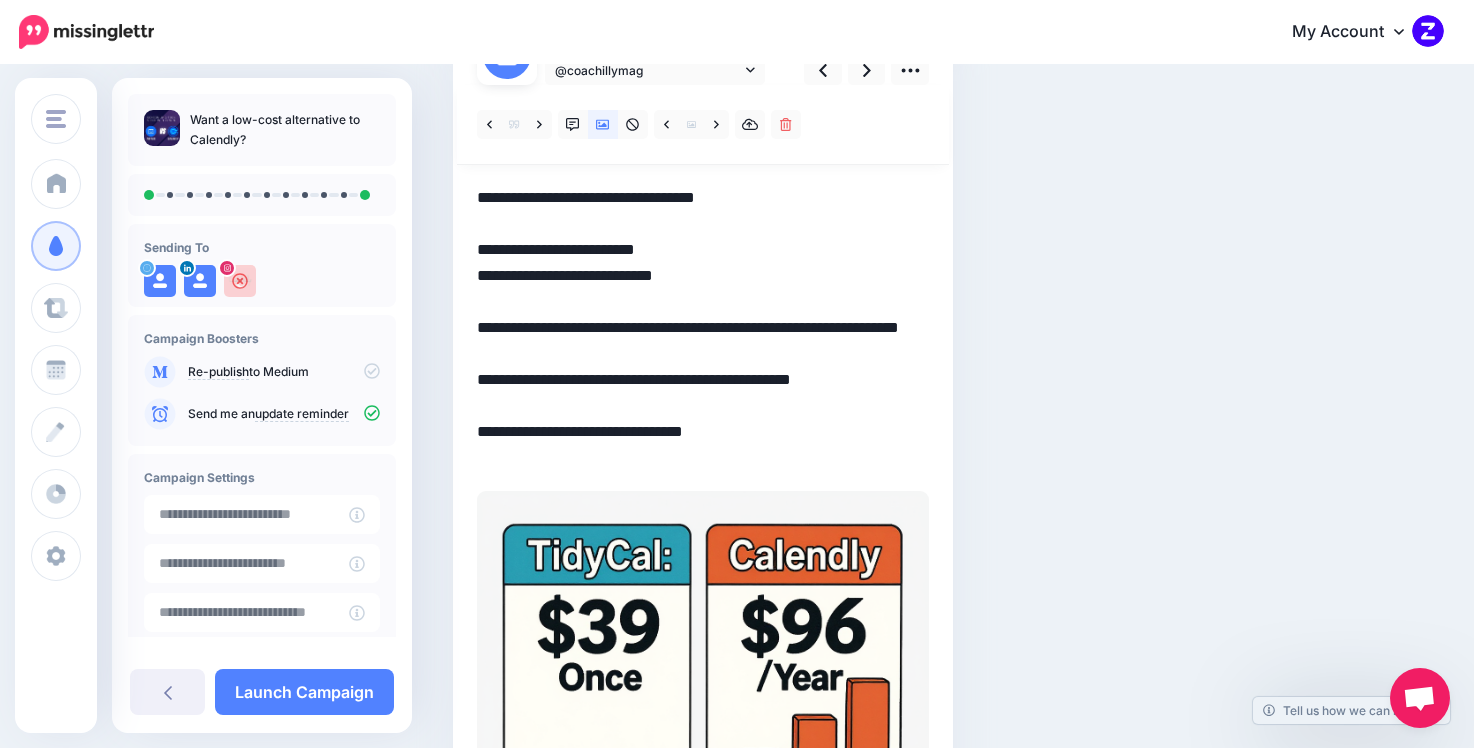 scroll, scrollTop: 0, scrollLeft: 0, axis: both 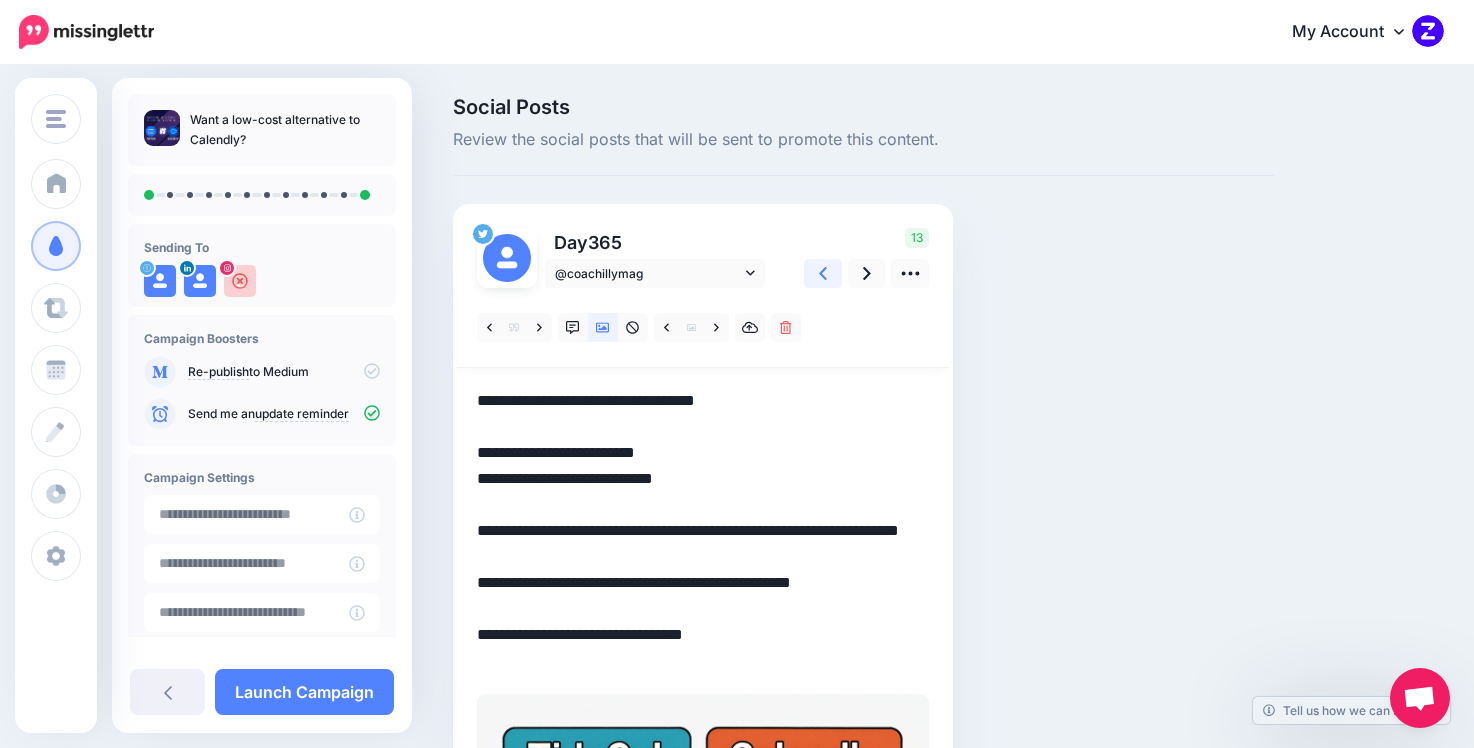 click 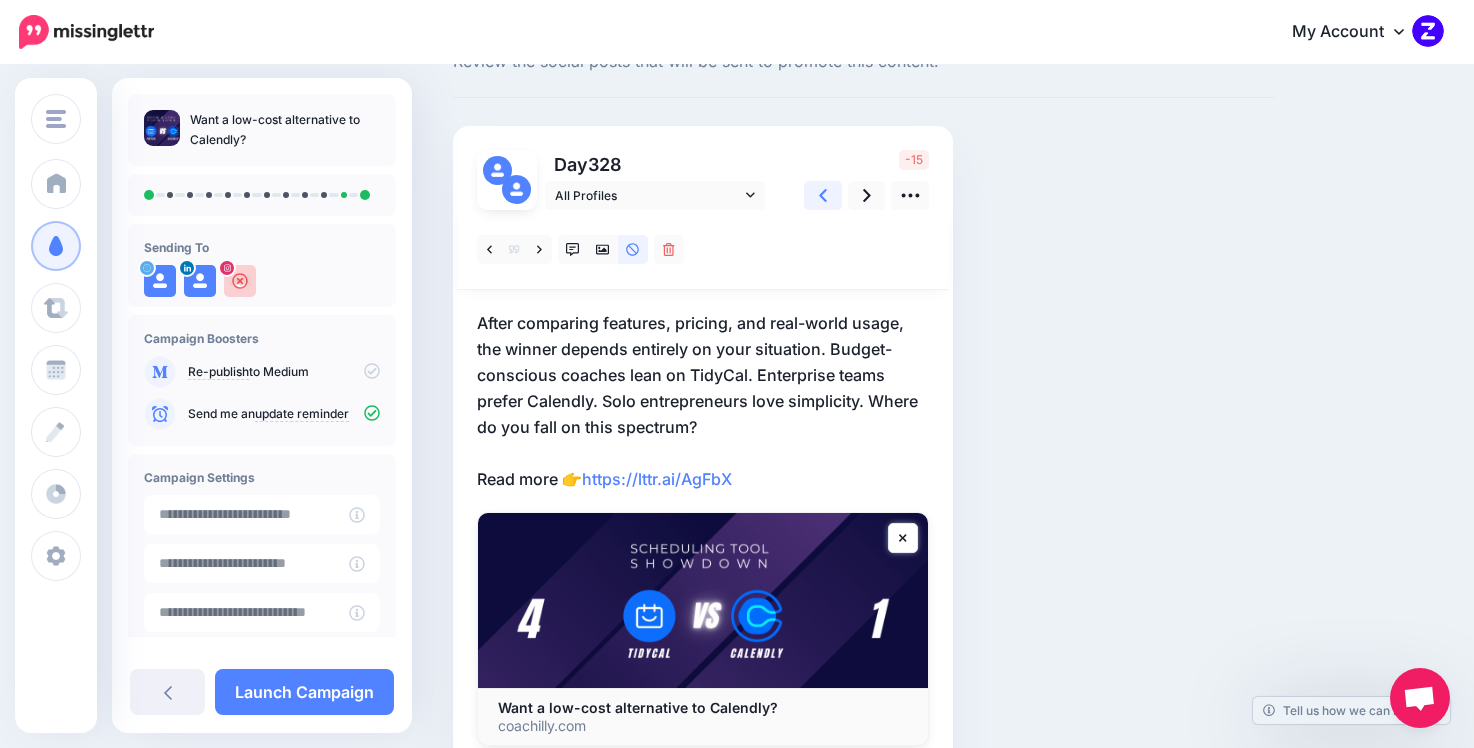 scroll, scrollTop: 79, scrollLeft: 0, axis: vertical 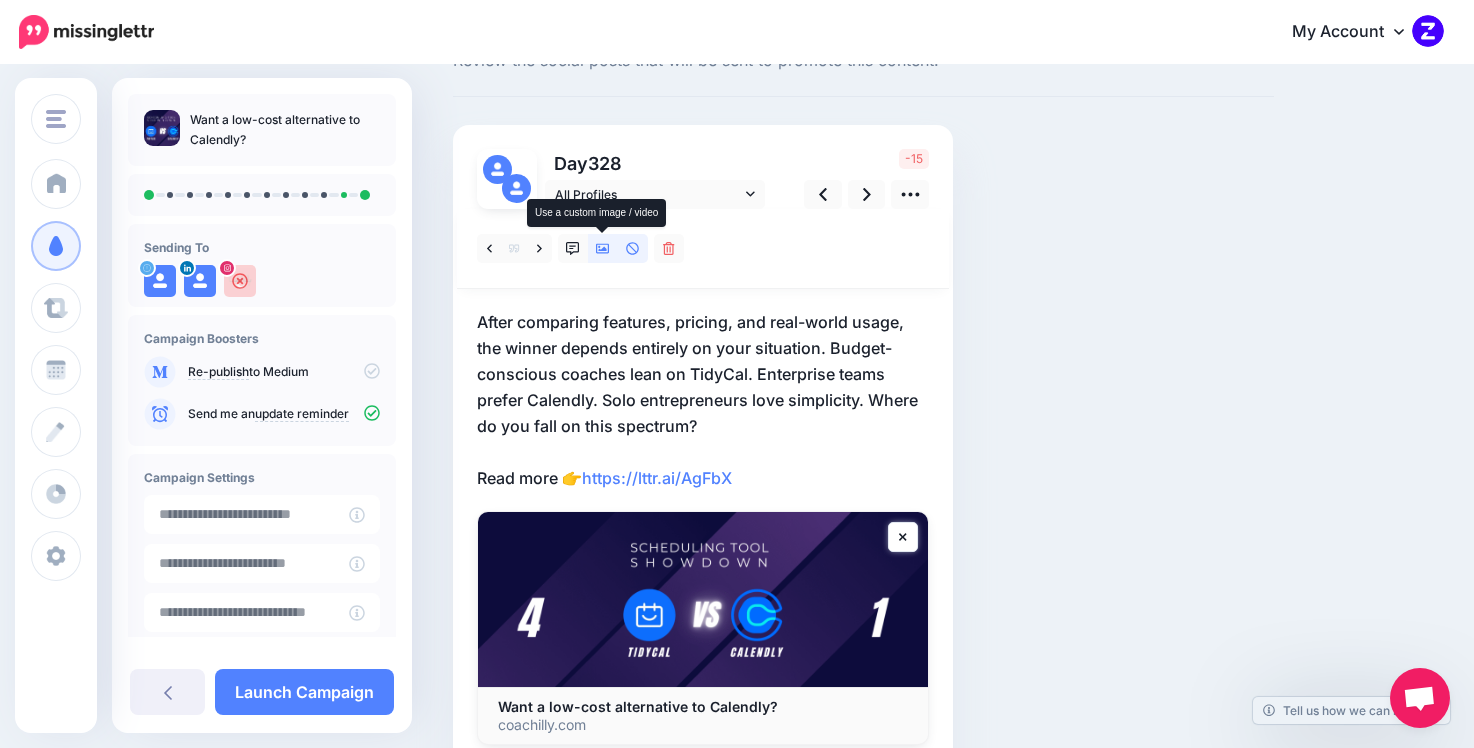 click at bounding box center (603, 248) 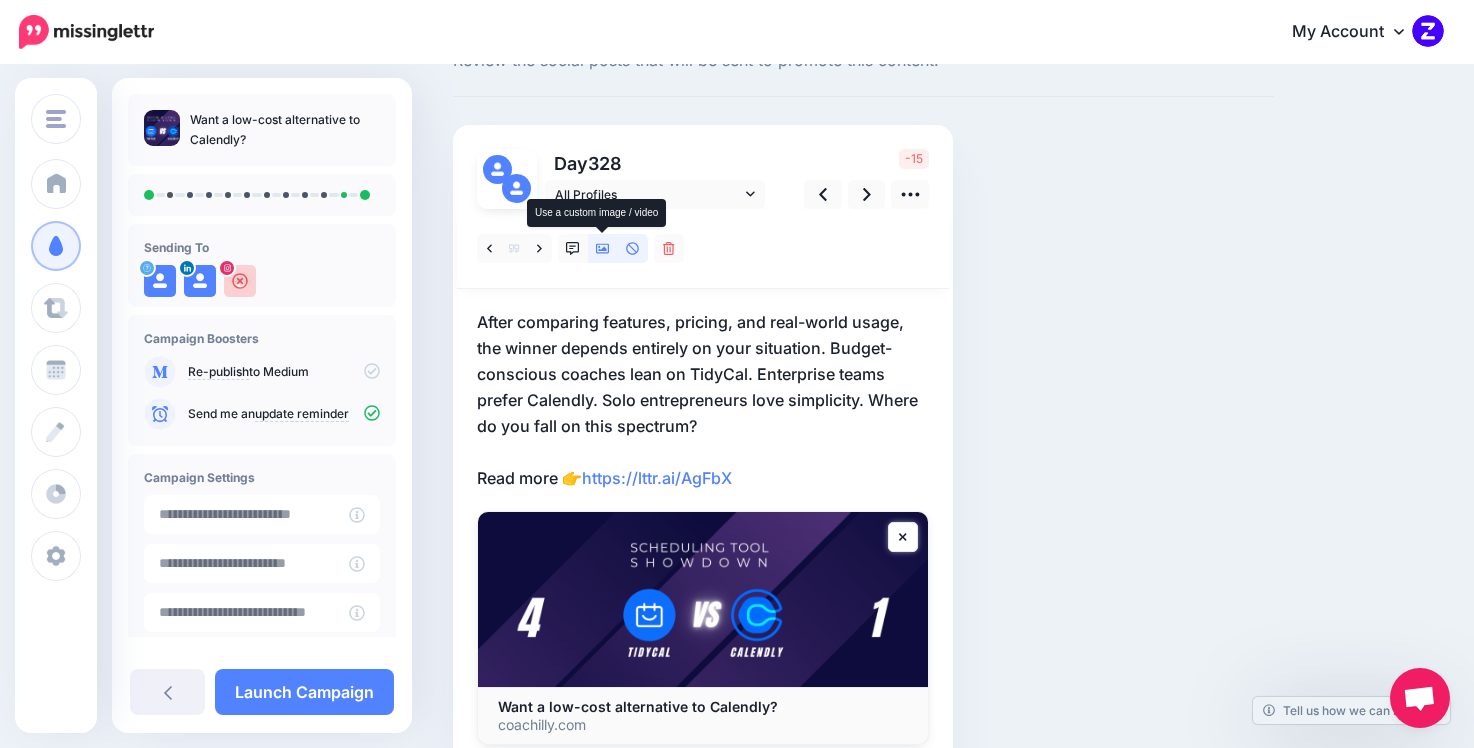 scroll, scrollTop: 0, scrollLeft: 0, axis: both 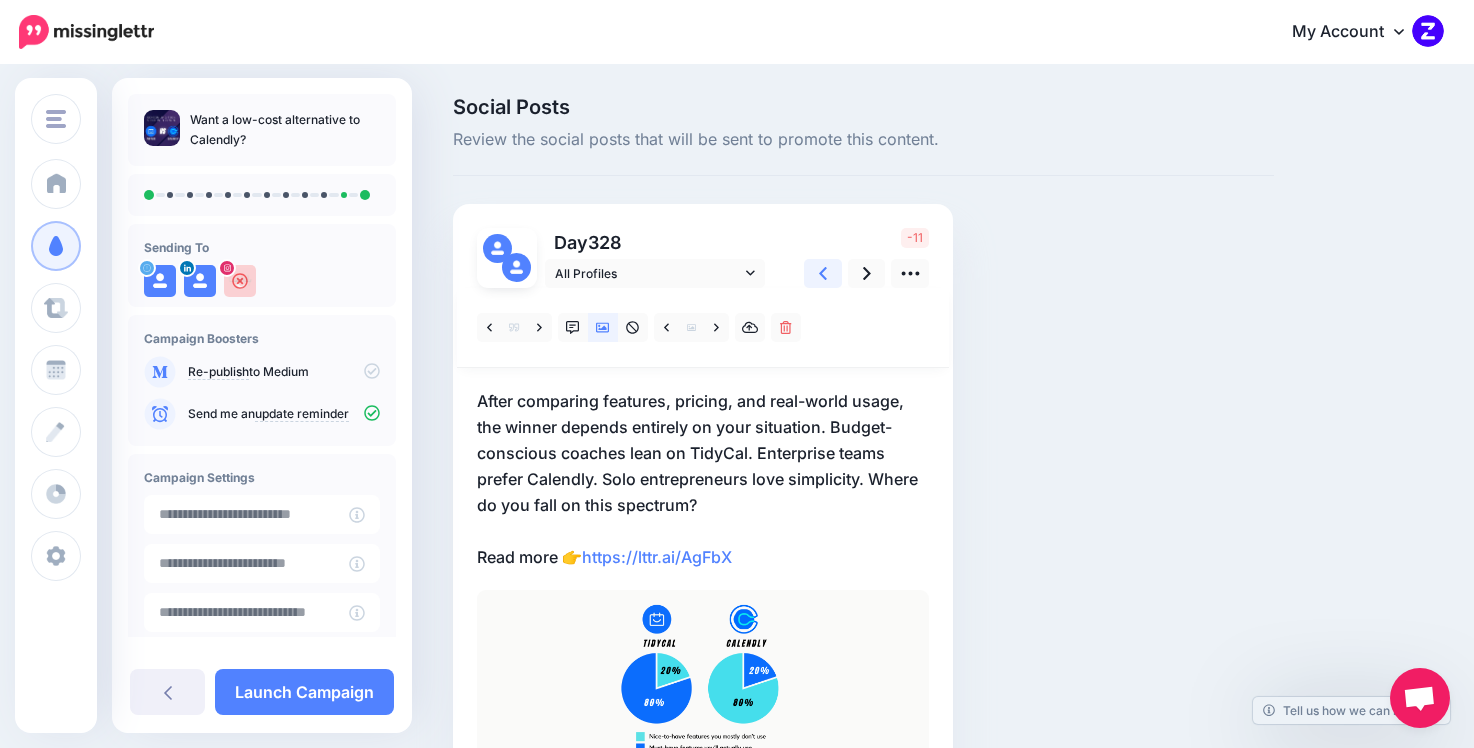 click at bounding box center (823, 273) 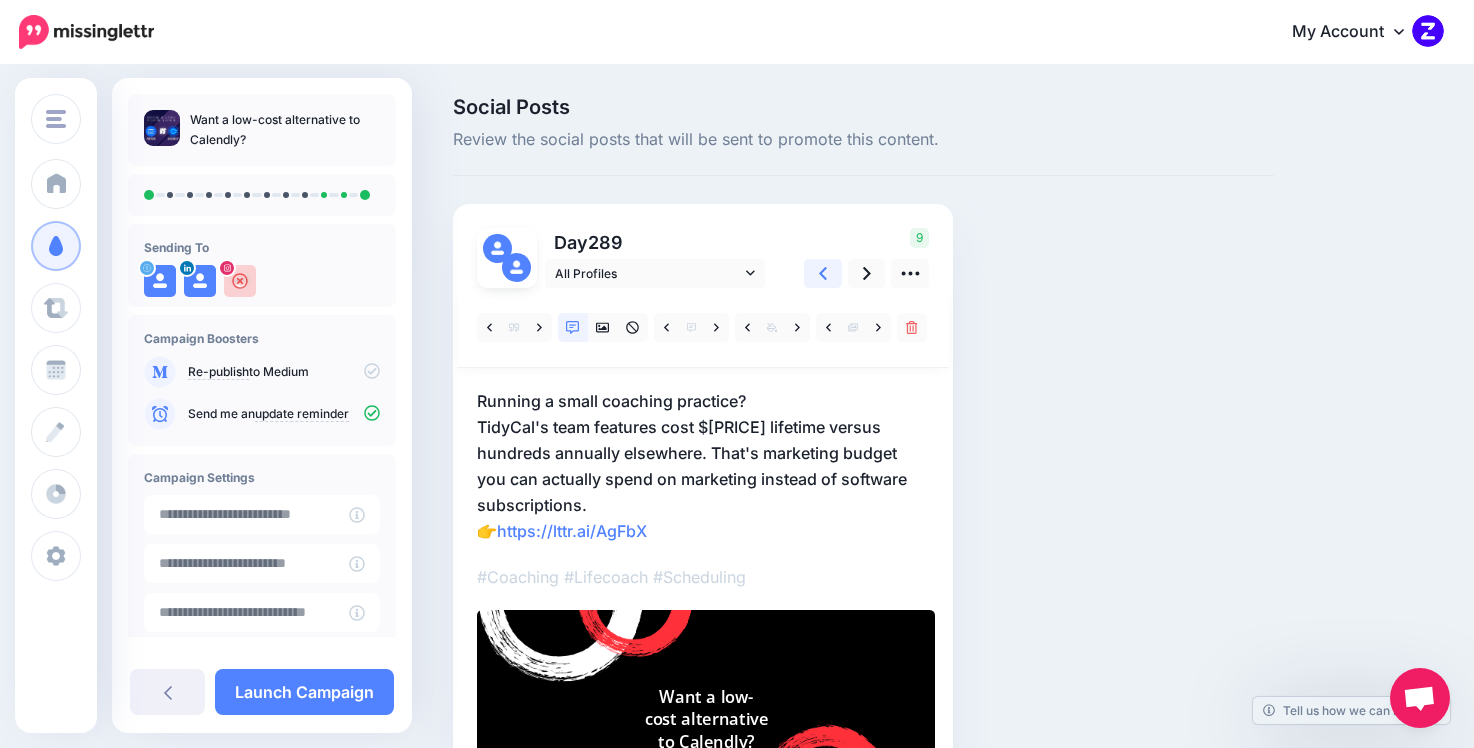 click at bounding box center [823, 273] 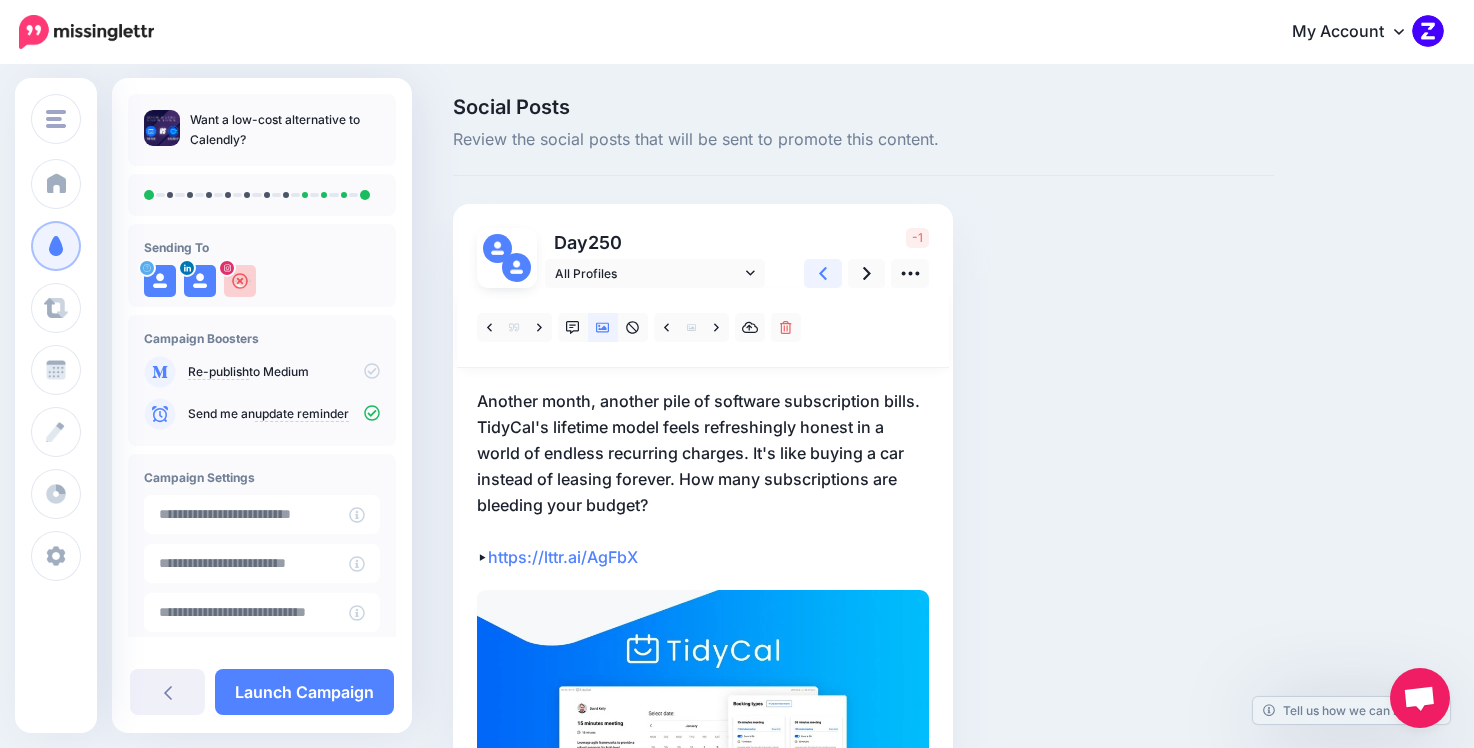 click at bounding box center [823, 273] 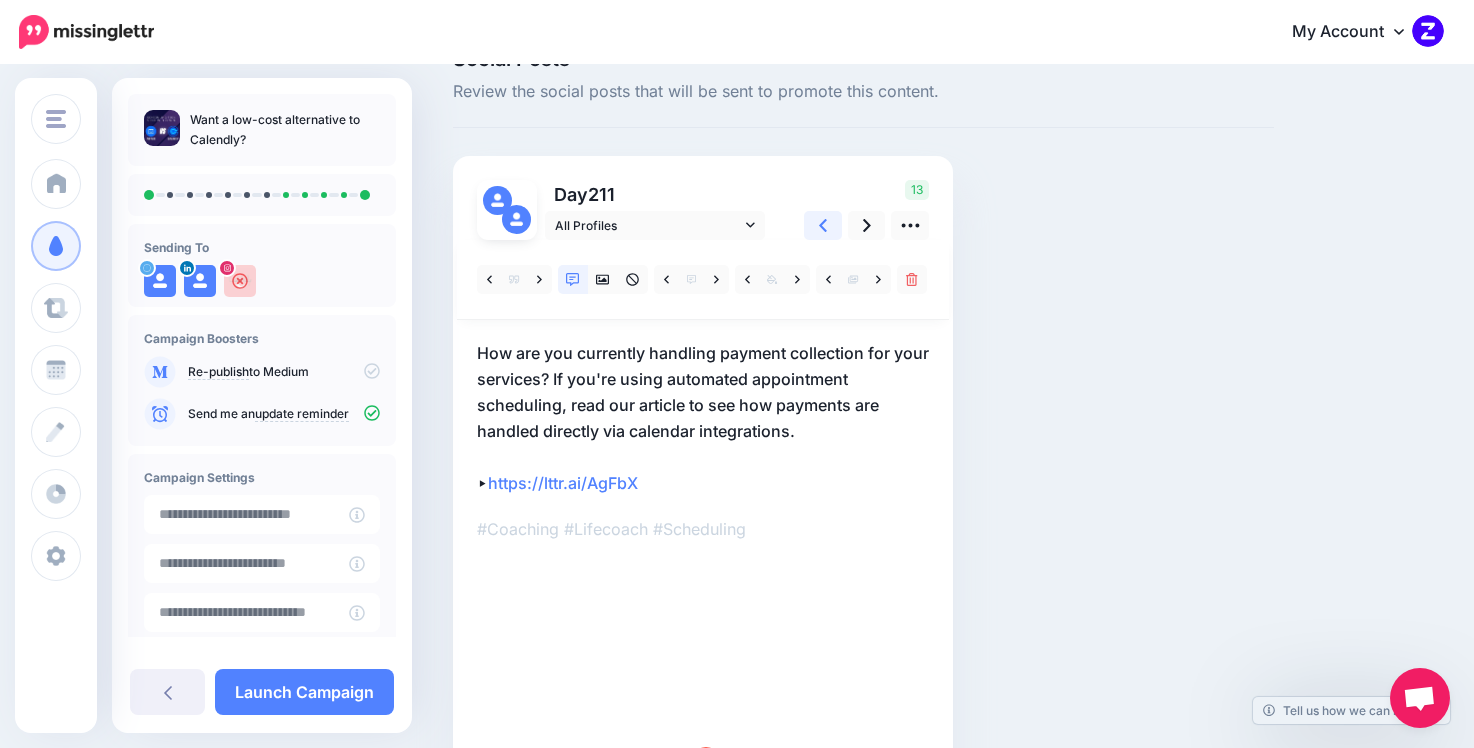 scroll, scrollTop: 49, scrollLeft: 0, axis: vertical 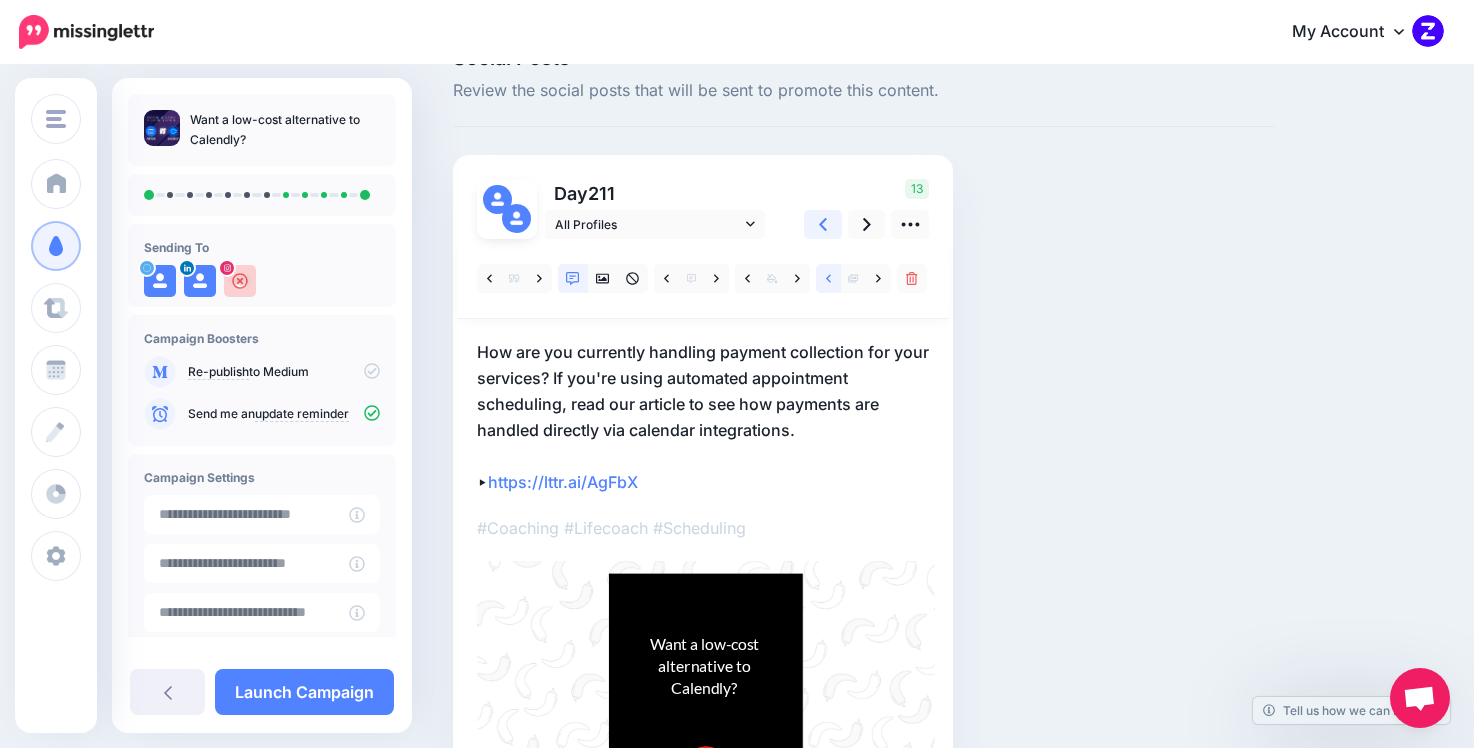 click at bounding box center (828, 278) 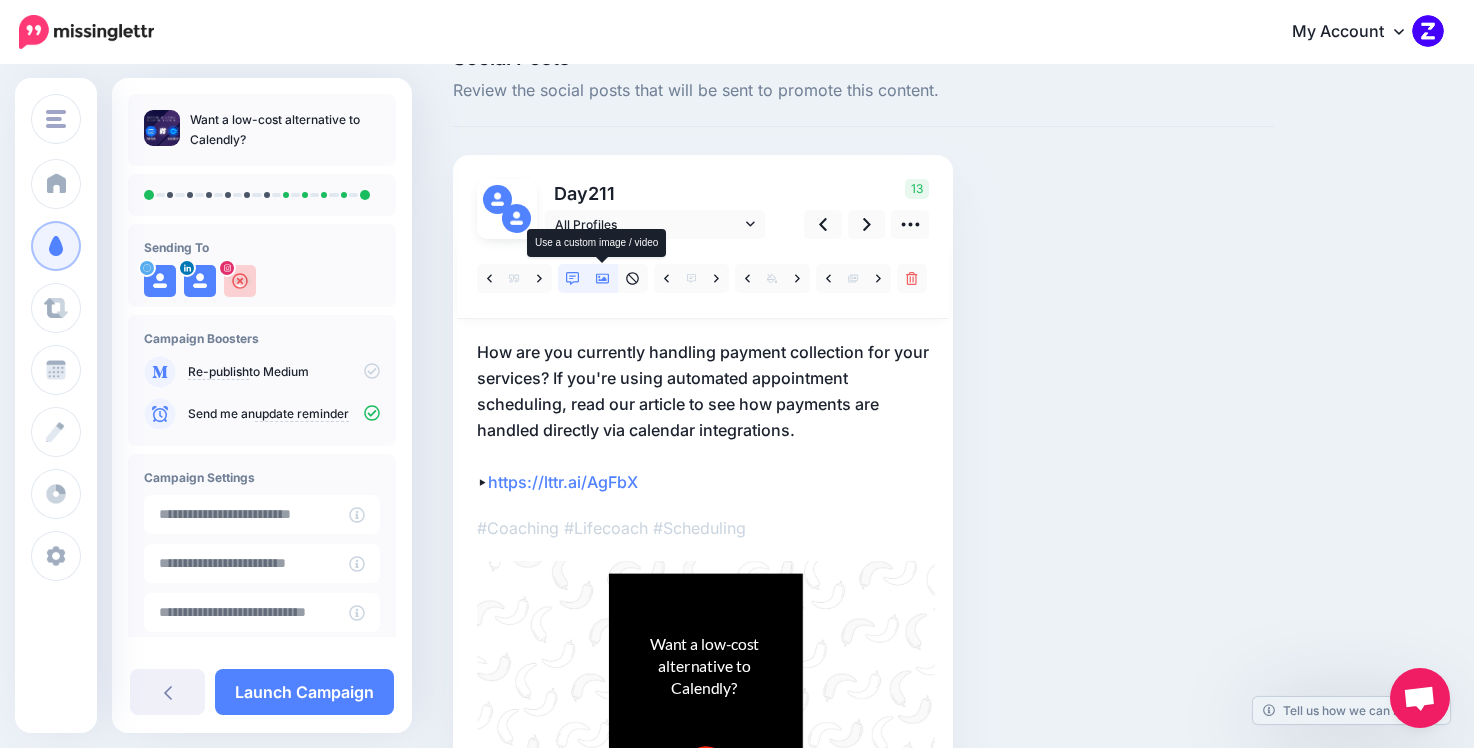 click 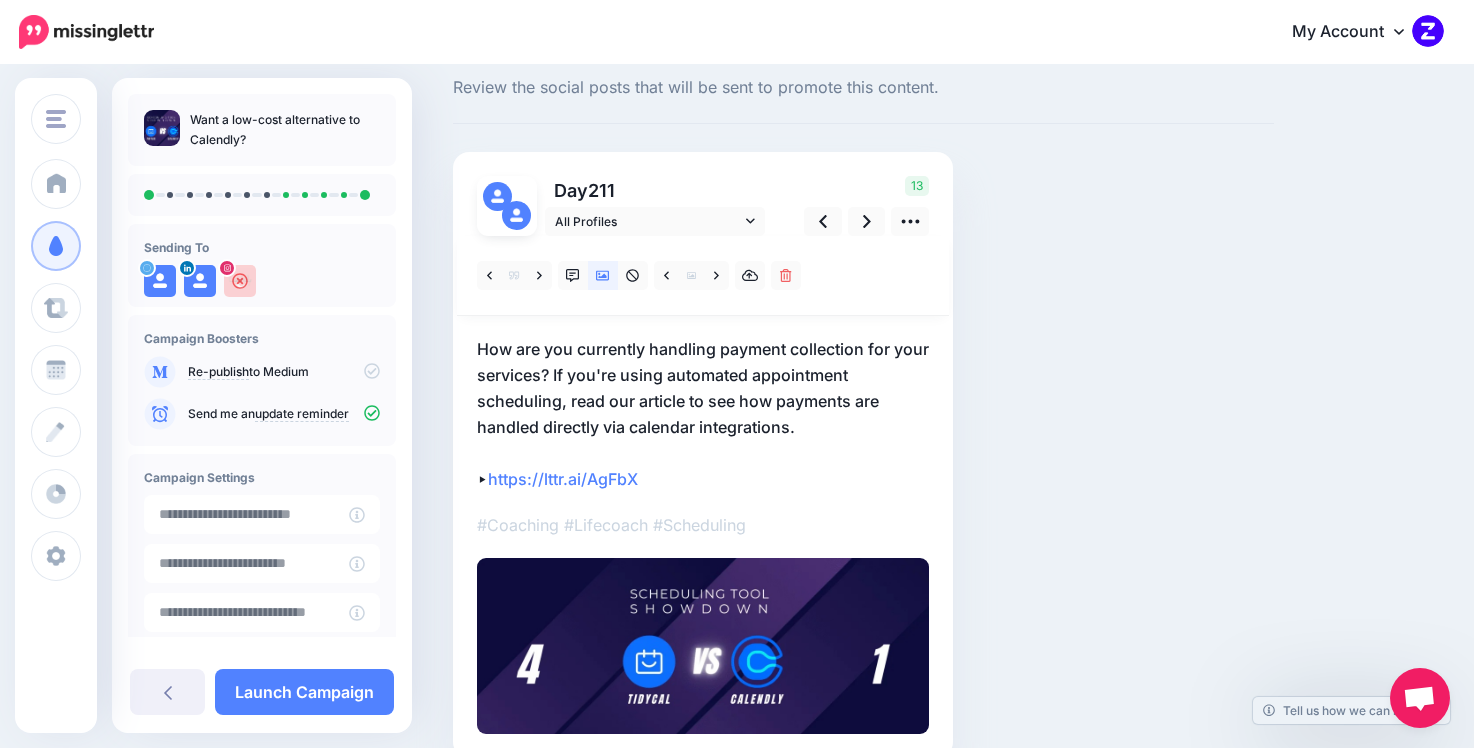 scroll, scrollTop: 61, scrollLeft: 0, axis: vertical 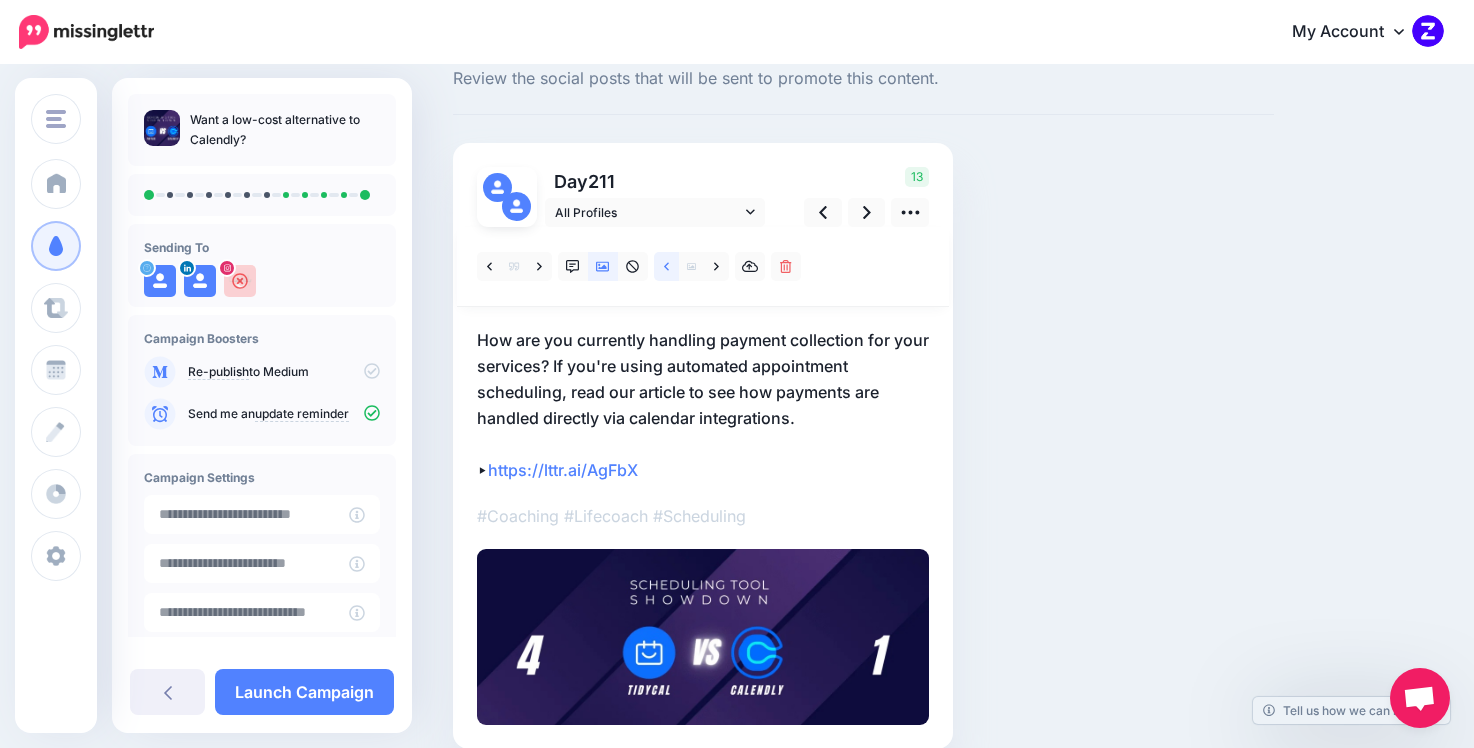 click at bounding box center (666, 266) 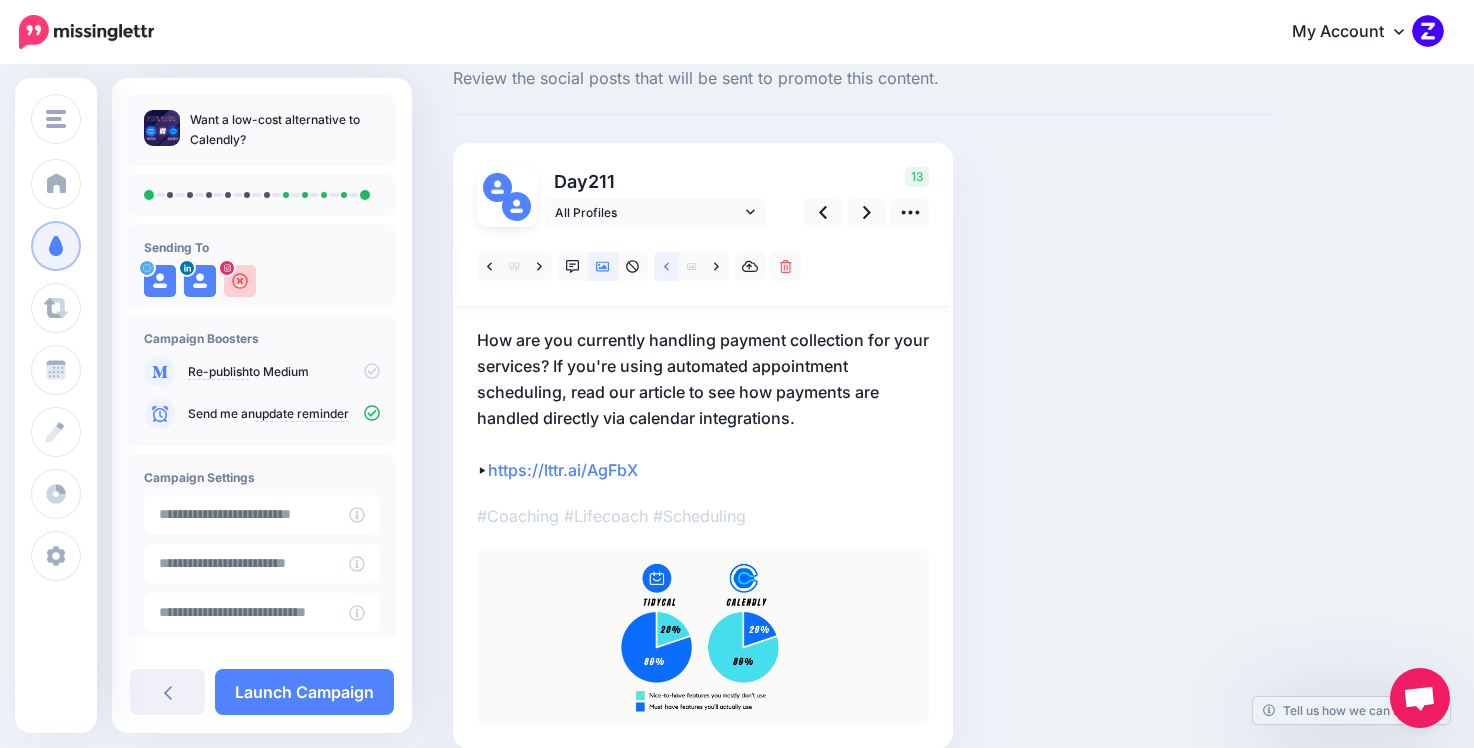 click at bounding box center (666, 266) 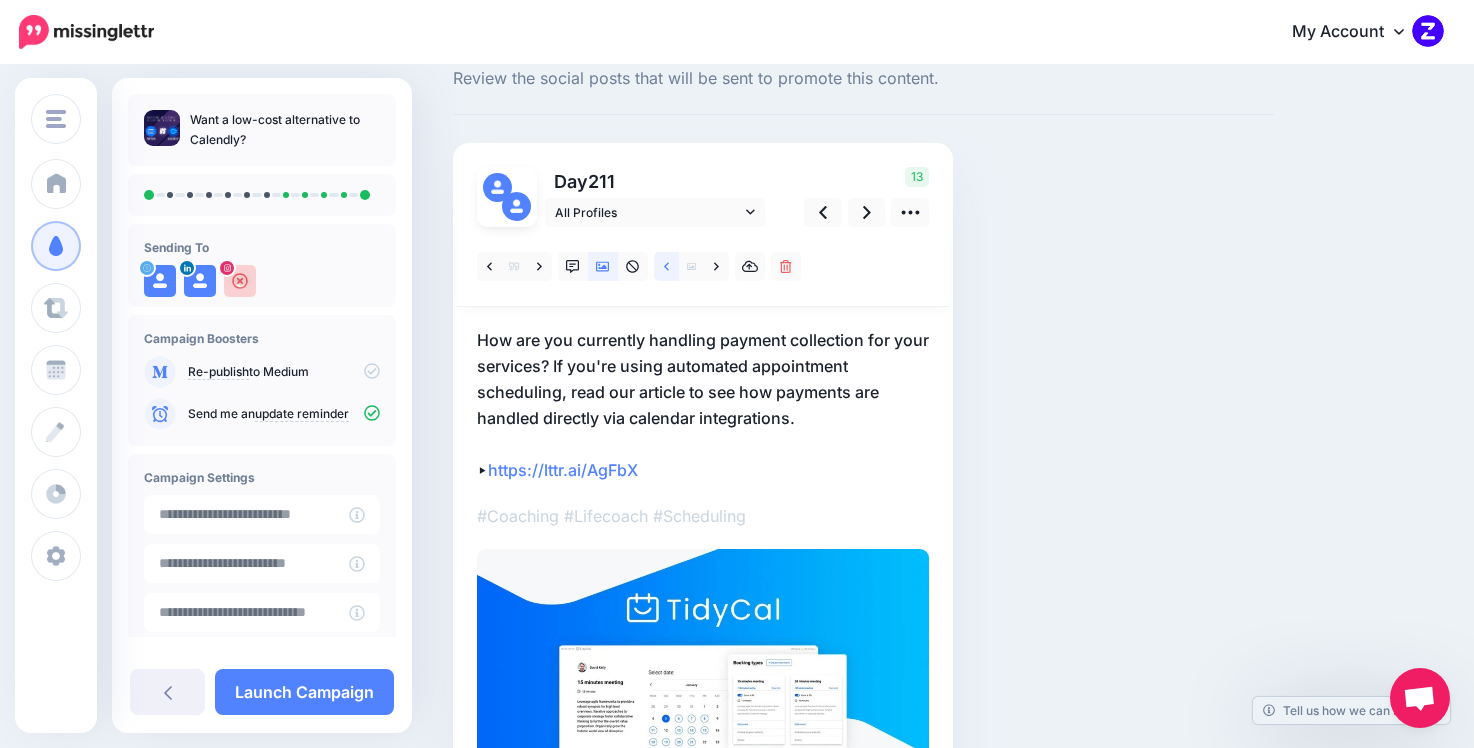 click at bounding box center [666, 266] 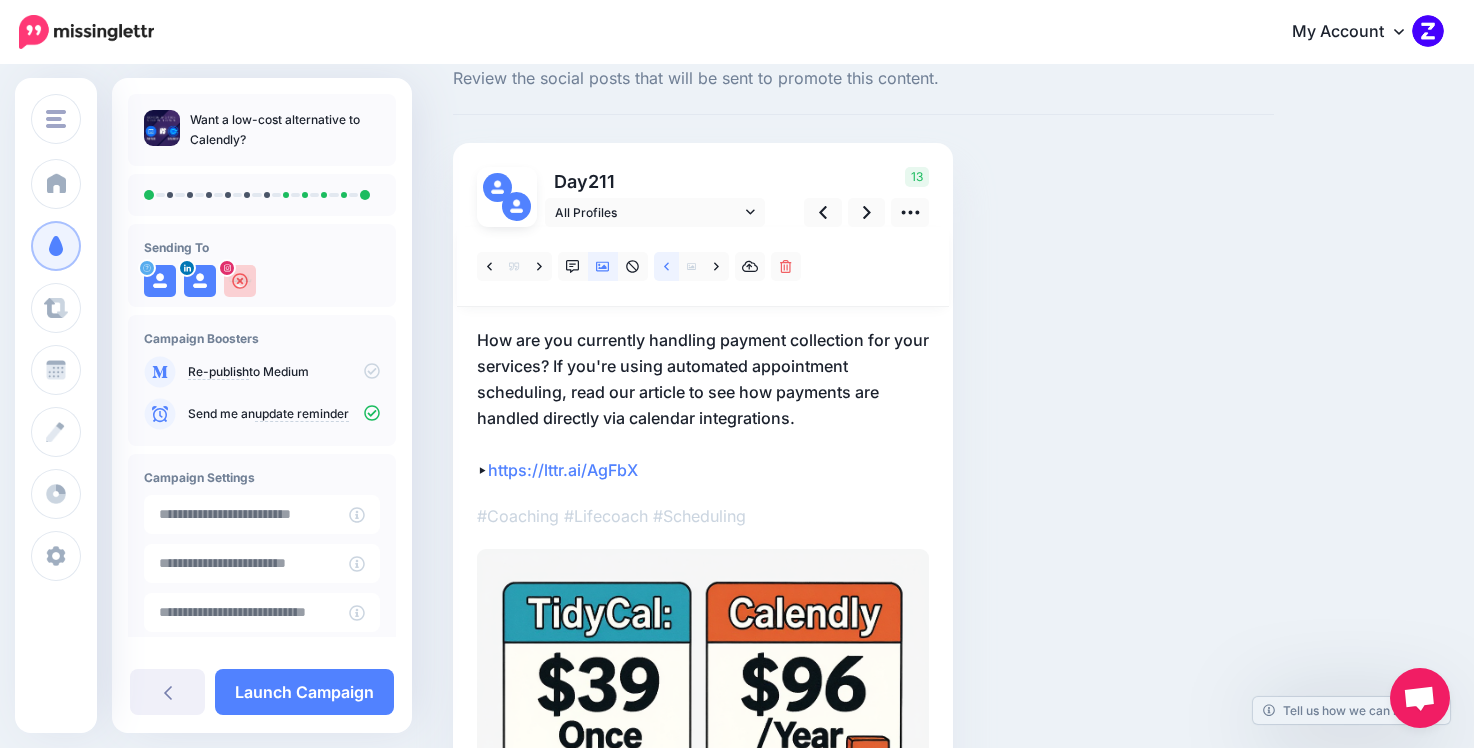 click at bounding box center (666, 266) 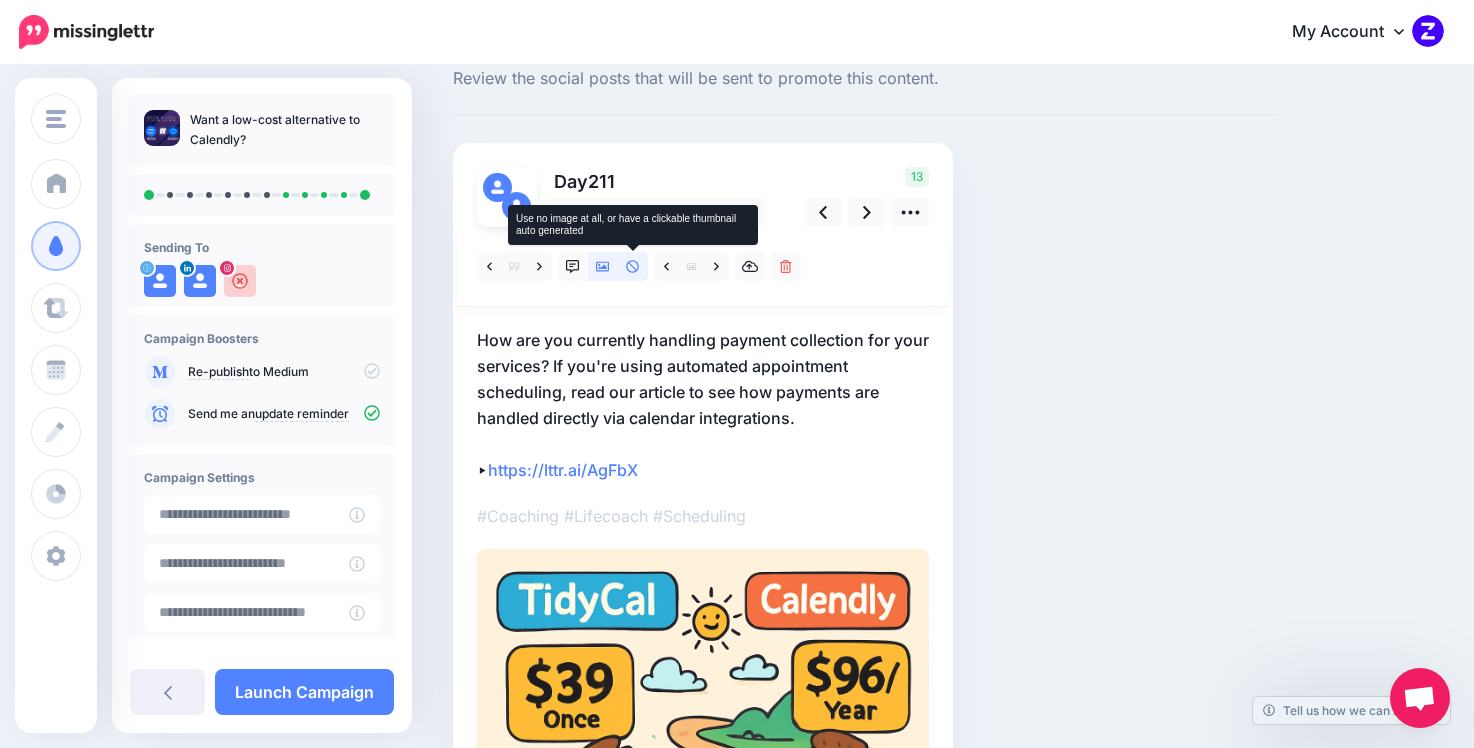 click 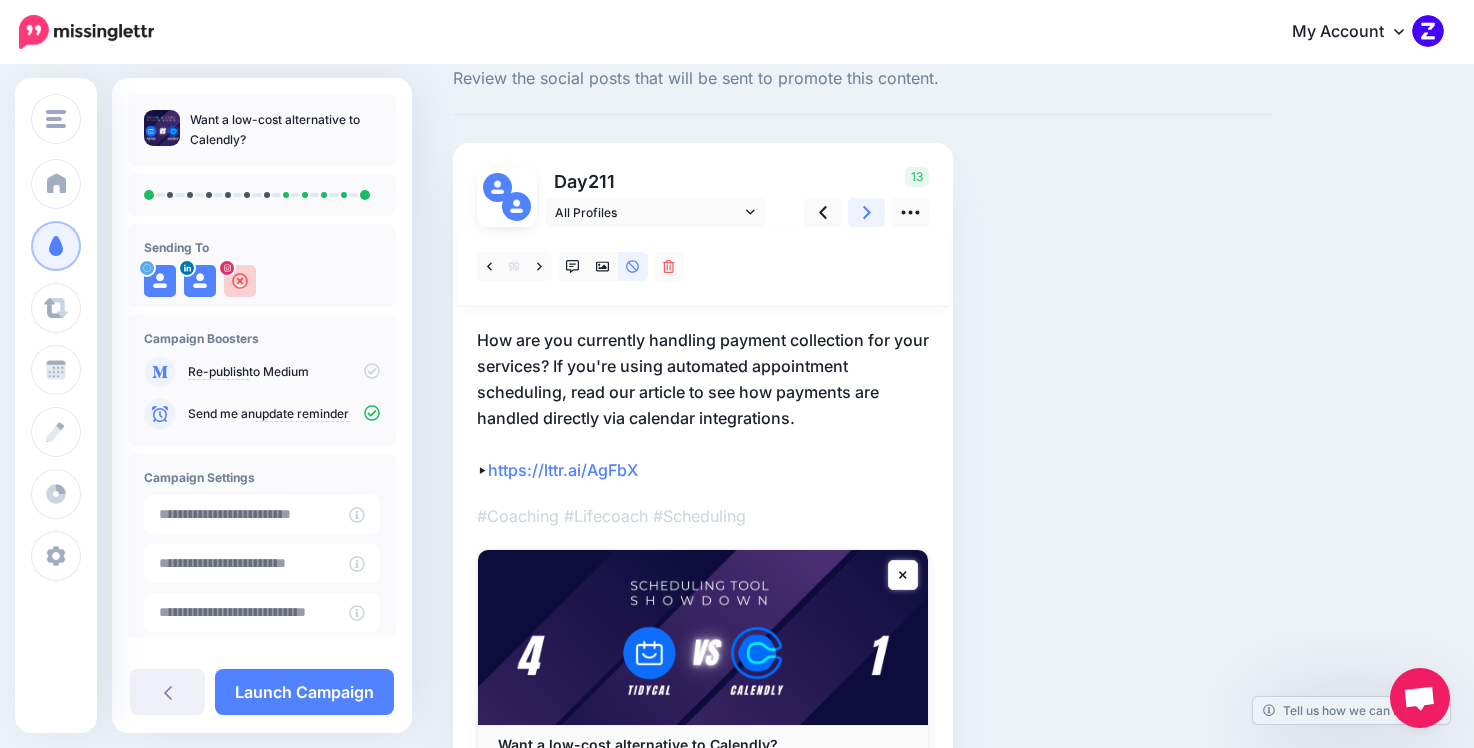 click at bounding box center [867, 212] 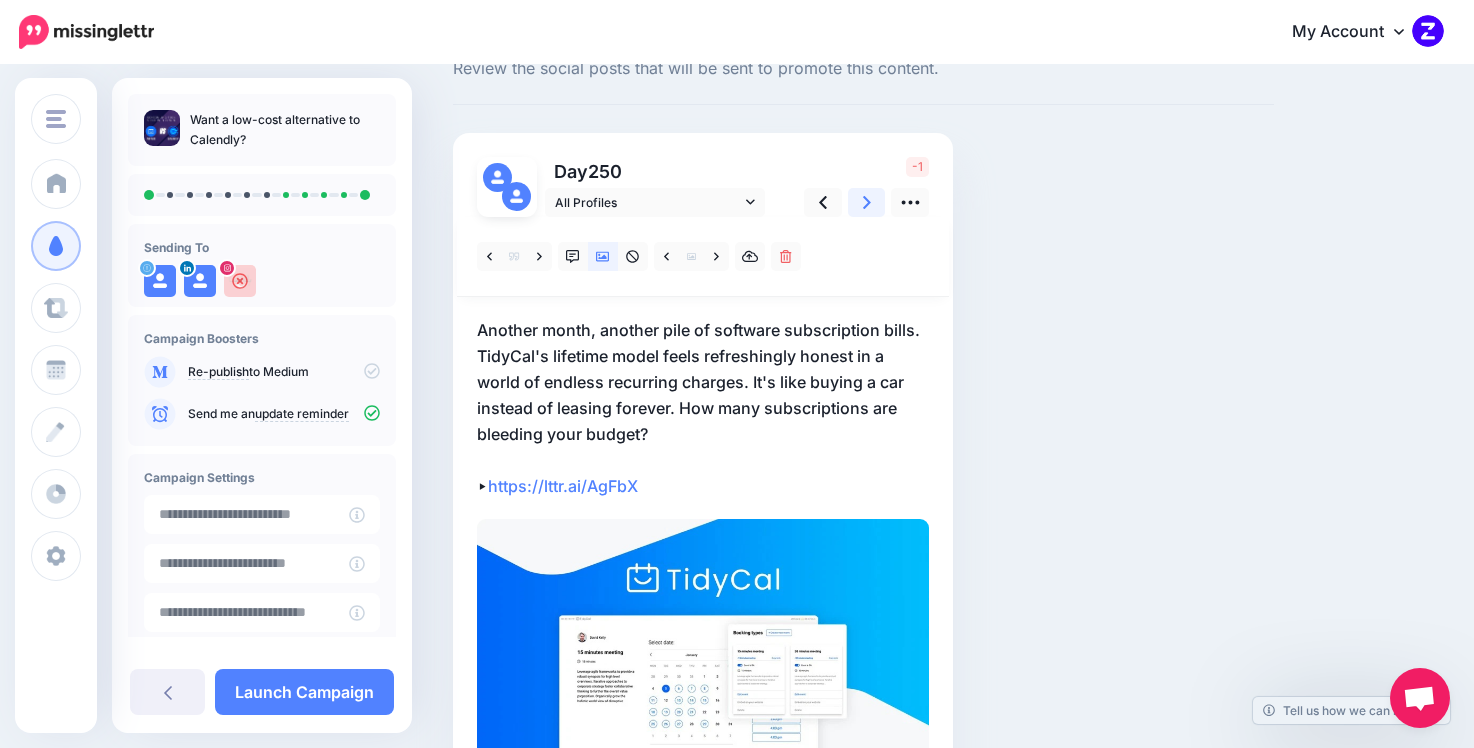 scroll, scrollTop: 77, scrollLeft: 0, axis: vertical 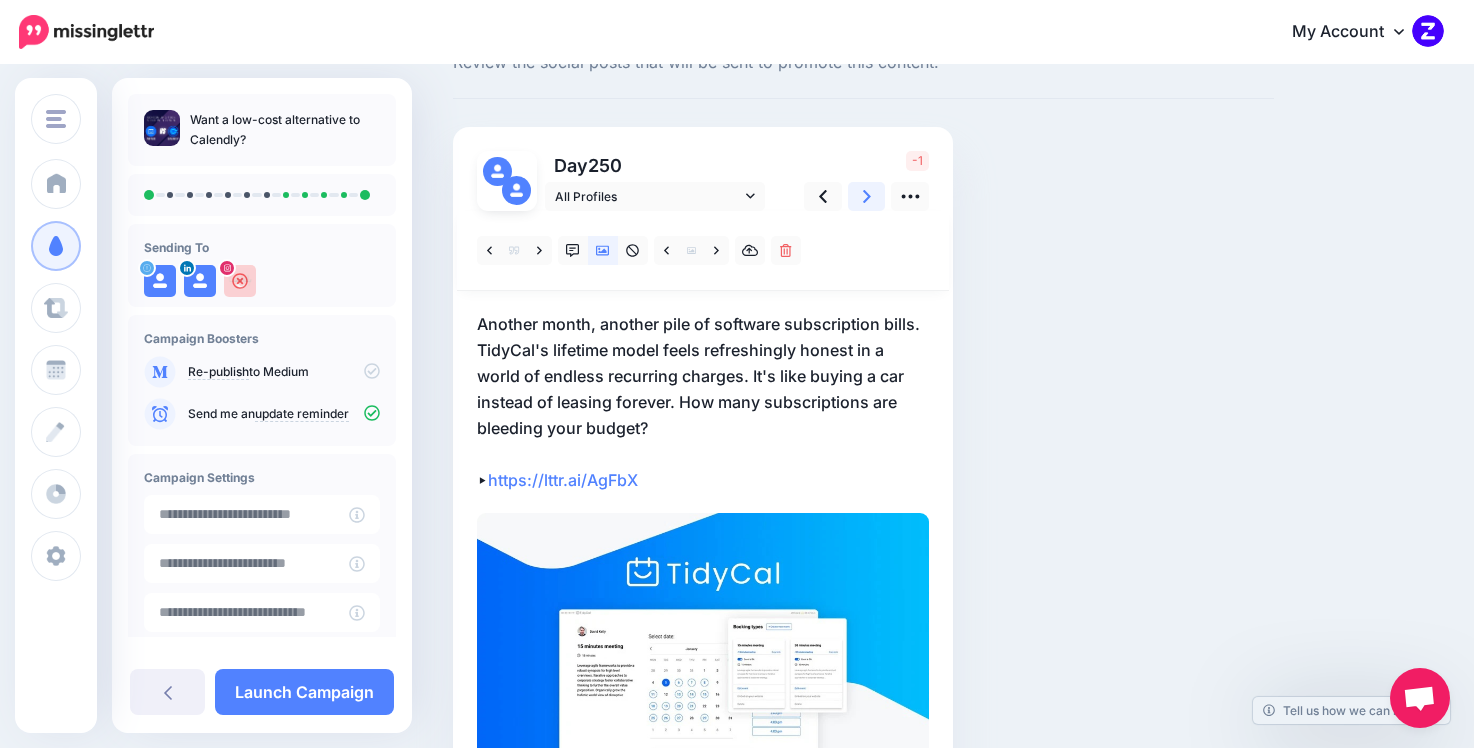 click at bounding box center (867, 196) 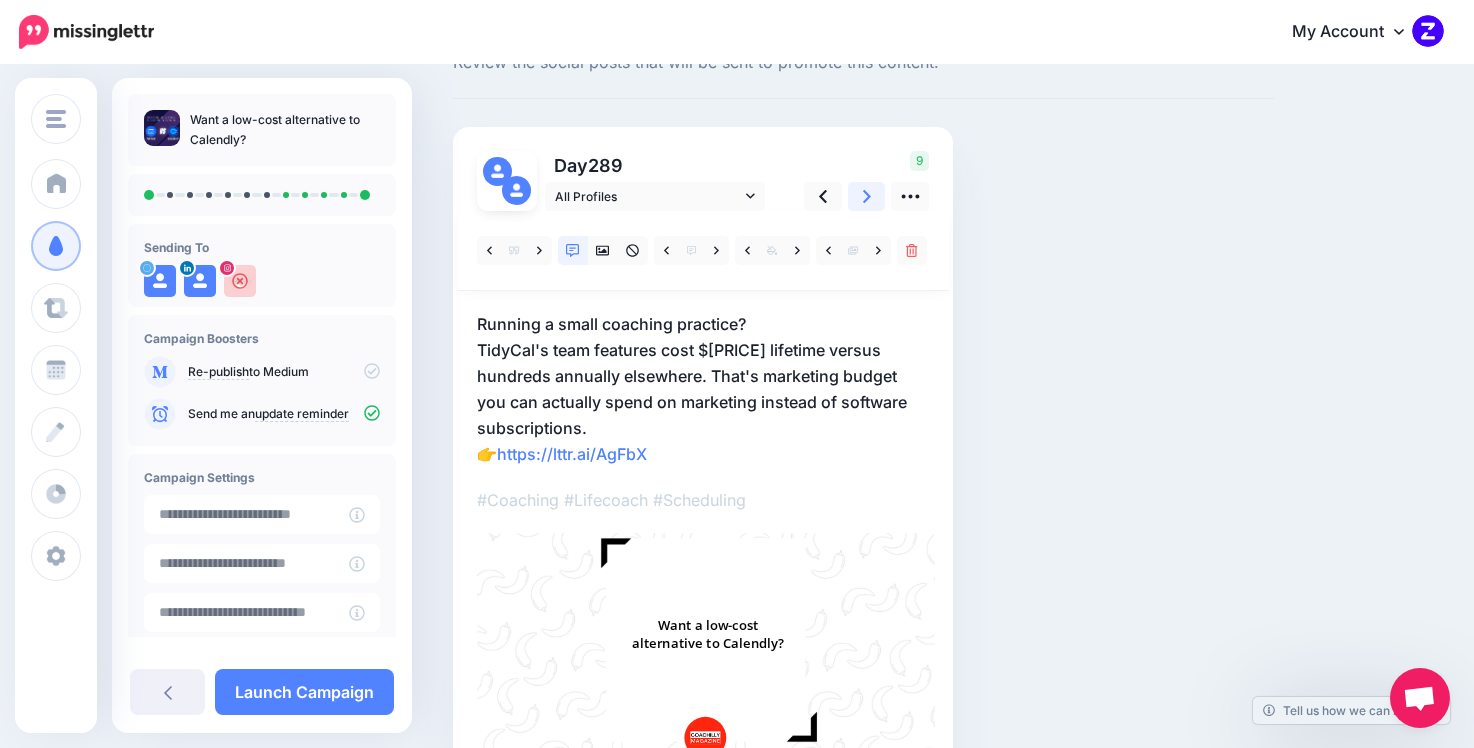 click 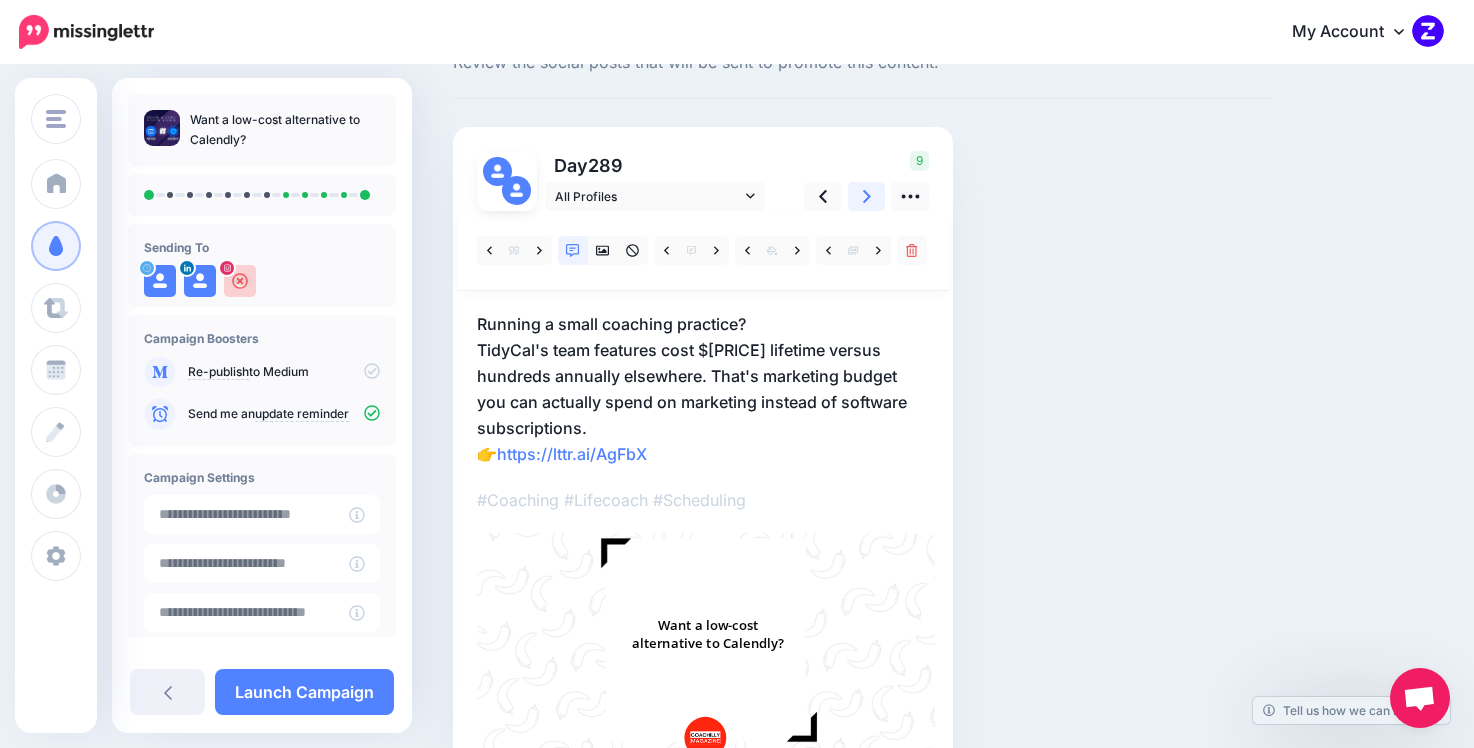 scroll, scrollTop: 0, scrollLeft: 0, axis: both 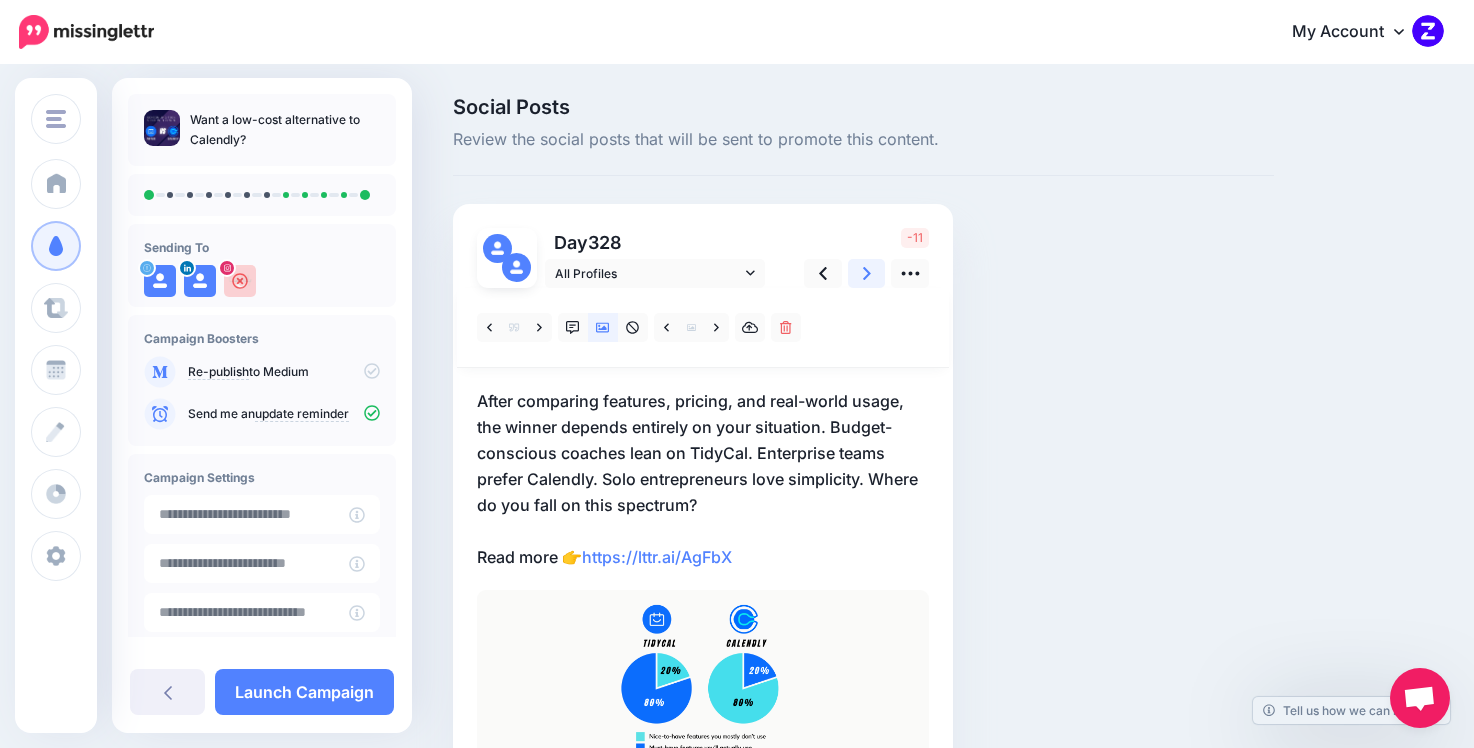 click on "Social Posts
Review the social posts that will be sent to promote this content.
Day  328
-11" at bounding box center (863, 473) 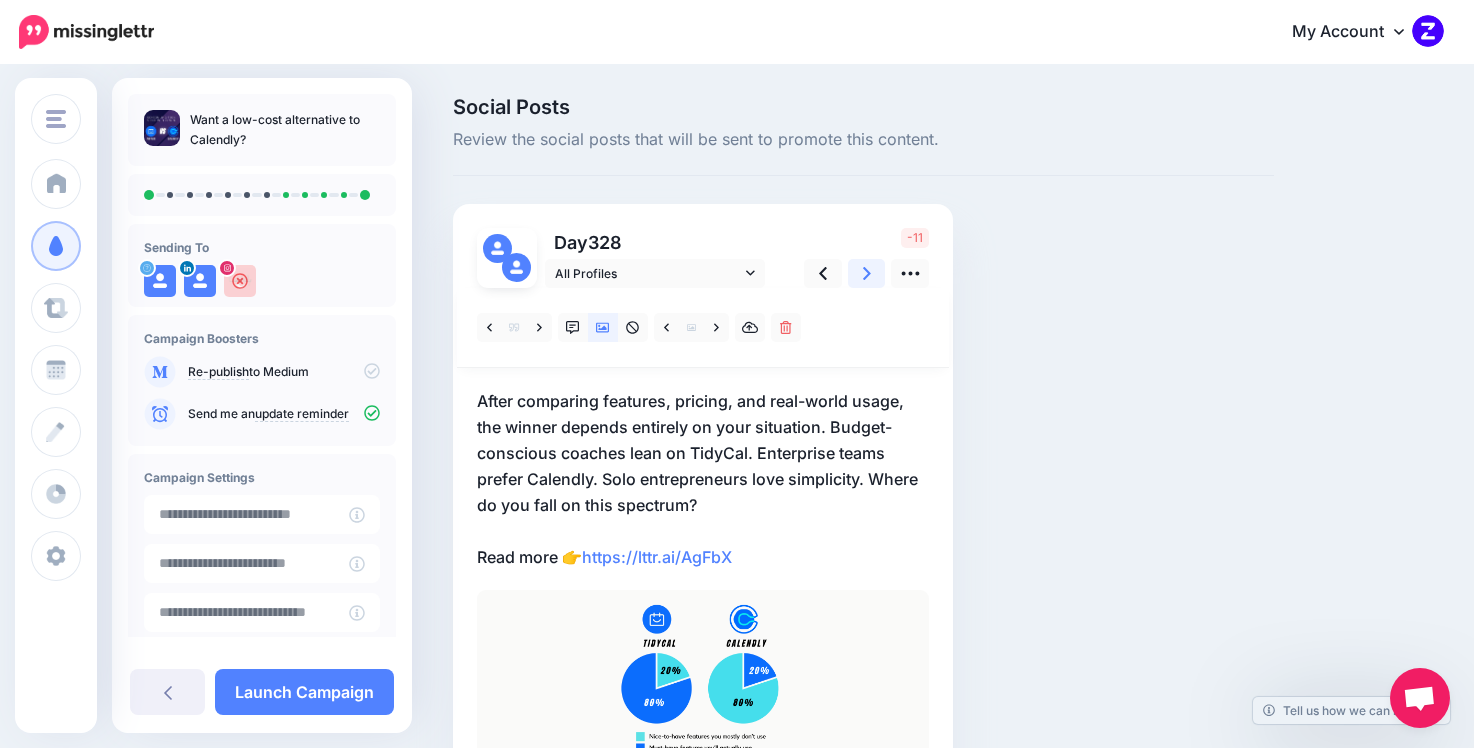 click at bounding box center (867, 273) 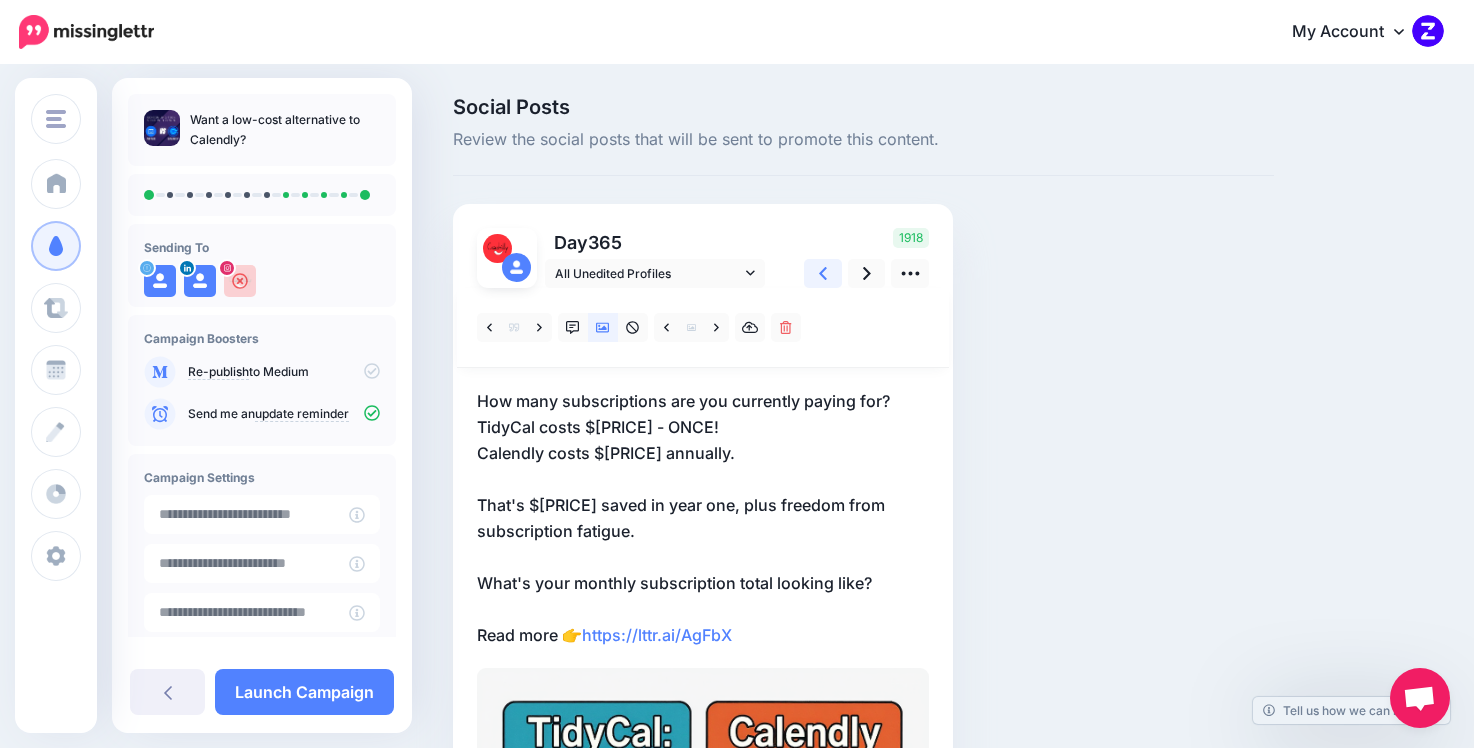click 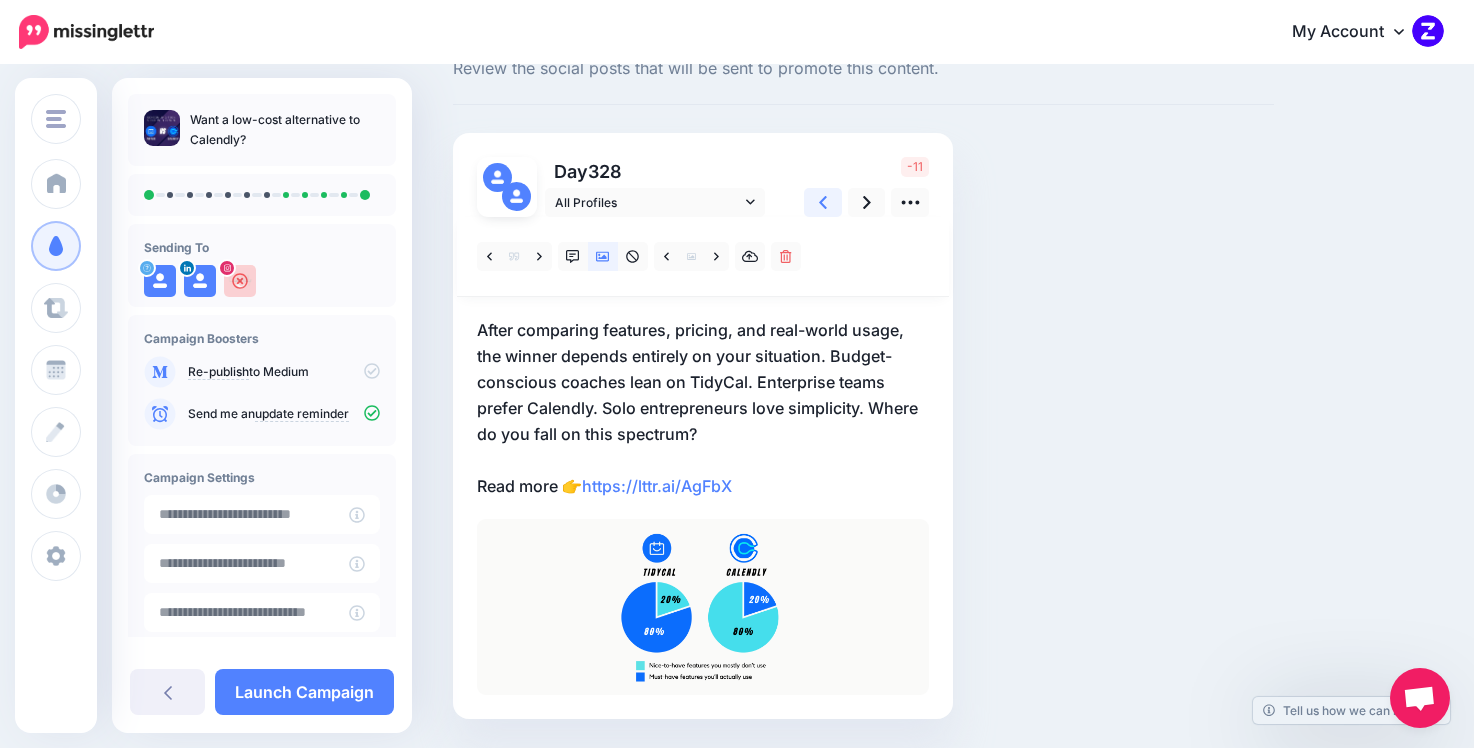 scroll, scrollTop: 73, scrollLeft: 0, axis: vertical 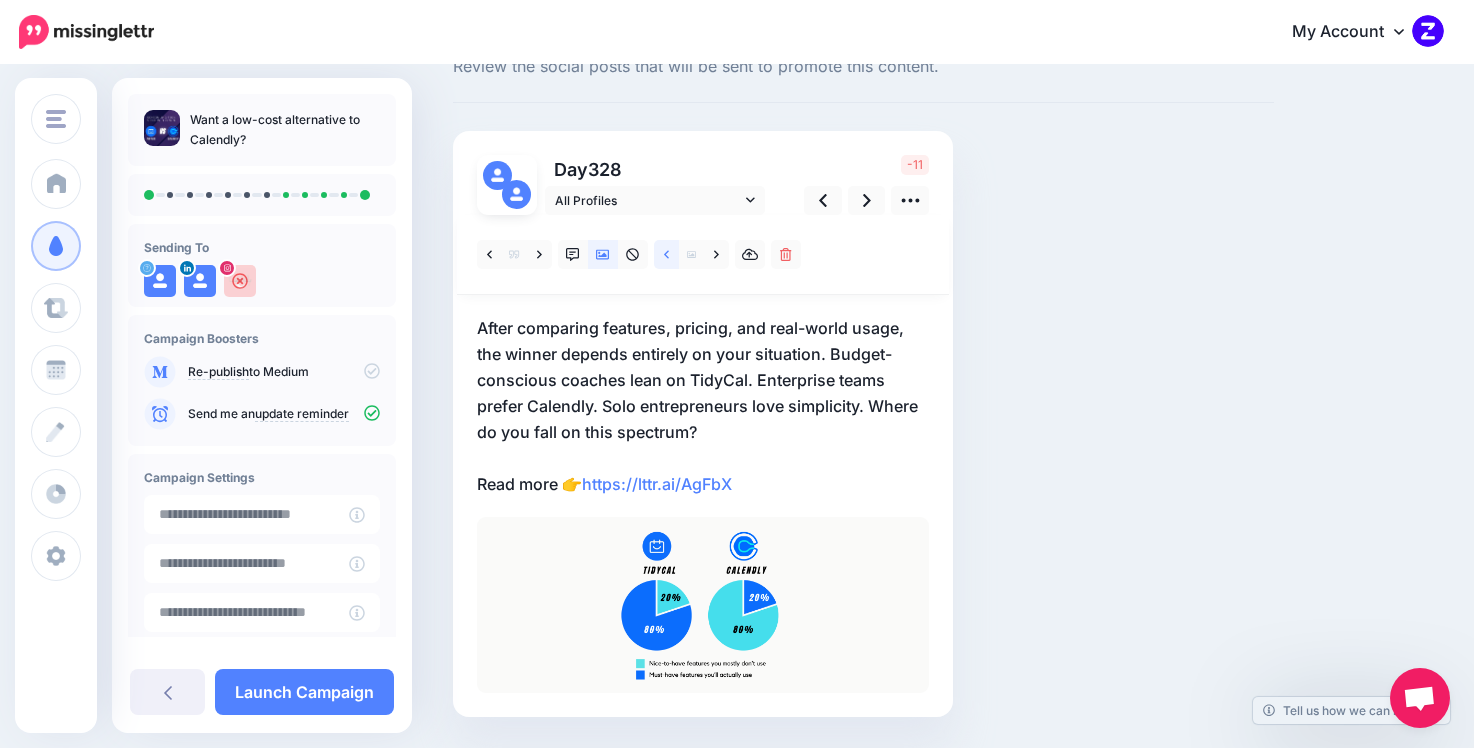 click 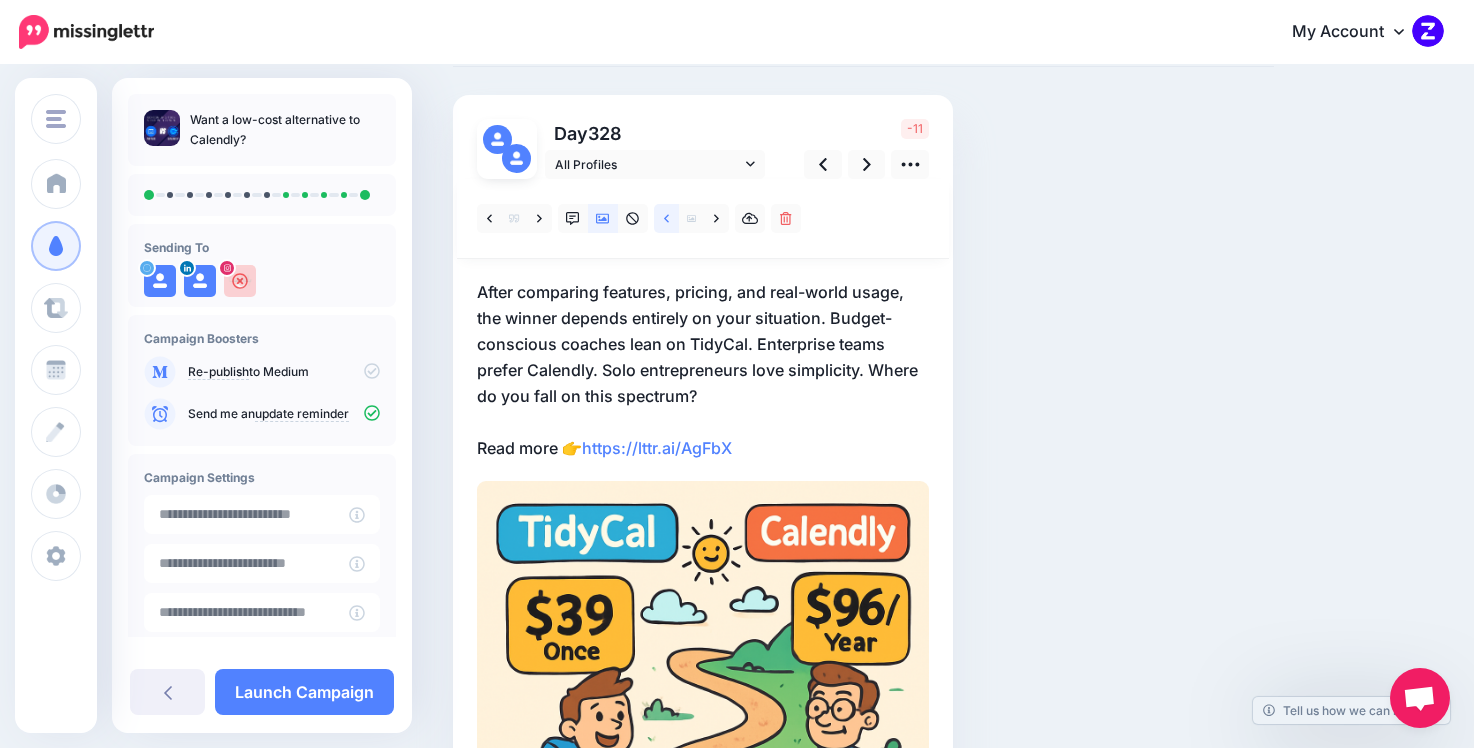 scroll, scrollTop: 111, scrollLeft: 0, axis: vertical 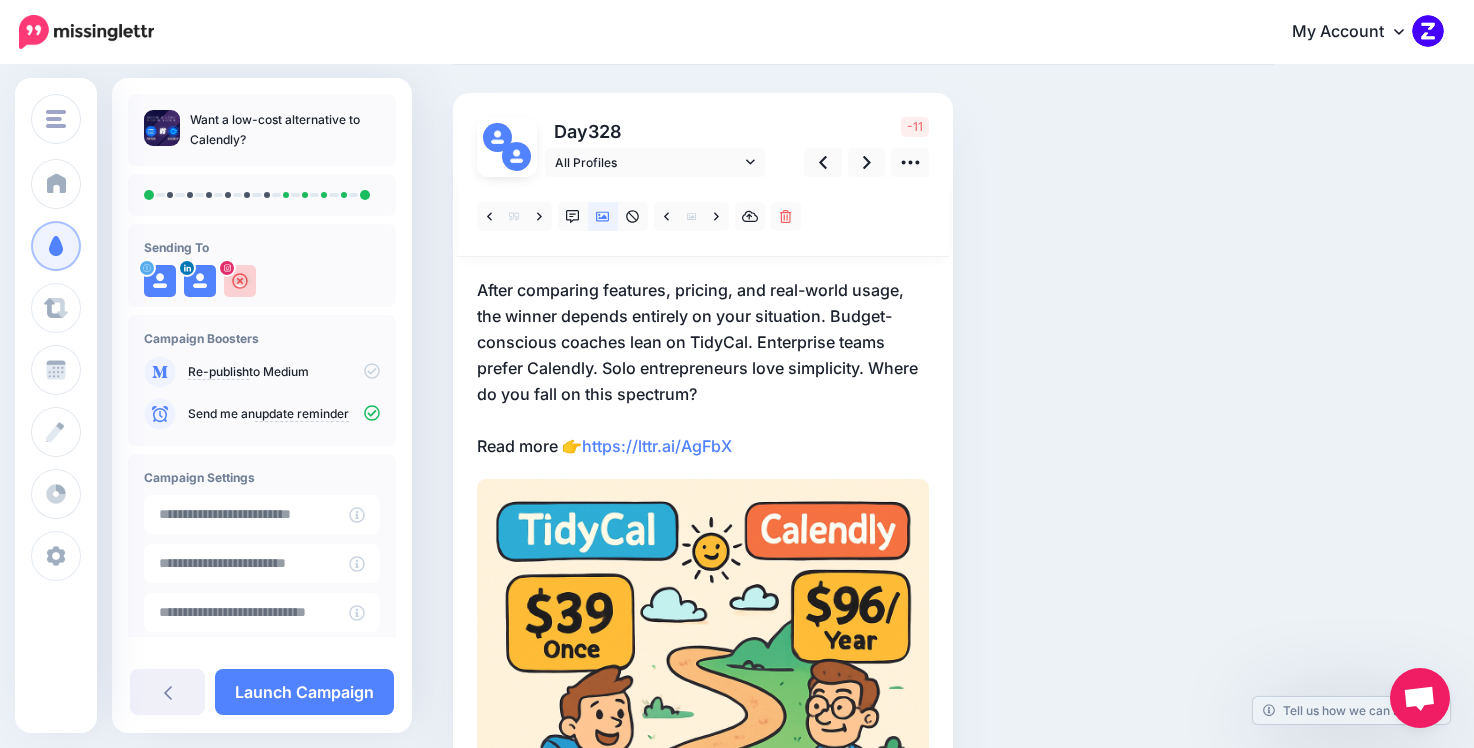 click on "After comparing features, pricing, and real-world usage, the winner depends entirely on your situation. Budget-conscious coaches lean on TidyCal. Enterprise teams prefer Calendly. Solo entrepreneurs love simplicity. Where do you fall on this spectrum? Read more 👉  https://lttr.ai/AgFbX" at bounding box center (703, 368) 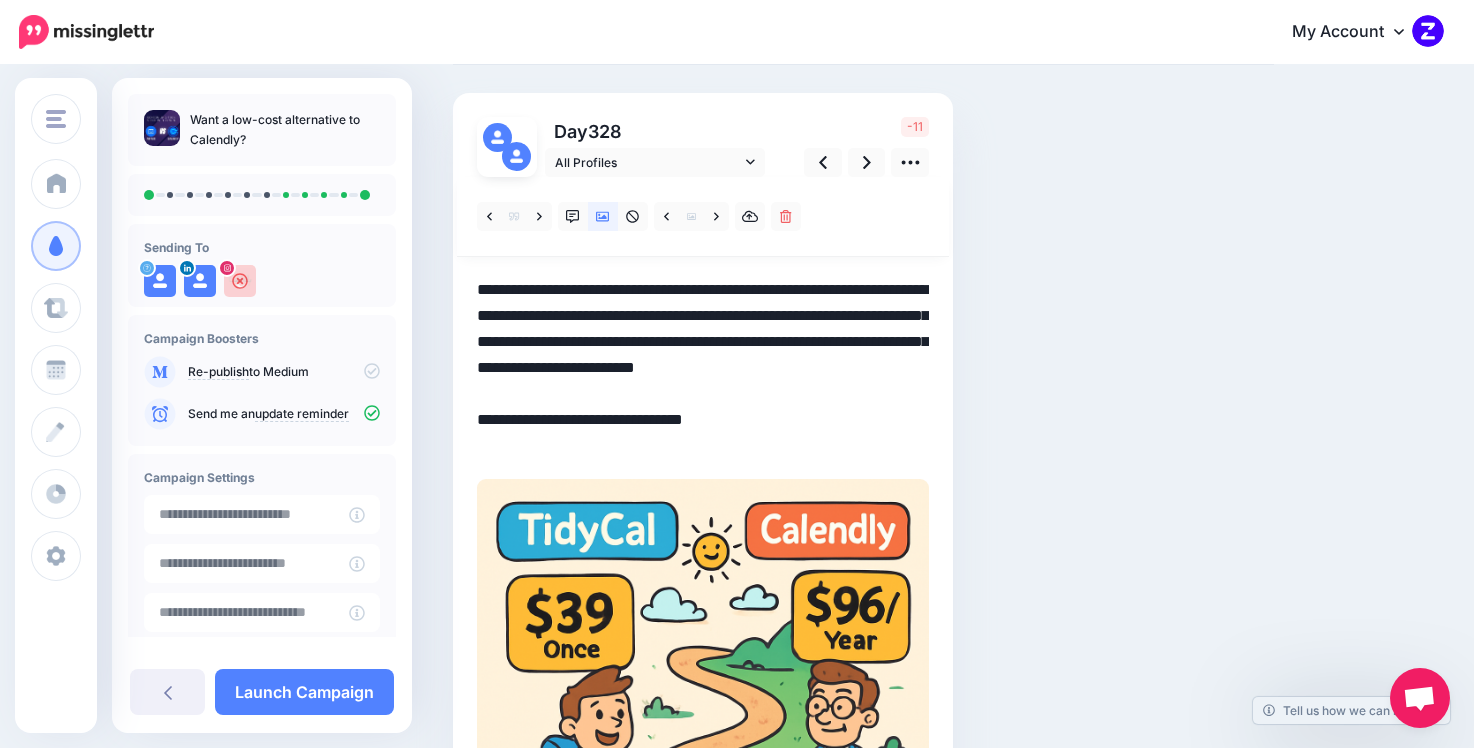 click on "**********" at bounding box center [703, 368] 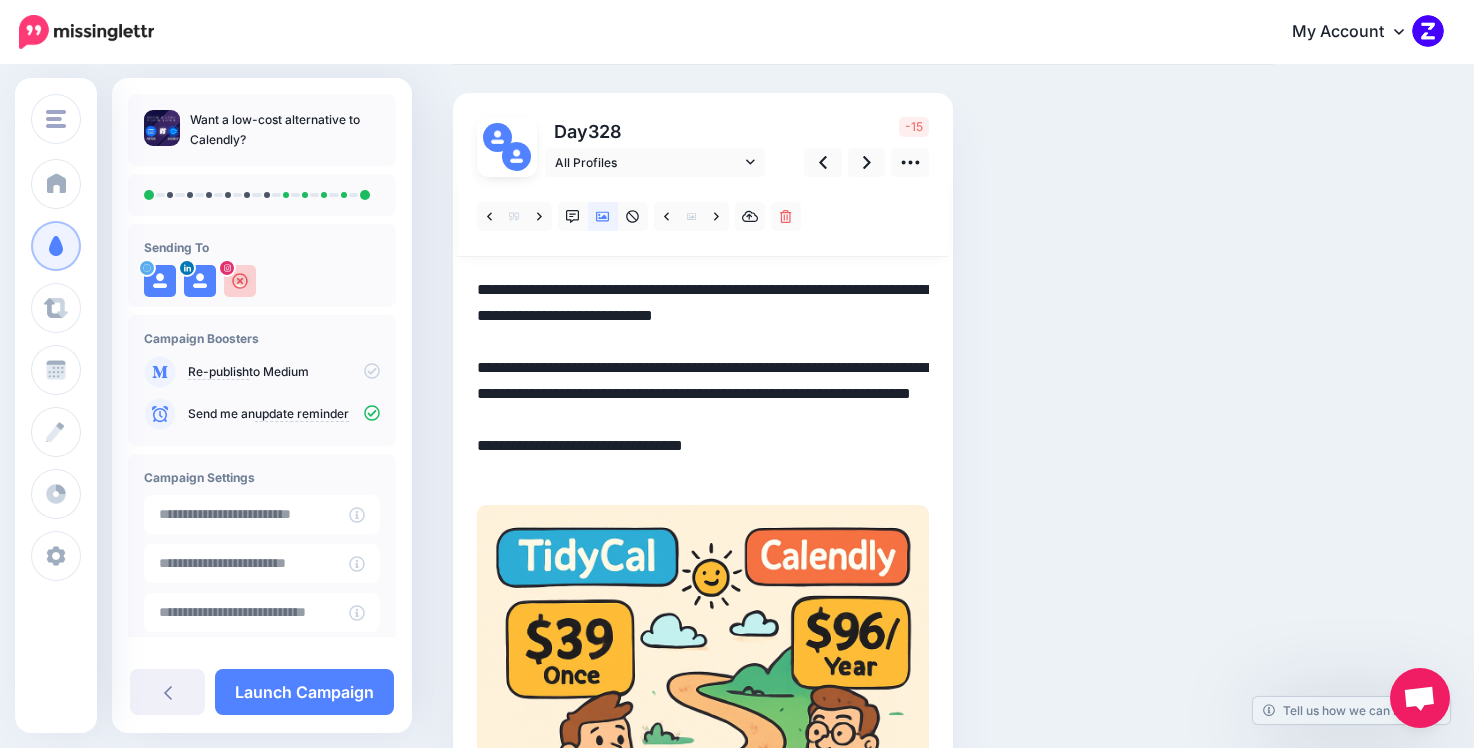 click on "**********" at bounding box center [703, 381] 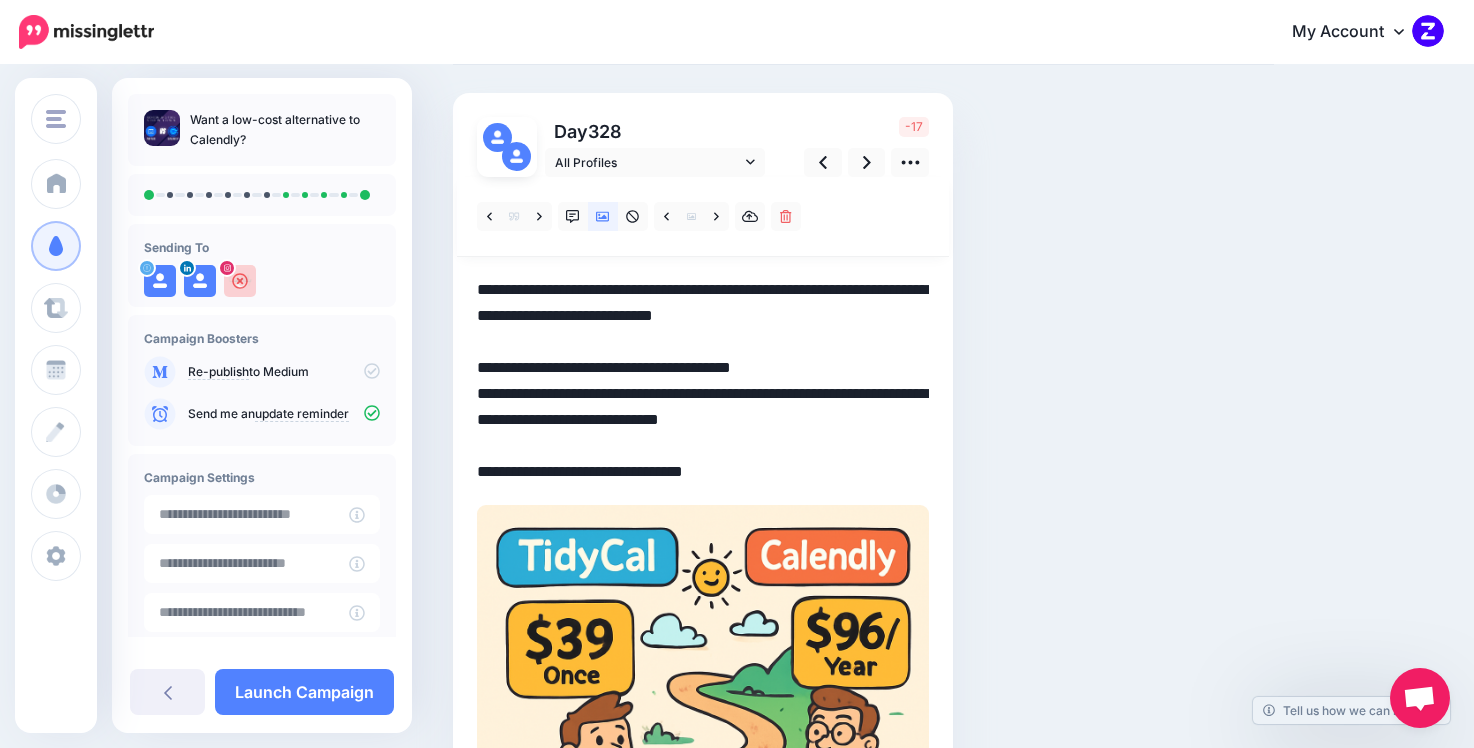 click on "**********" at bounding box center (703, 381) 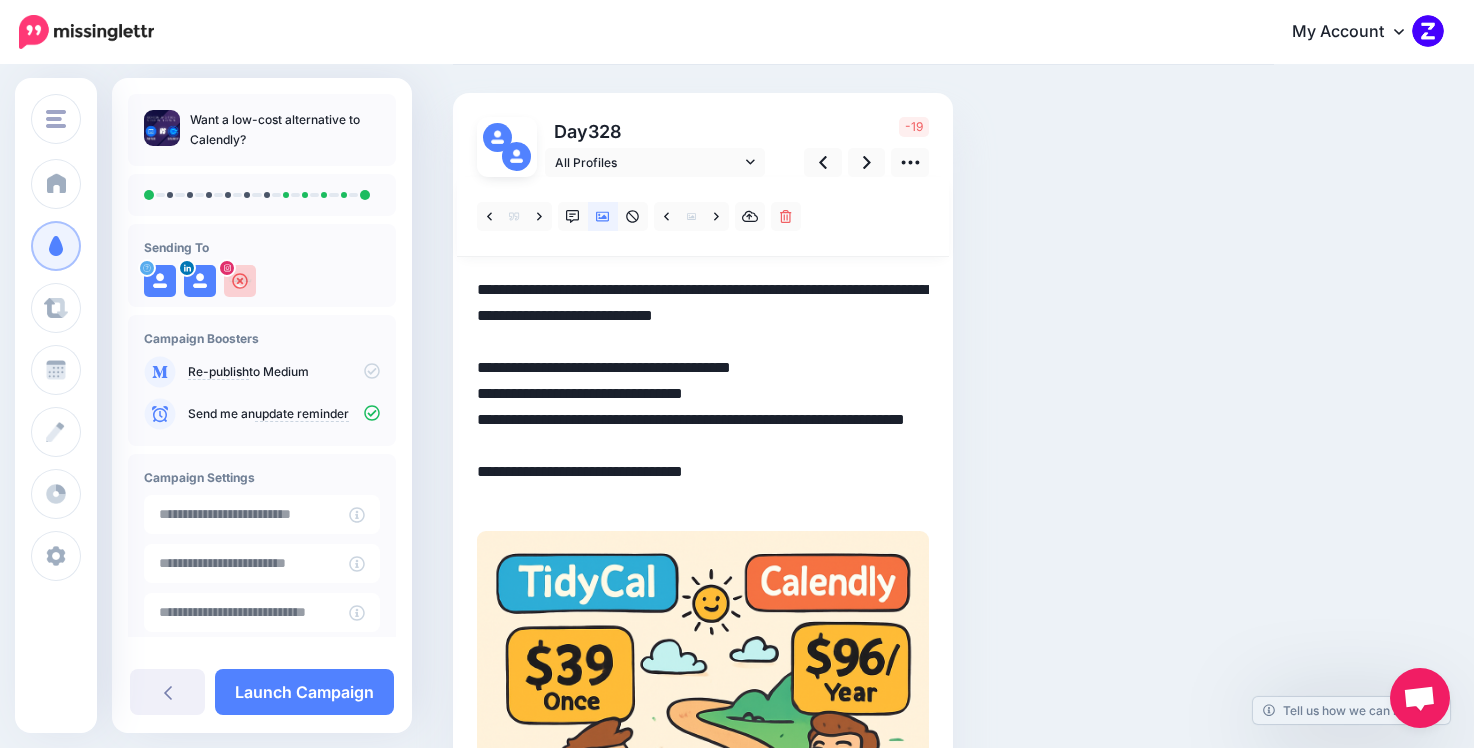 click on "**********" at bounding box center [703, 394] 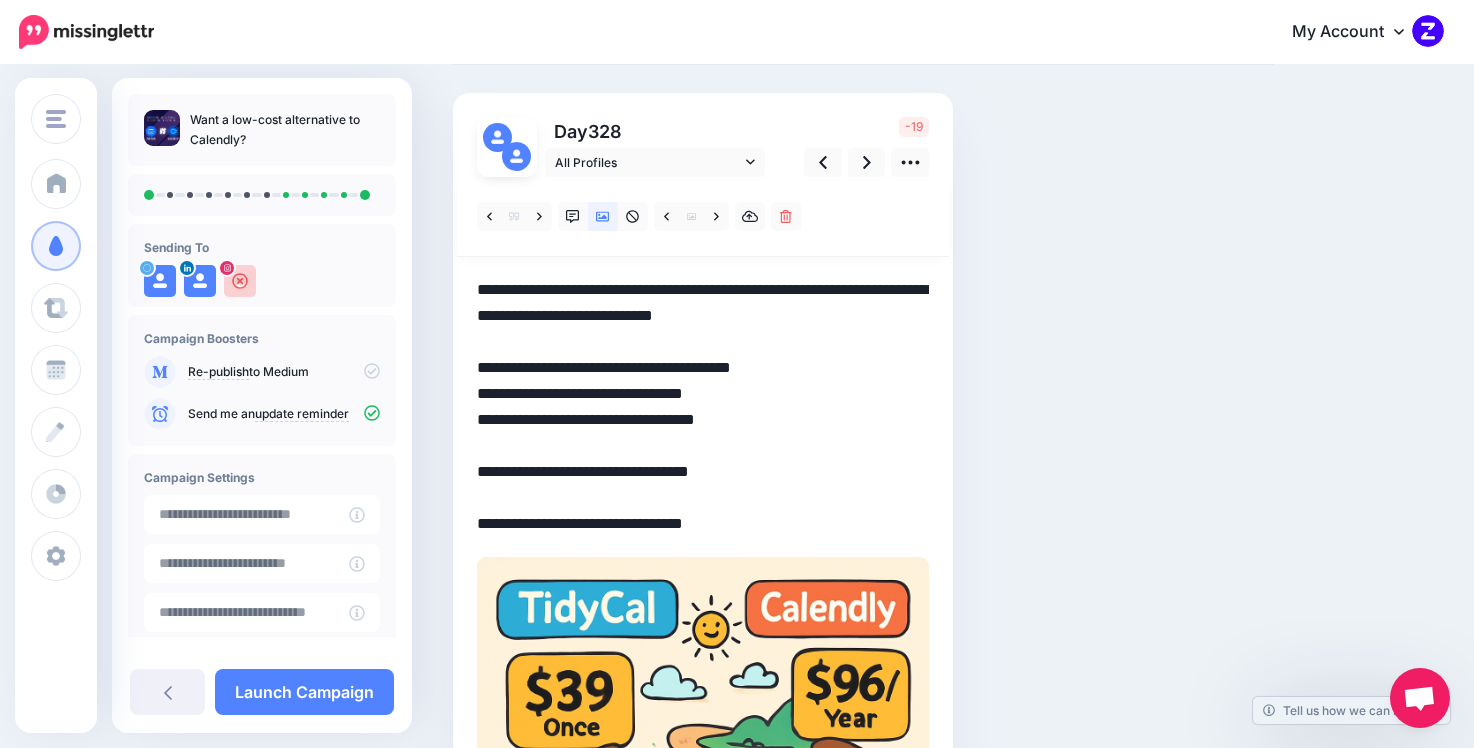 click on "Social Posts
Review the social posts that will be sent to promote this content.
Day  328
-19" at bounding box center (863, 539) 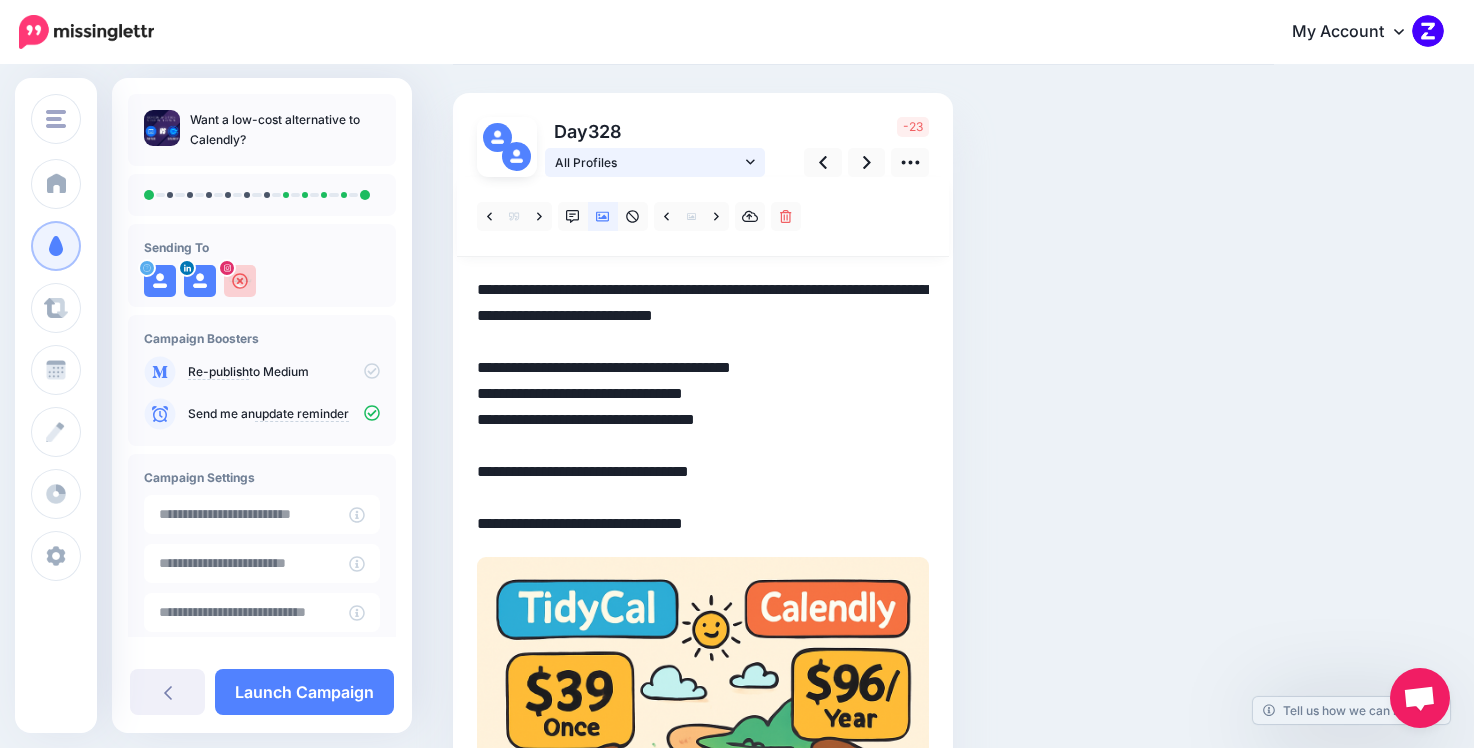 click on "All
Profiles" at bounding box center (648, 162) 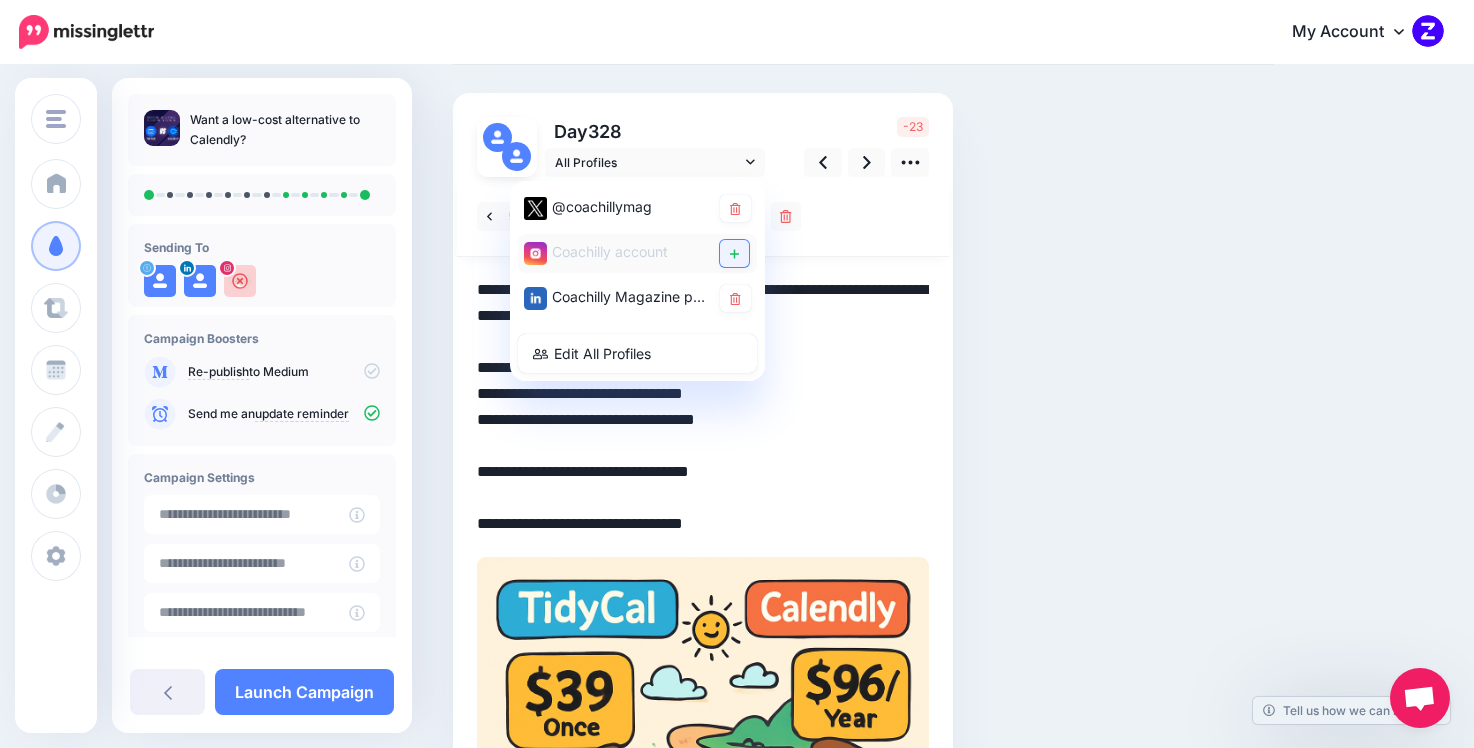 click at bounding box center (734, 253) 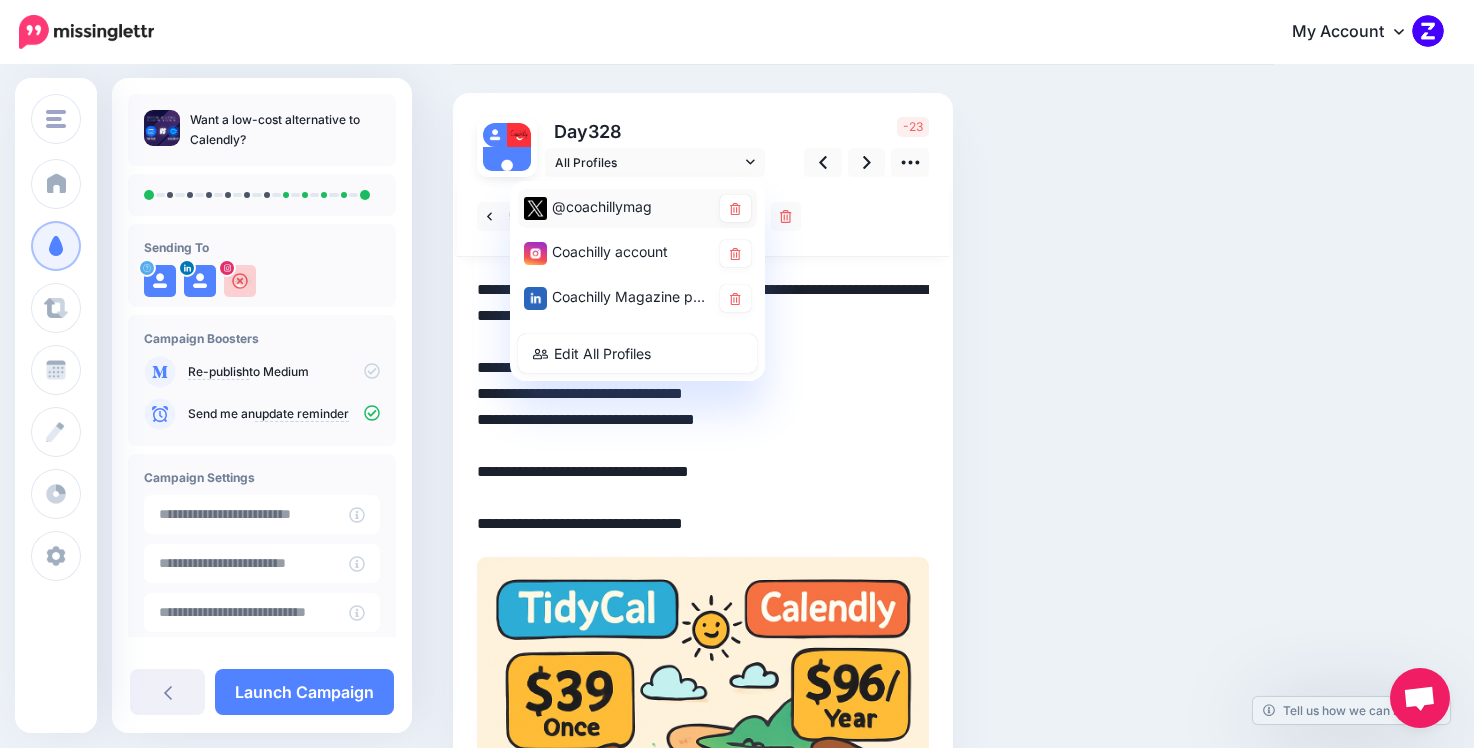 click on "@coachillymag" at bounding box center (617, 207) 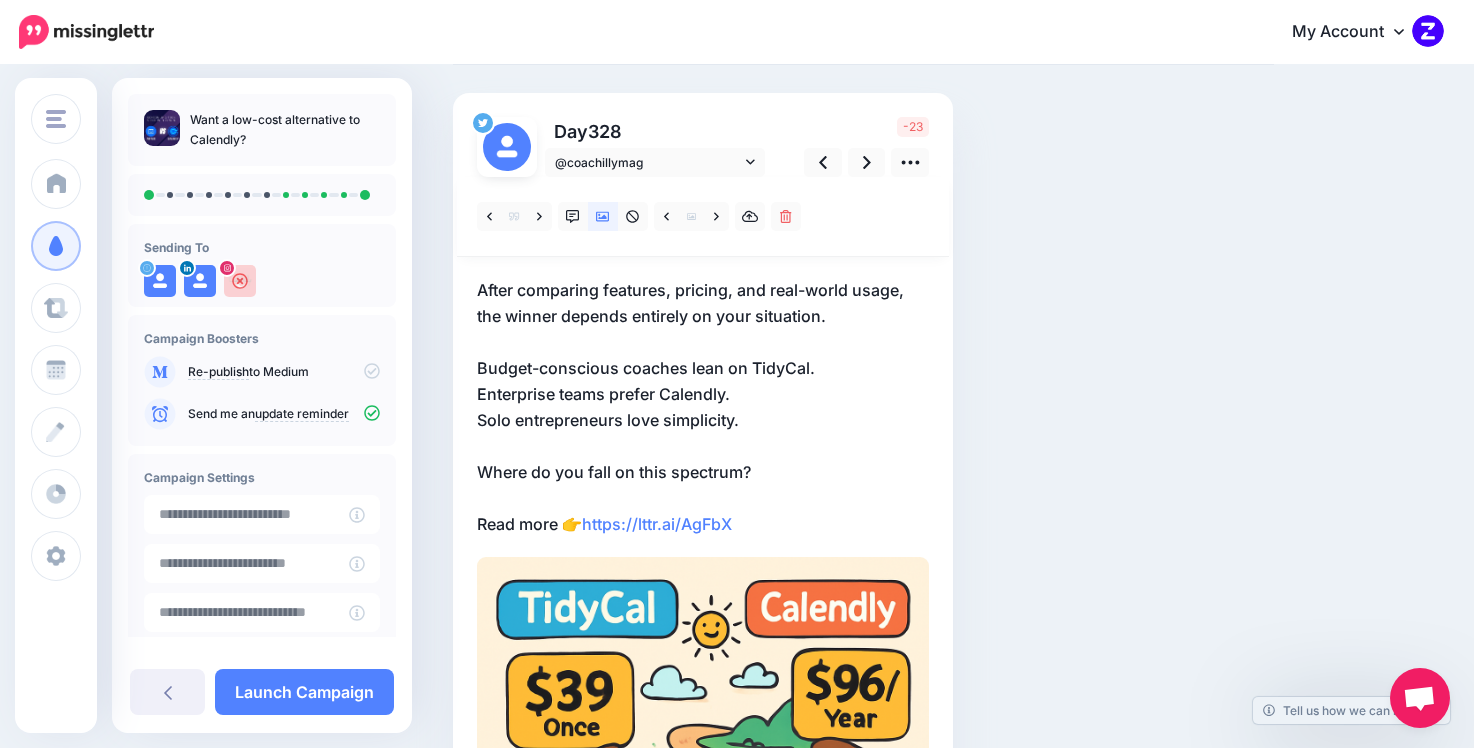 click on "After comparing features, pricing, and real-world usage, the winner depends entirely on your situation.  Budget-conscious coaches lean on TidyCal.  Enterprise teams prefer Calendly.  Solo entrepreneurs love simplicity.  Where do you fall on this spectrum? Read more 👉  https://lttr.ai/AgFbX" at bounding box center (703, 407) 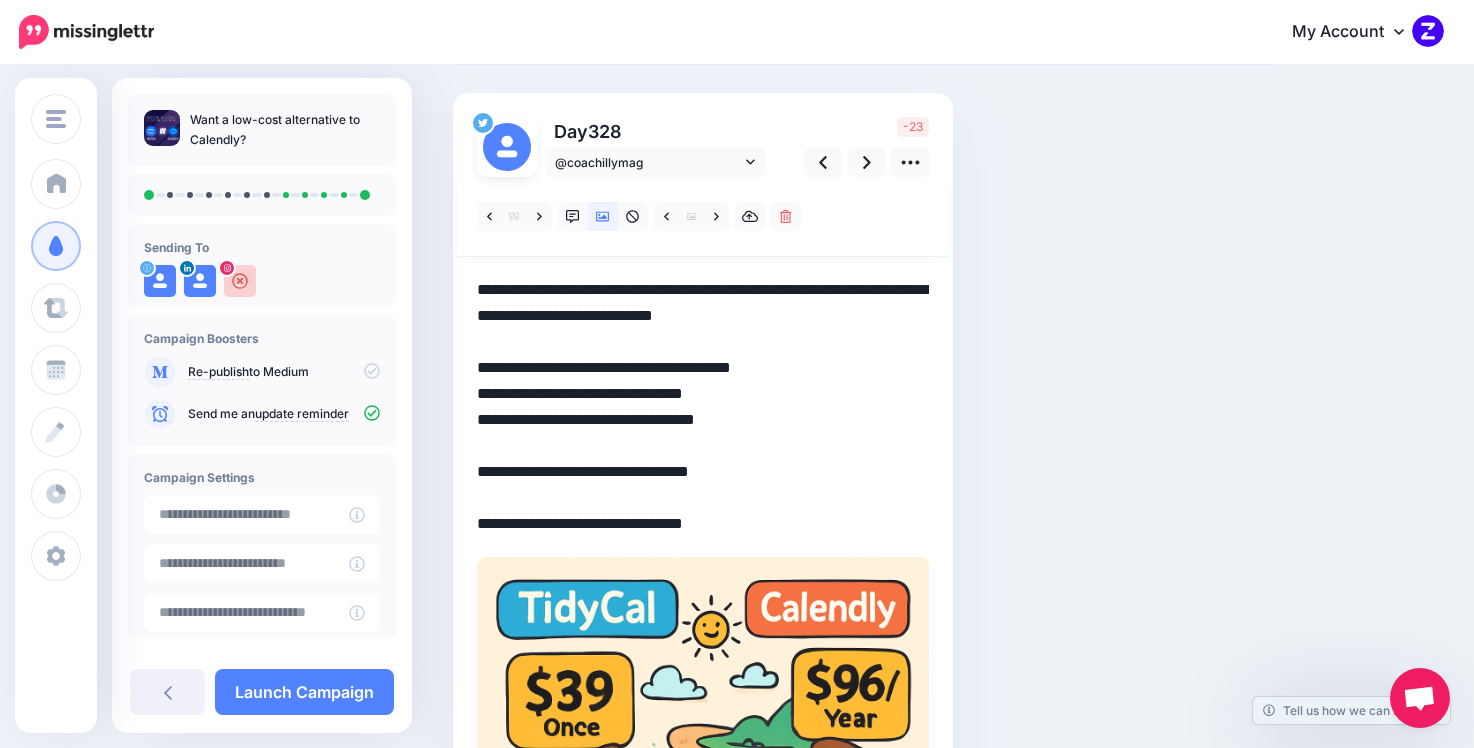 click on "**********" at bounding box center [703, 407] 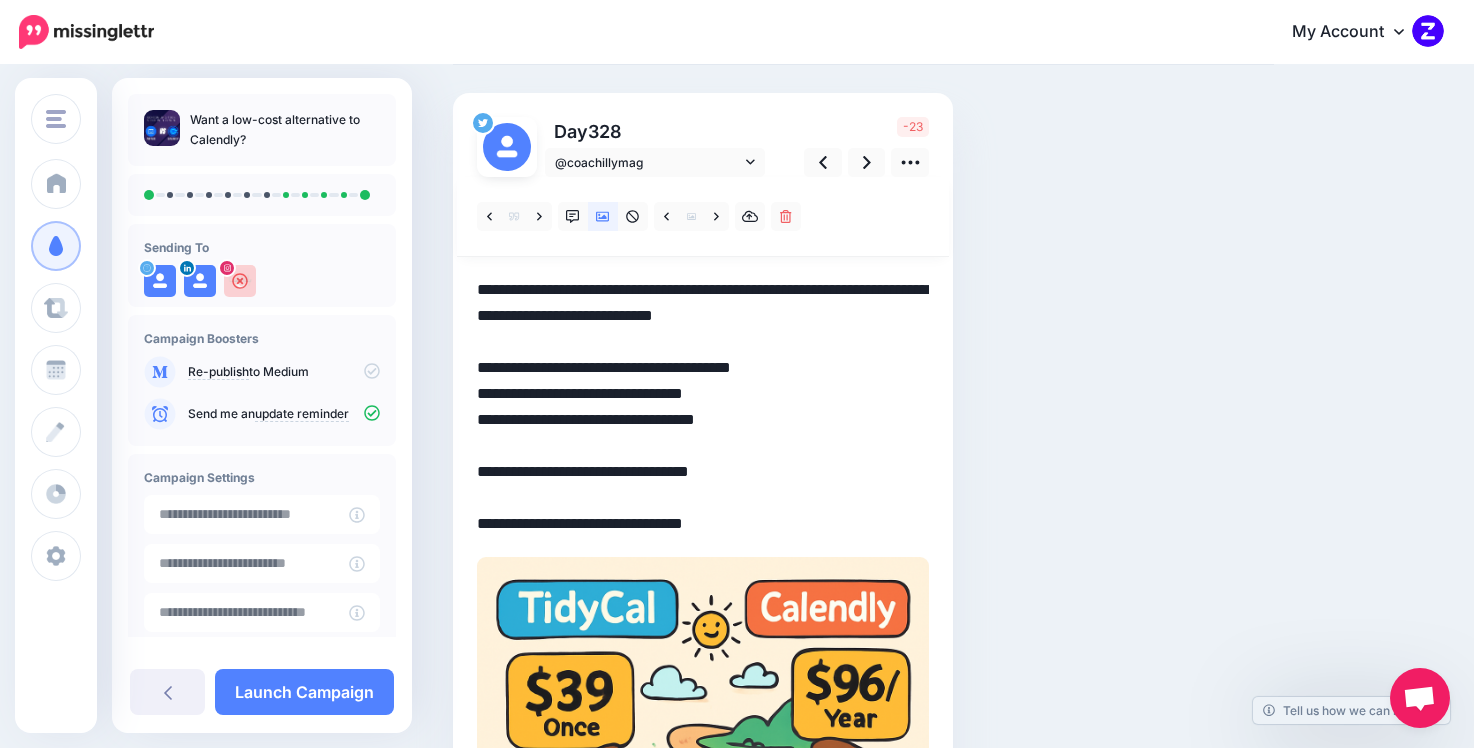 click on "**********" at bounding box center (703, 407) 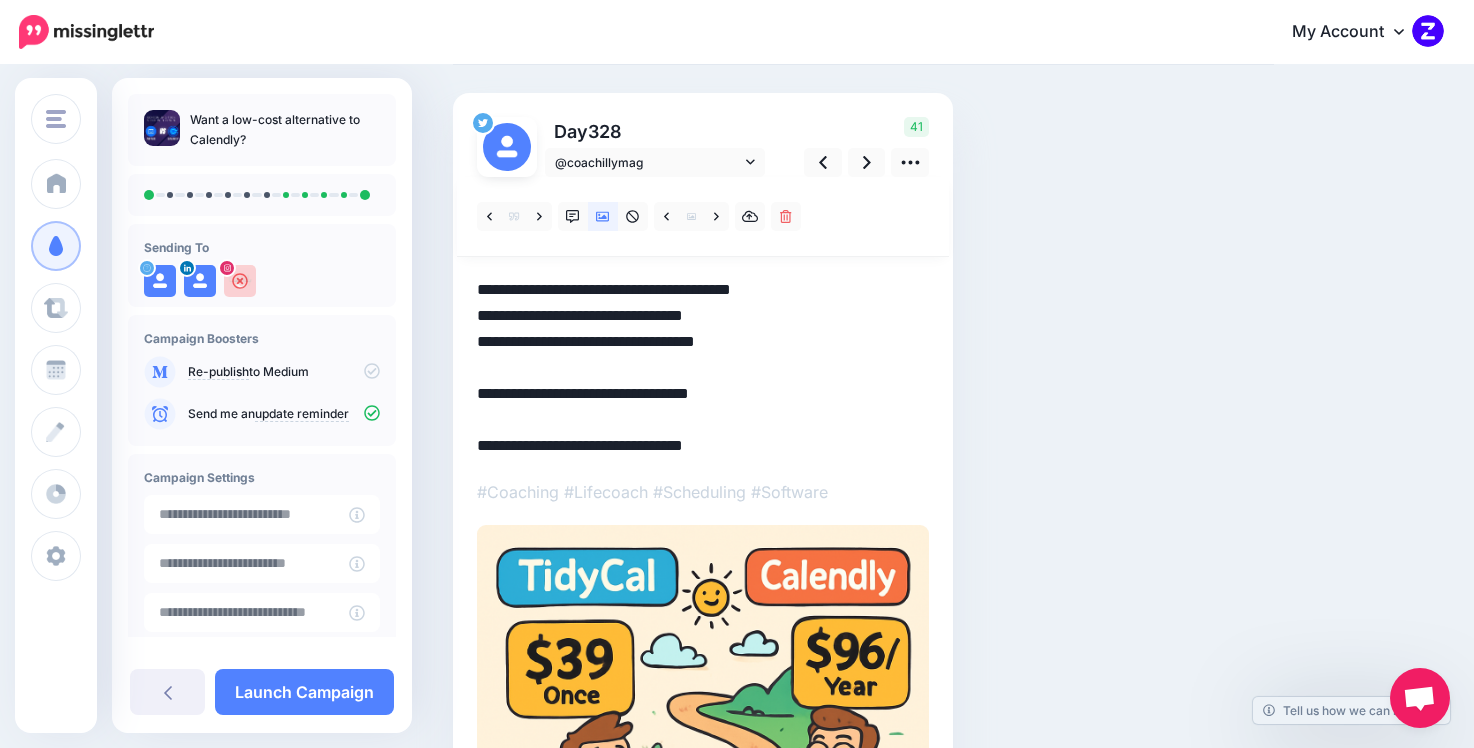click on "Social Posts
Review the social posts that will be sent to promote this content.
Day  328
@coachillymag" at bounding box center [863, 523] 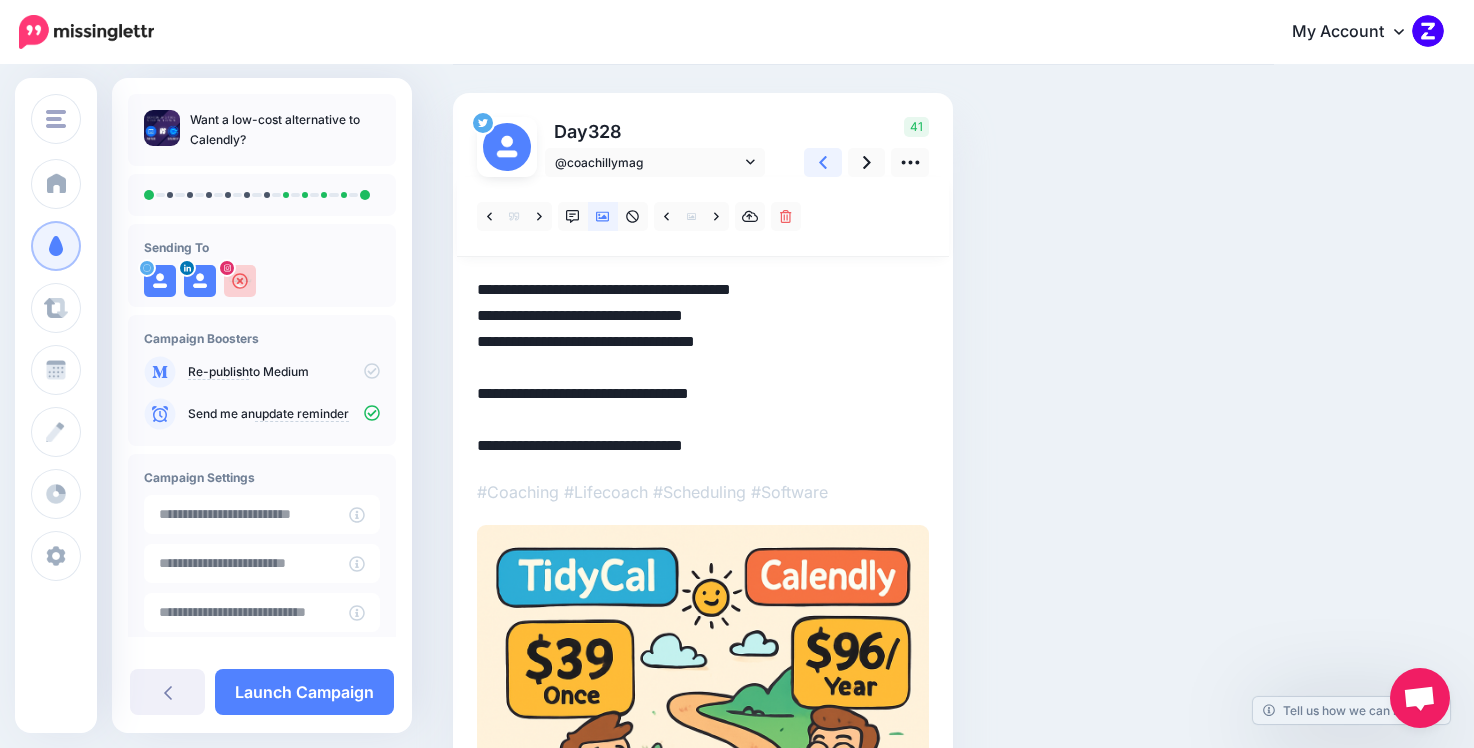 click at bounding box center (823, 162) 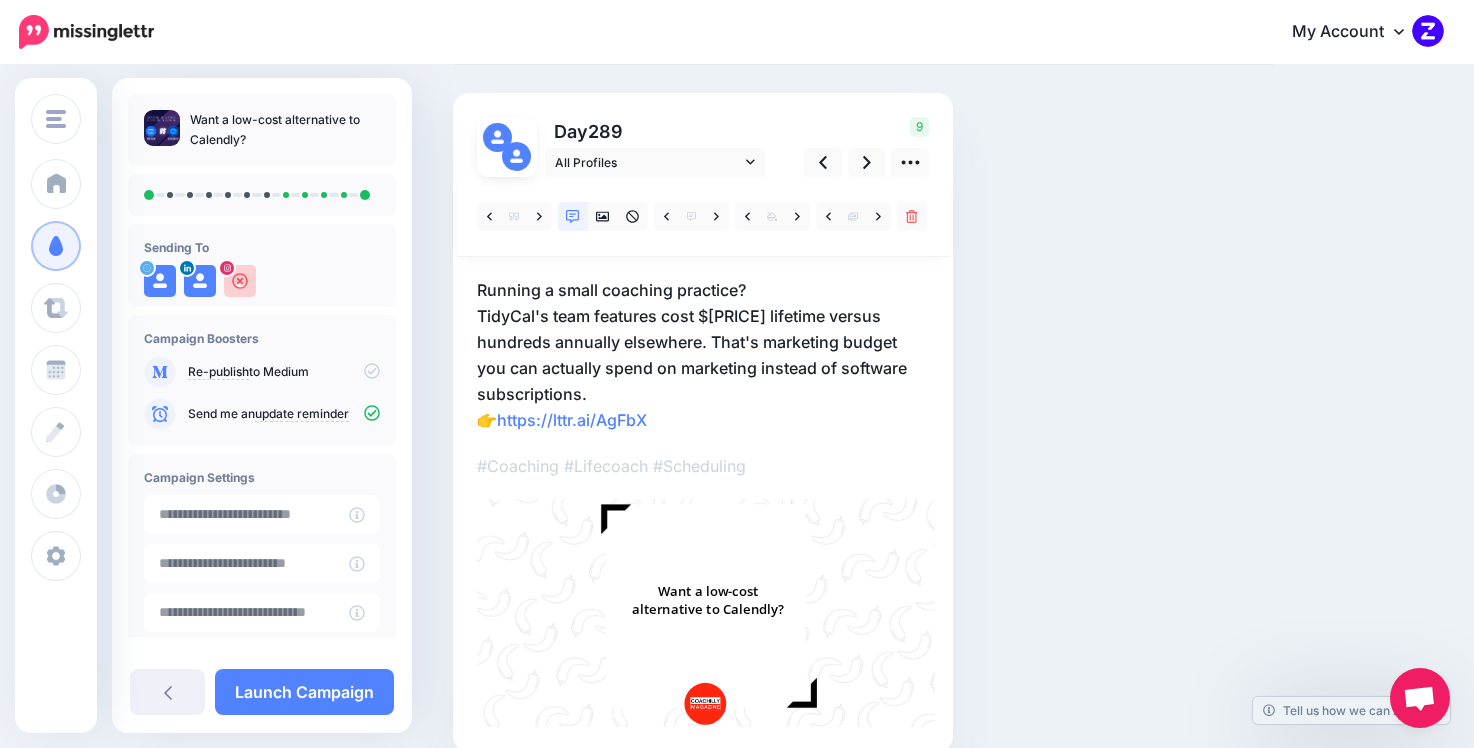click on "Running a small coaching practice?  TidyCal's team features cost $79 lifetime versus hundreds annually elsewhere. That's marketing budget you can actually spend on marketing instead of software subscriptions. 👉  https://lttr.ai/AgFbX" at bounding box center [703, 355] 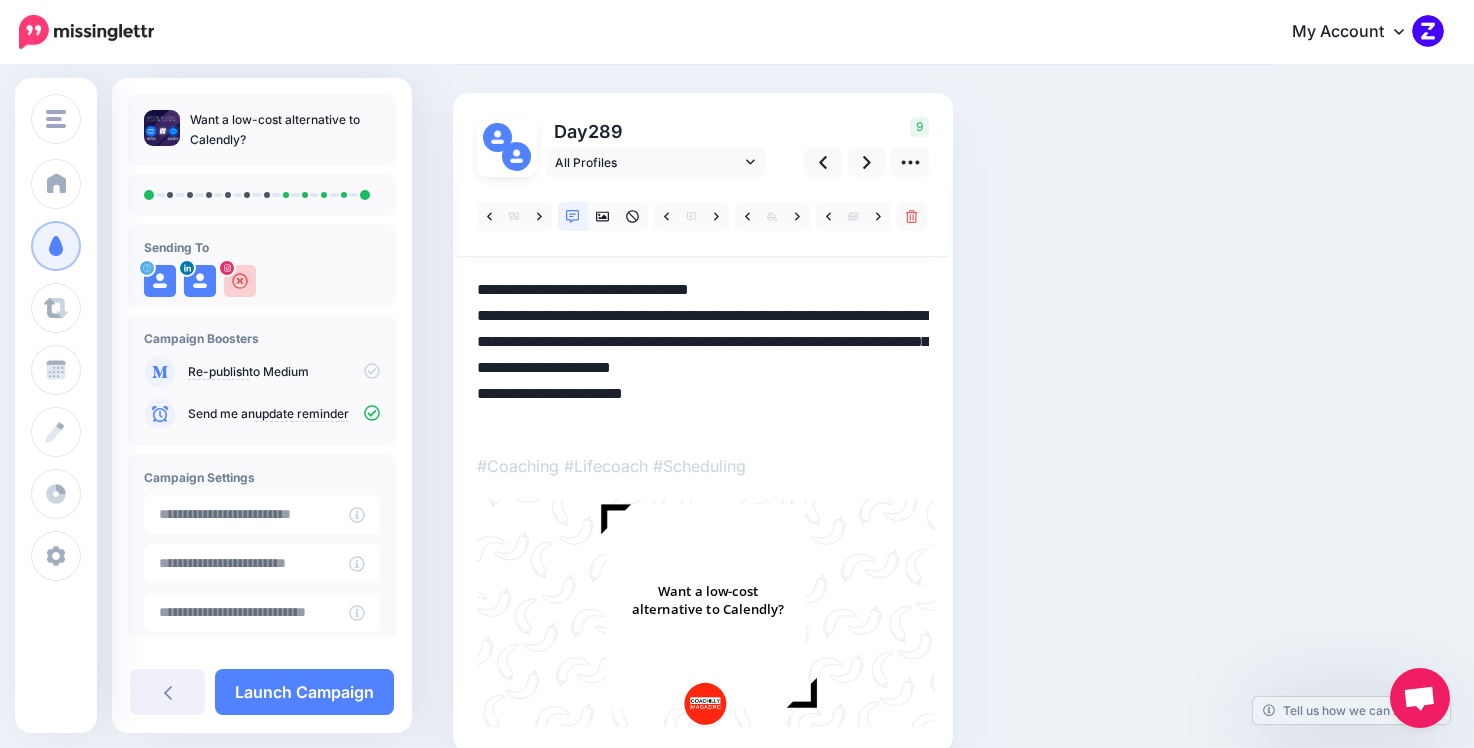 click on "**********" at bounding box center [703, 355] 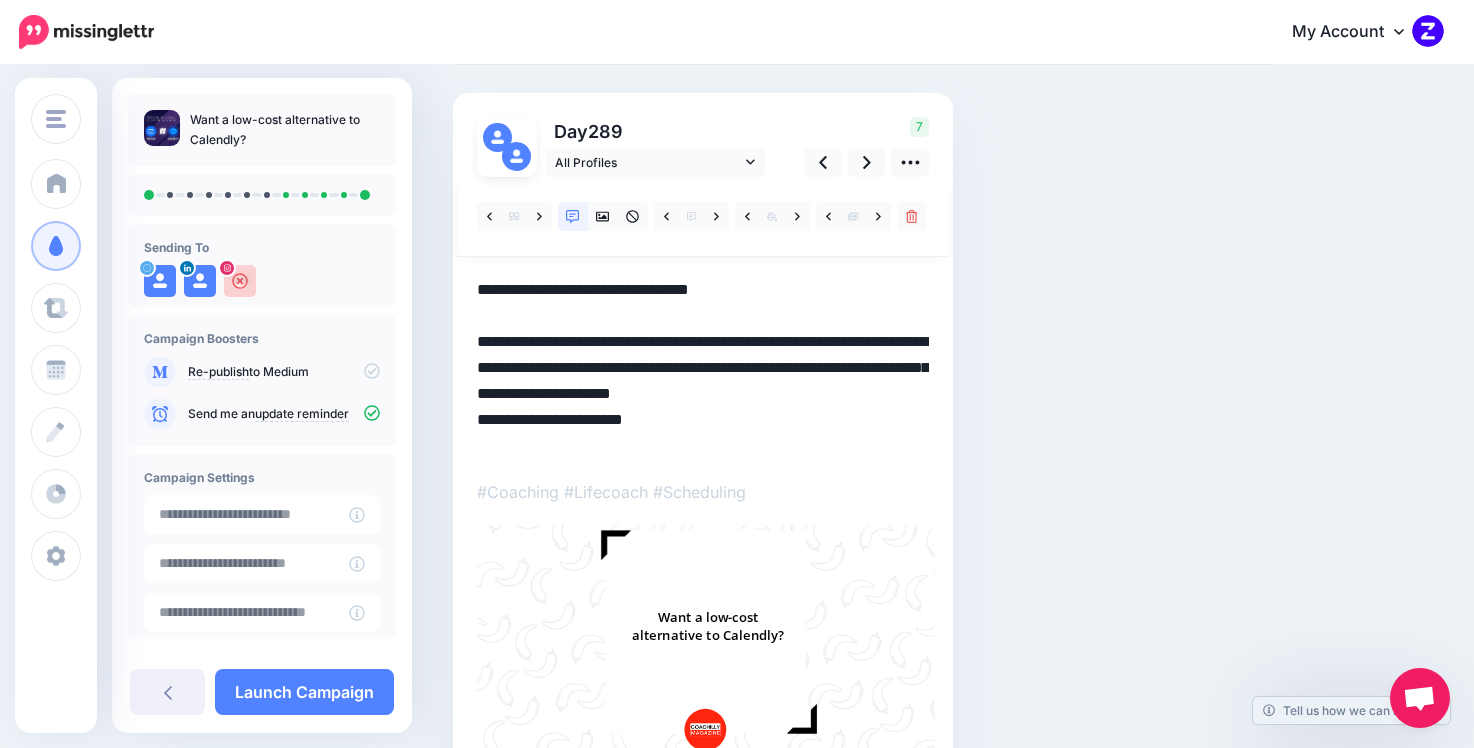 click on "**********" at bounding box center [703, 368] 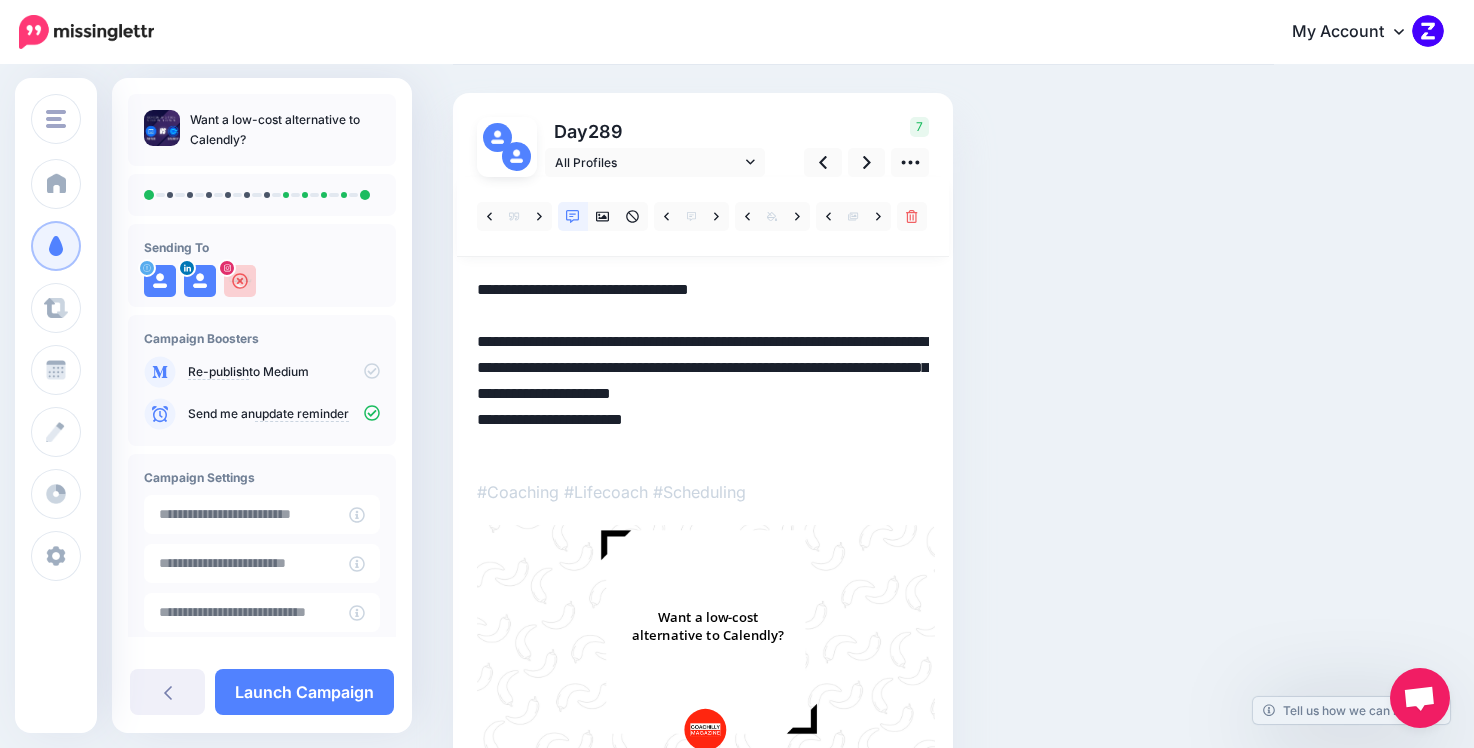 click on "**********" at bounding box center [703, 368] 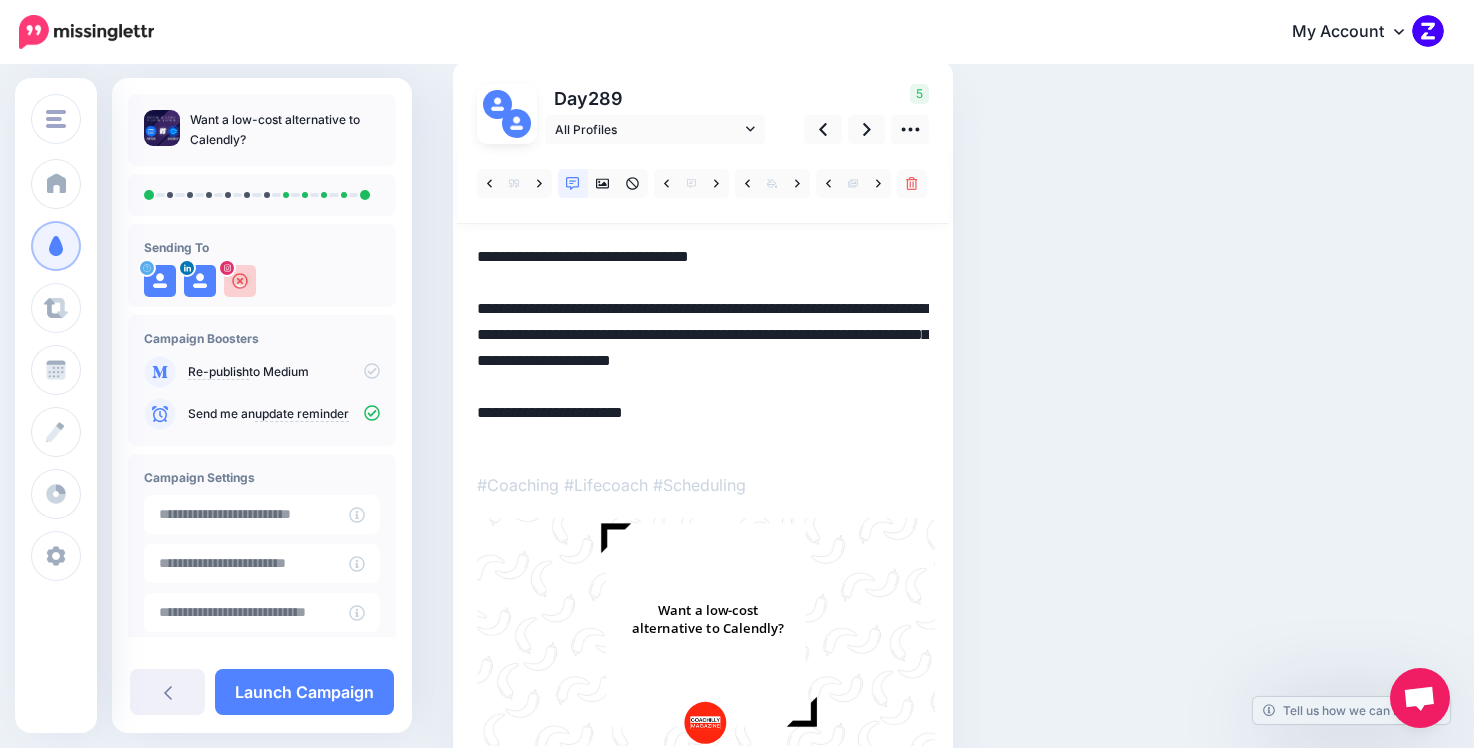 scroll, scrollTop: 89, scrollLeft: 0, axis: vertical 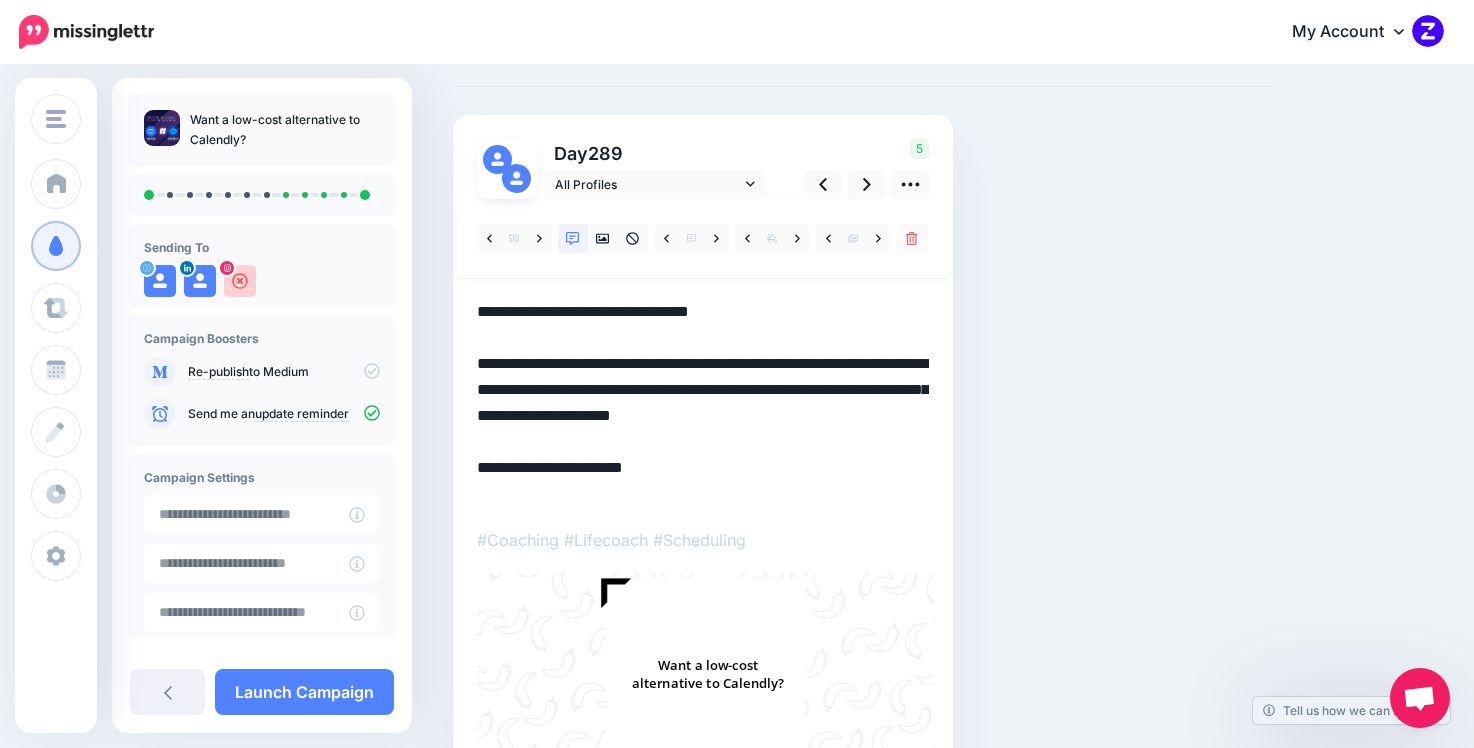 click on "**********" at bounding box center [703, 403] 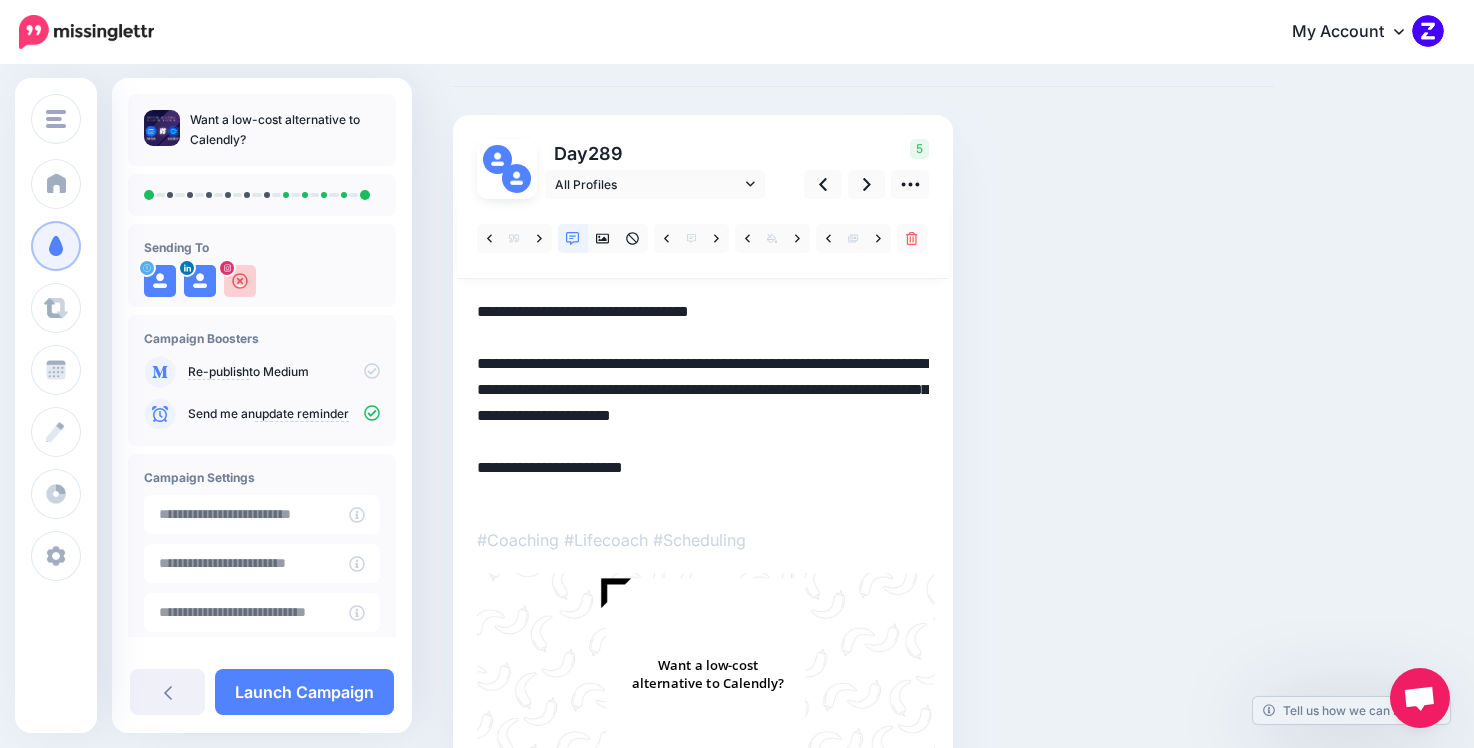 click on "**********" at bounding box center (703, 403) 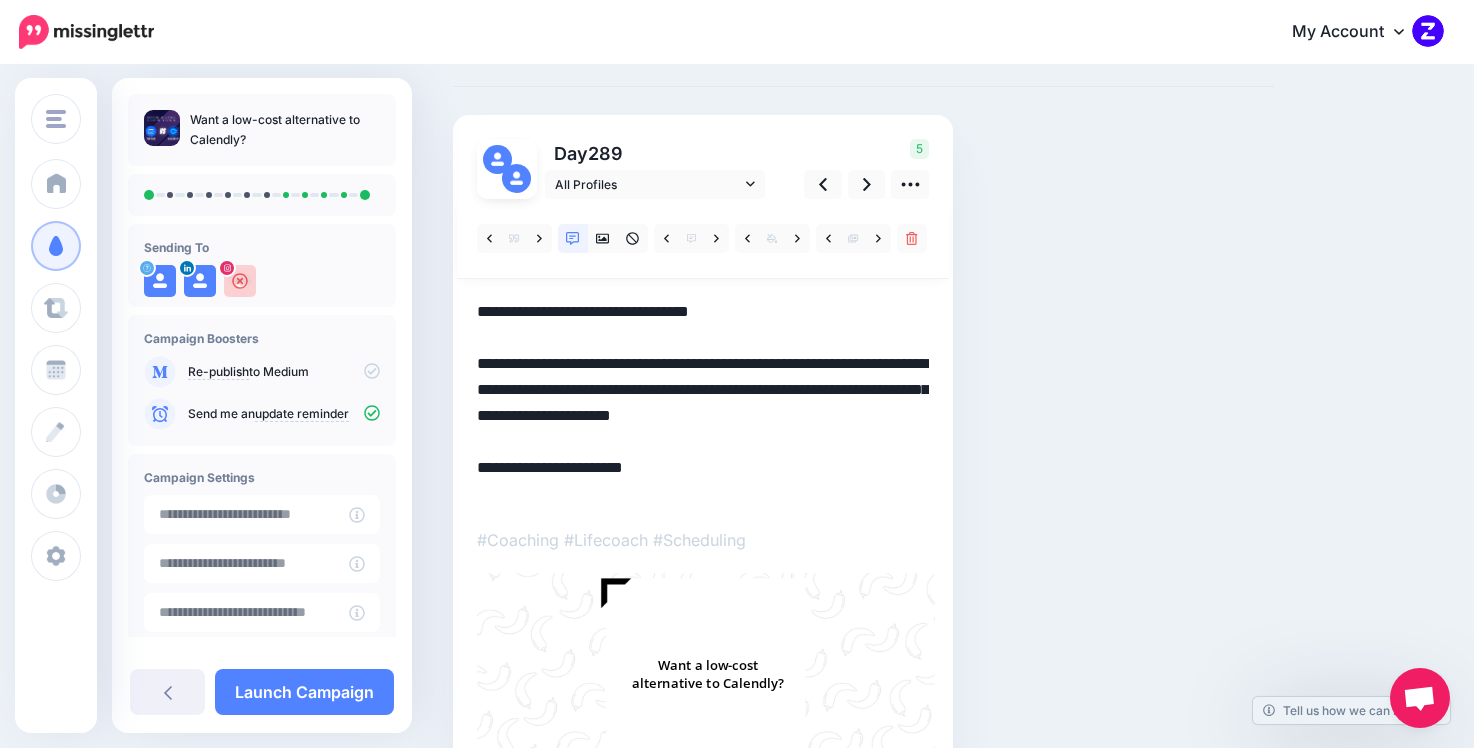type on "**********" 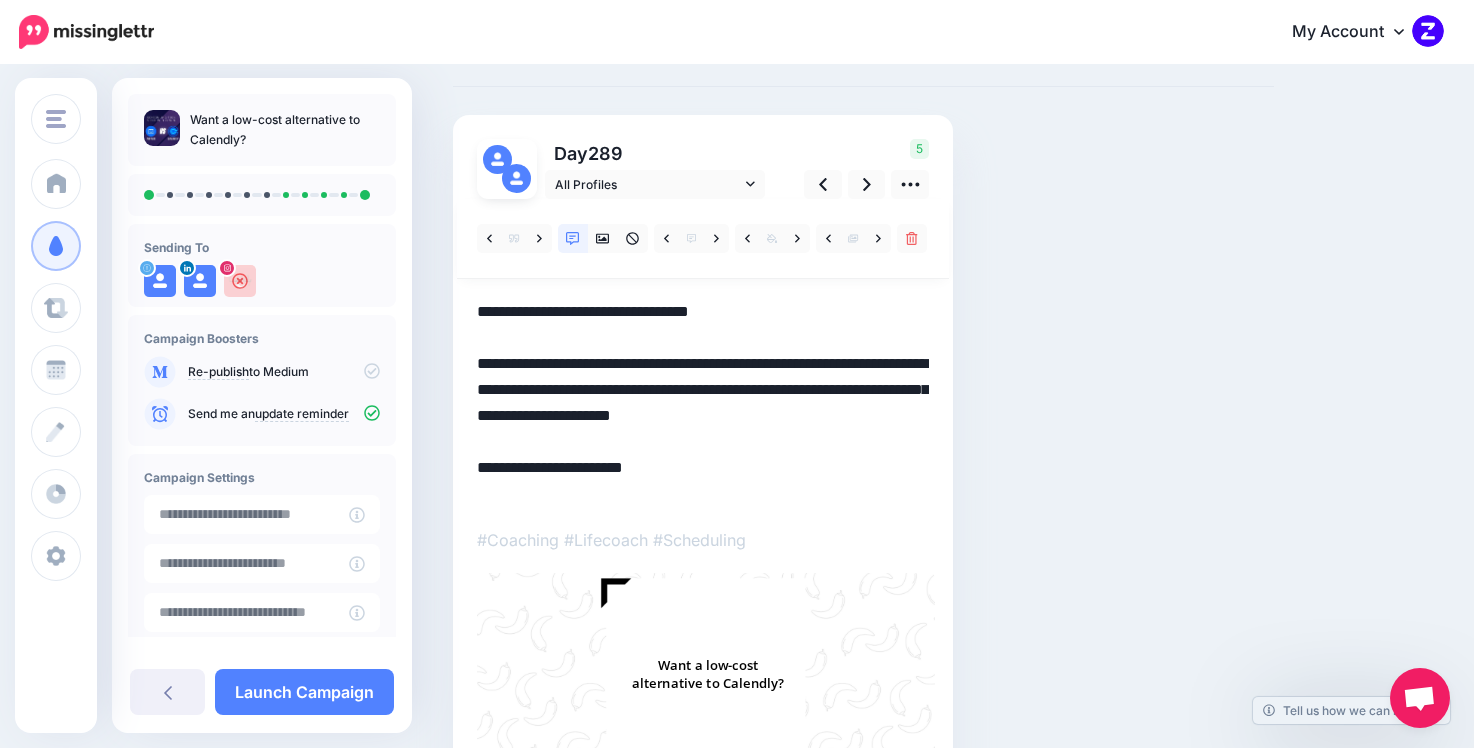 click on "Social Posts
Review the social posts that will be sent to promote this content.
Day  289
5" at bounding box center [863, 447] 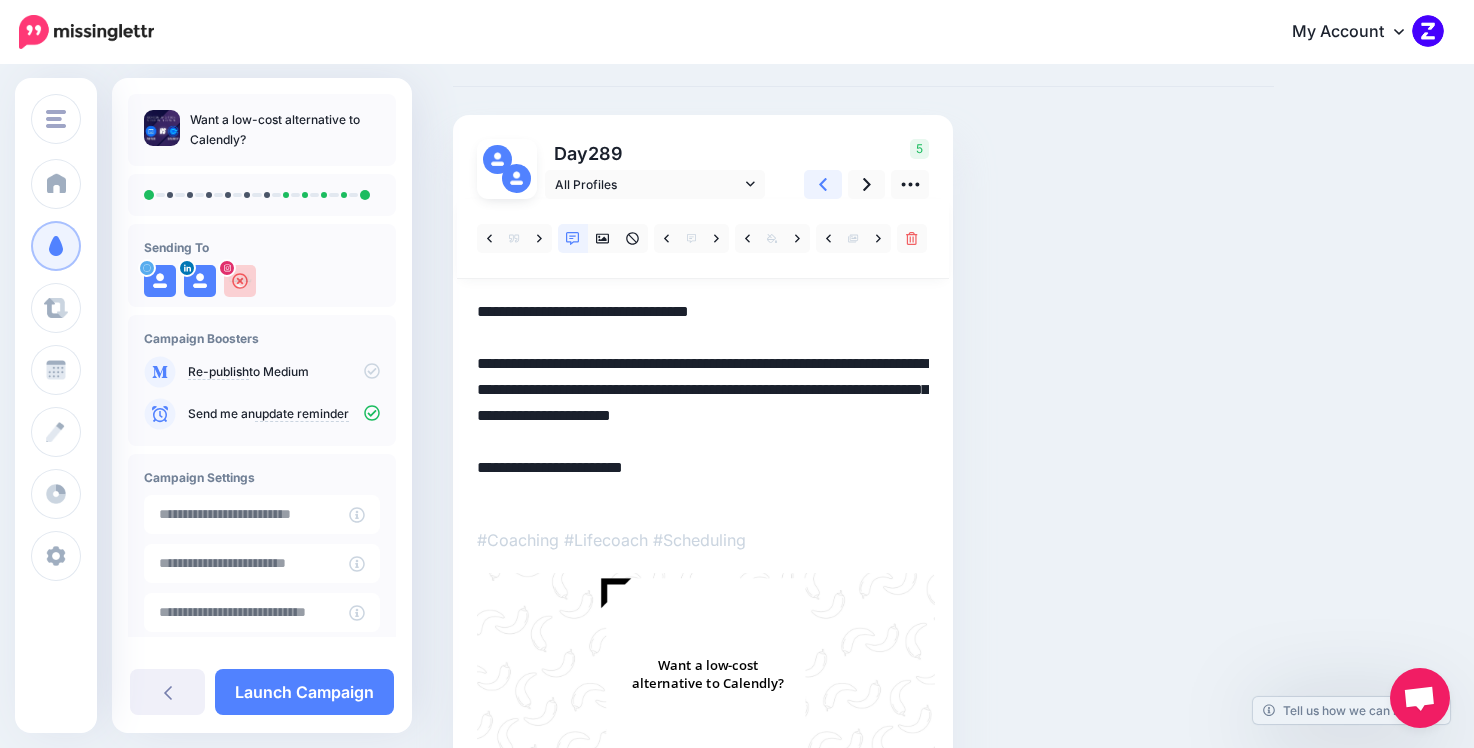 click at bounding box center (823, 184) 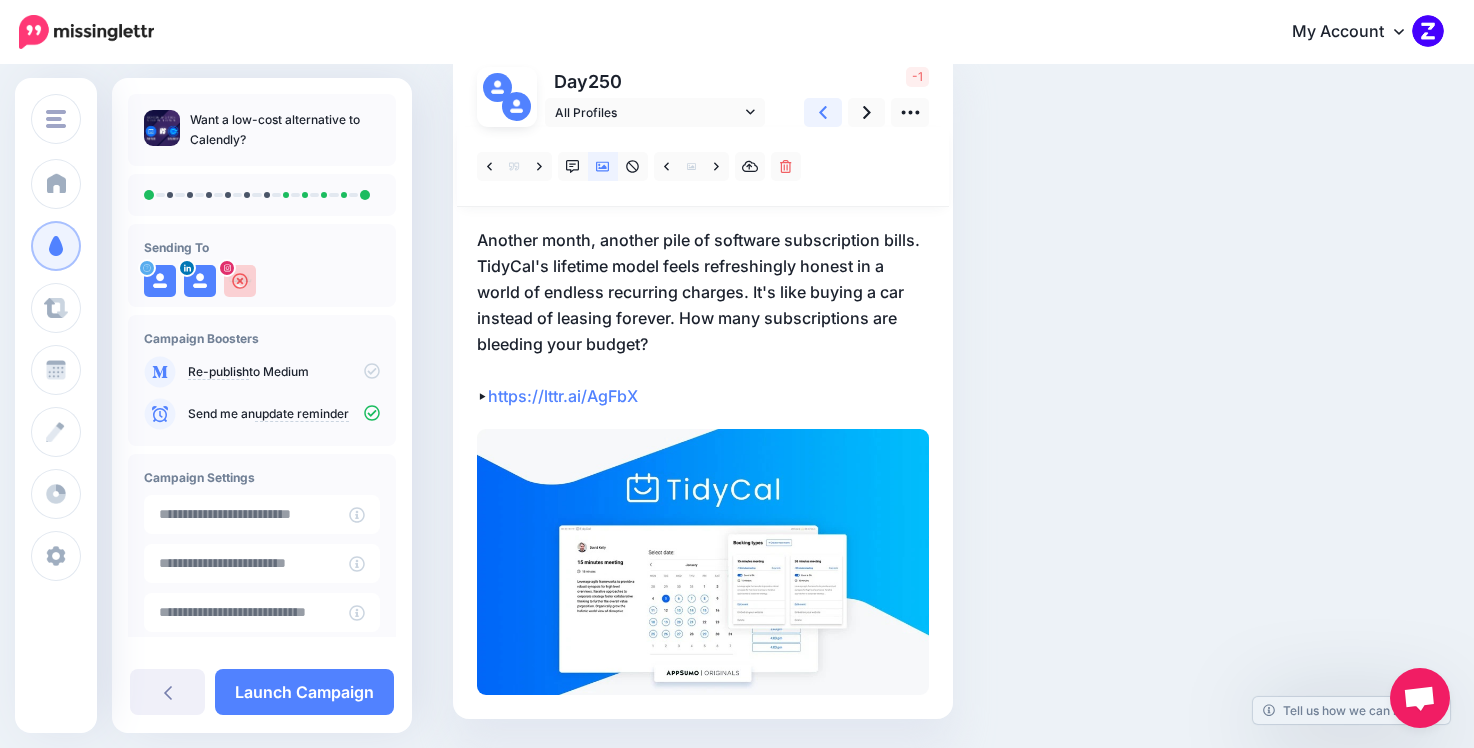 scroll, scrollTop: 169, scrollLeft: 0, axis: vertical 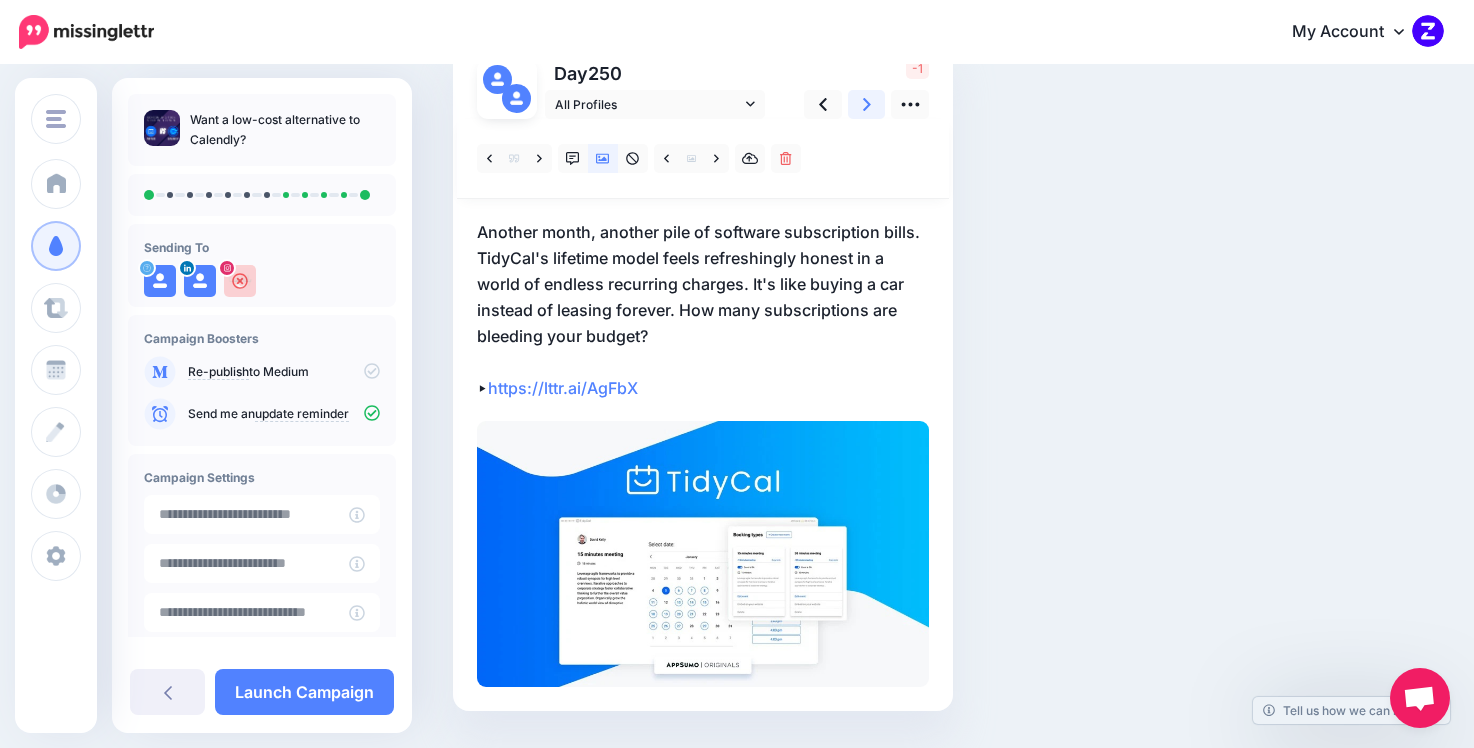 click 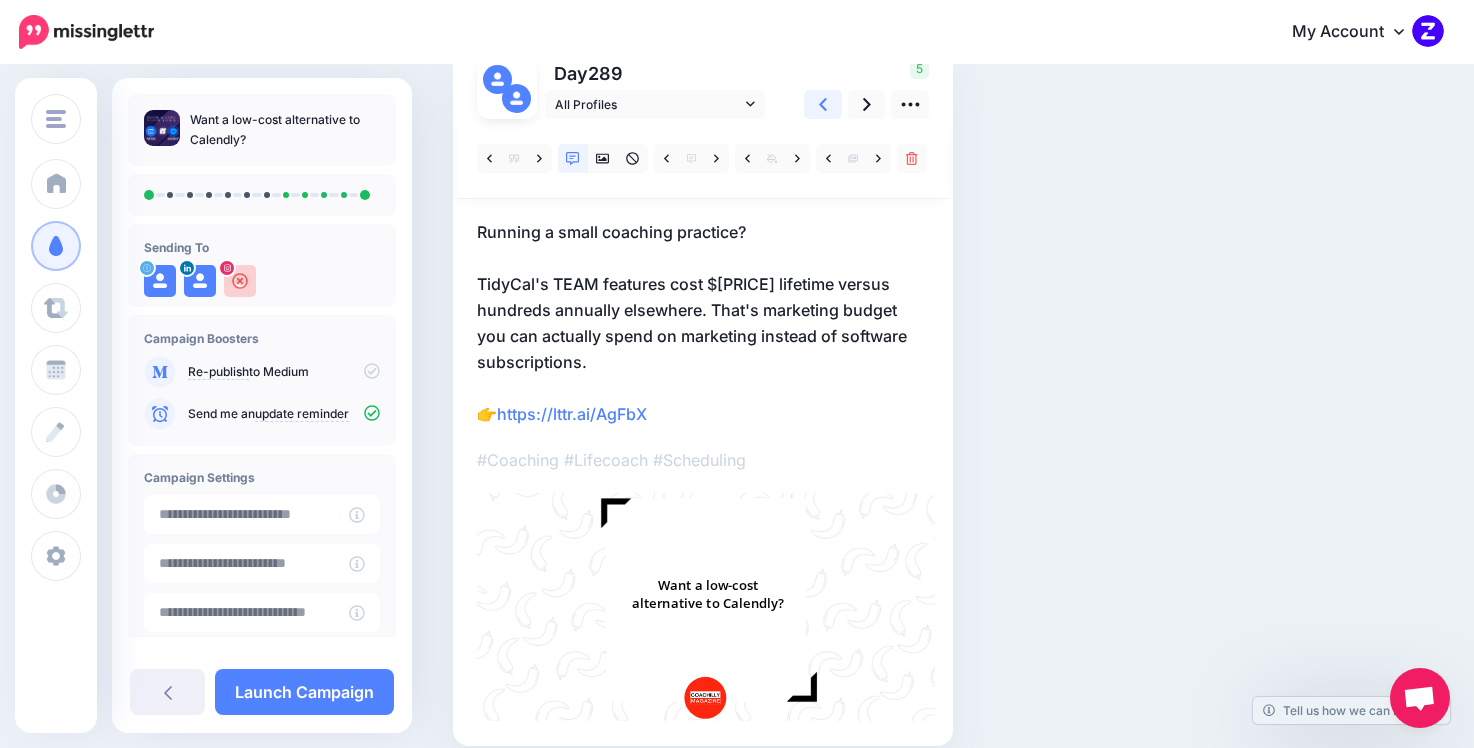 click 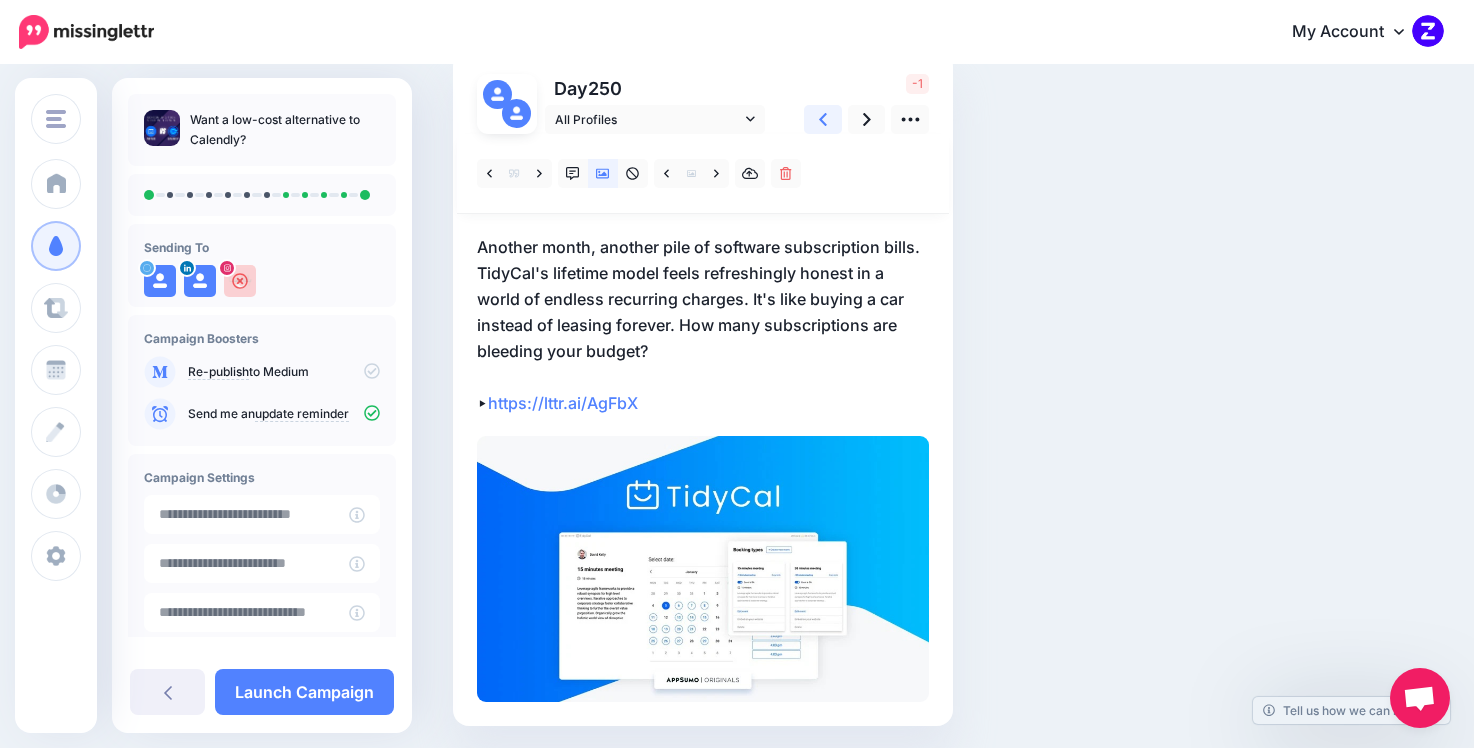 scroll, scrollTop: 158, scrollLeft: 0, axis: vertical 